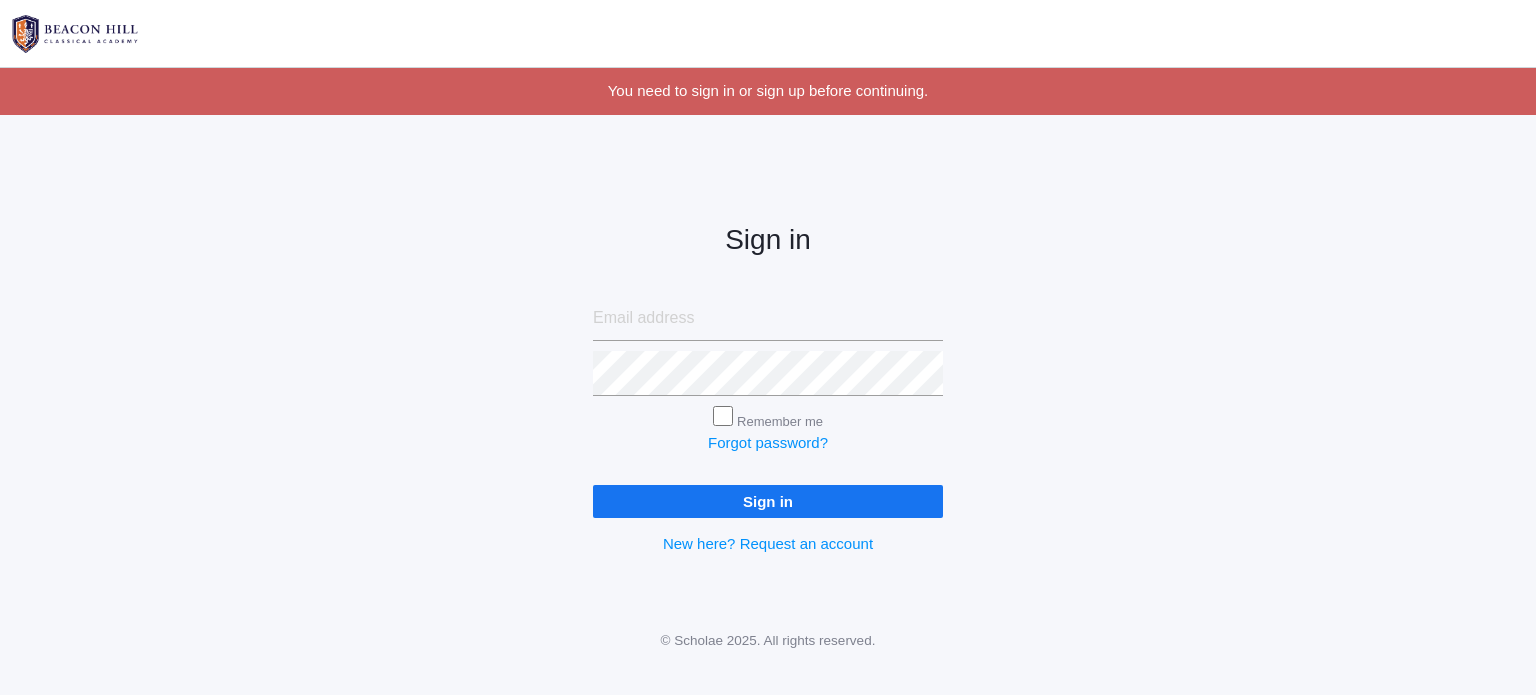 scroll, scrollTop: 0, scrollLeft: 0, axis: both 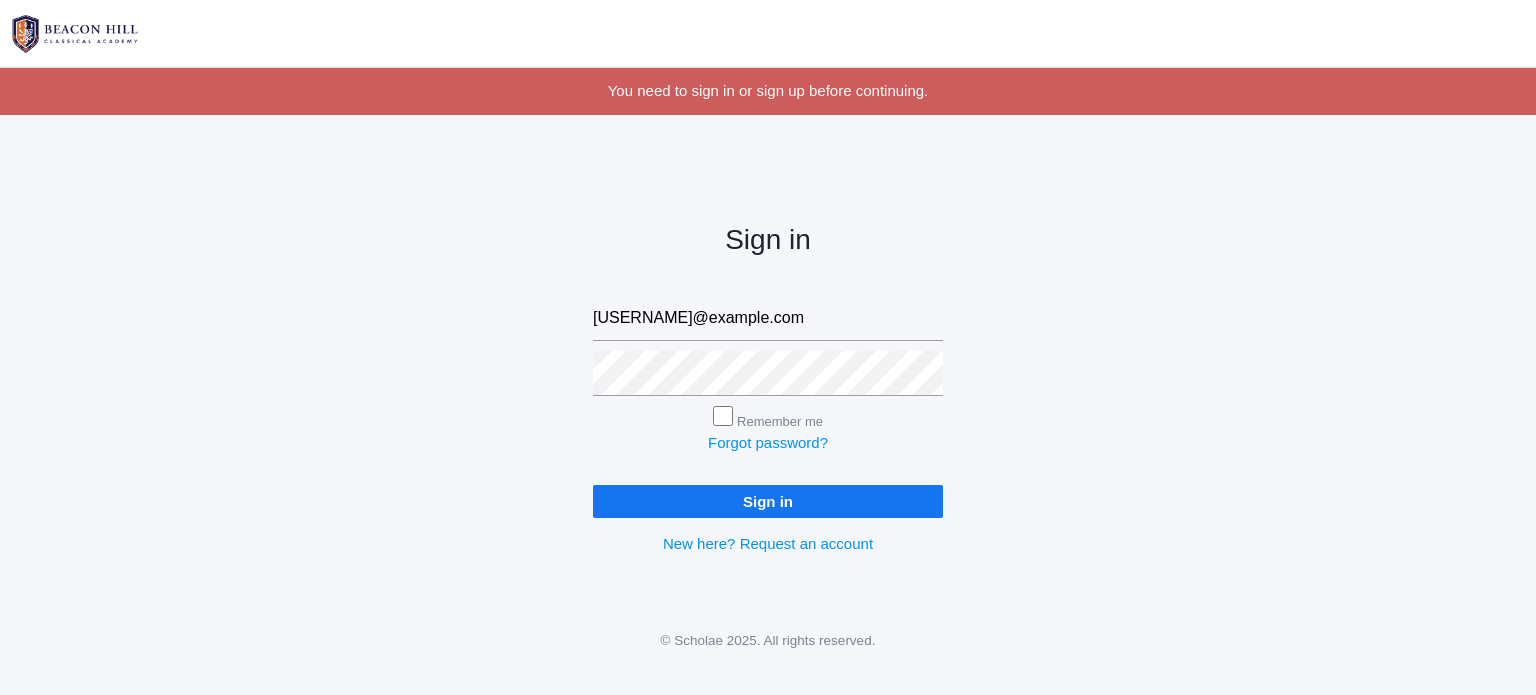 click on "Sign in" at bounding box center (768, 501) 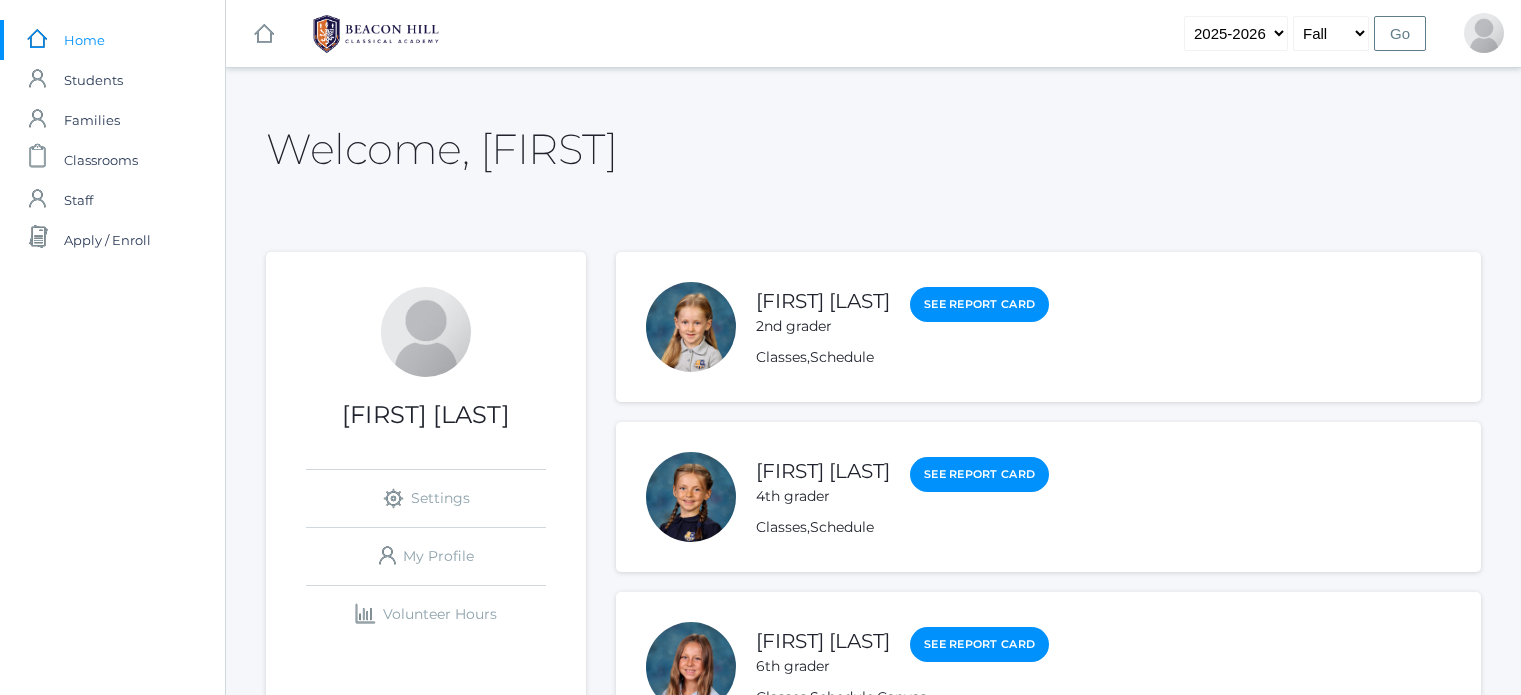 scroll, scrollTop: 0, scrollLeft: 0, axis: both 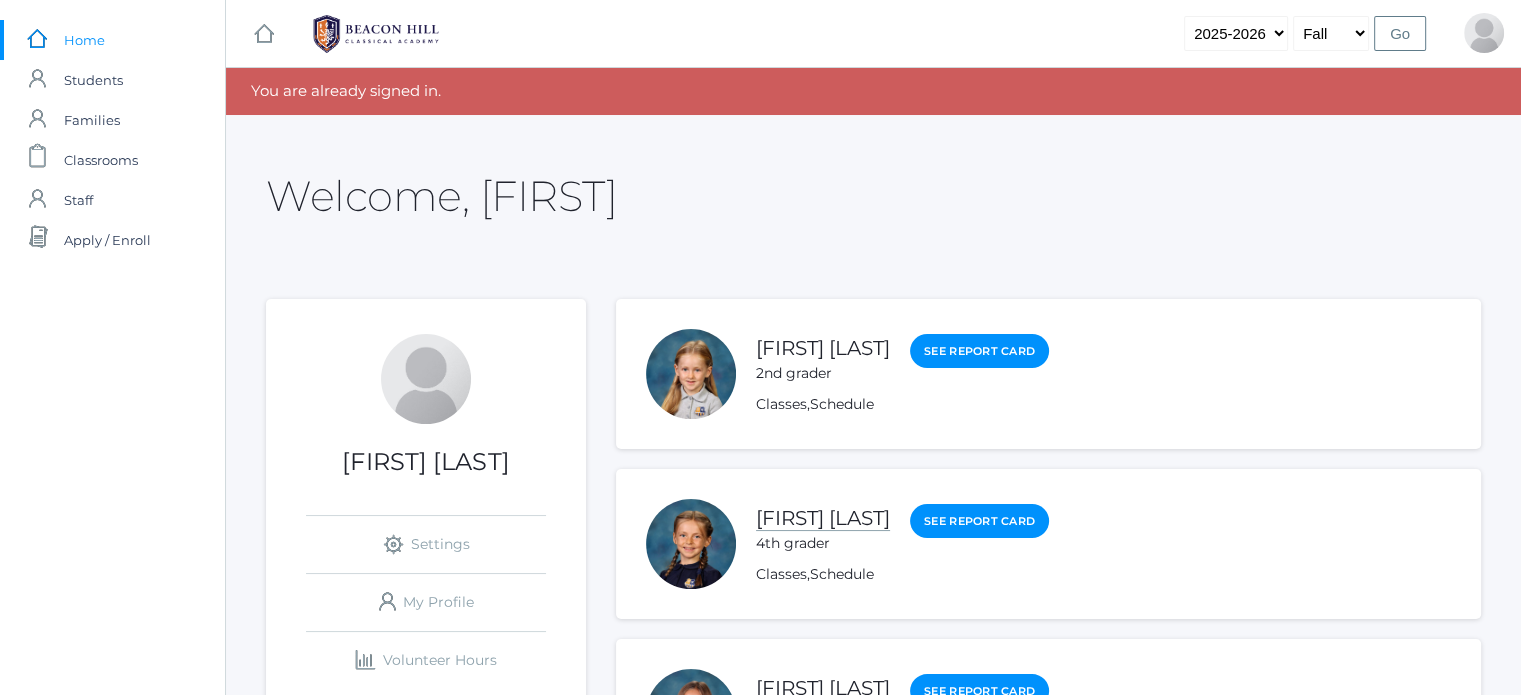 click on "Savannah Little" at bounding box center [823, 518] 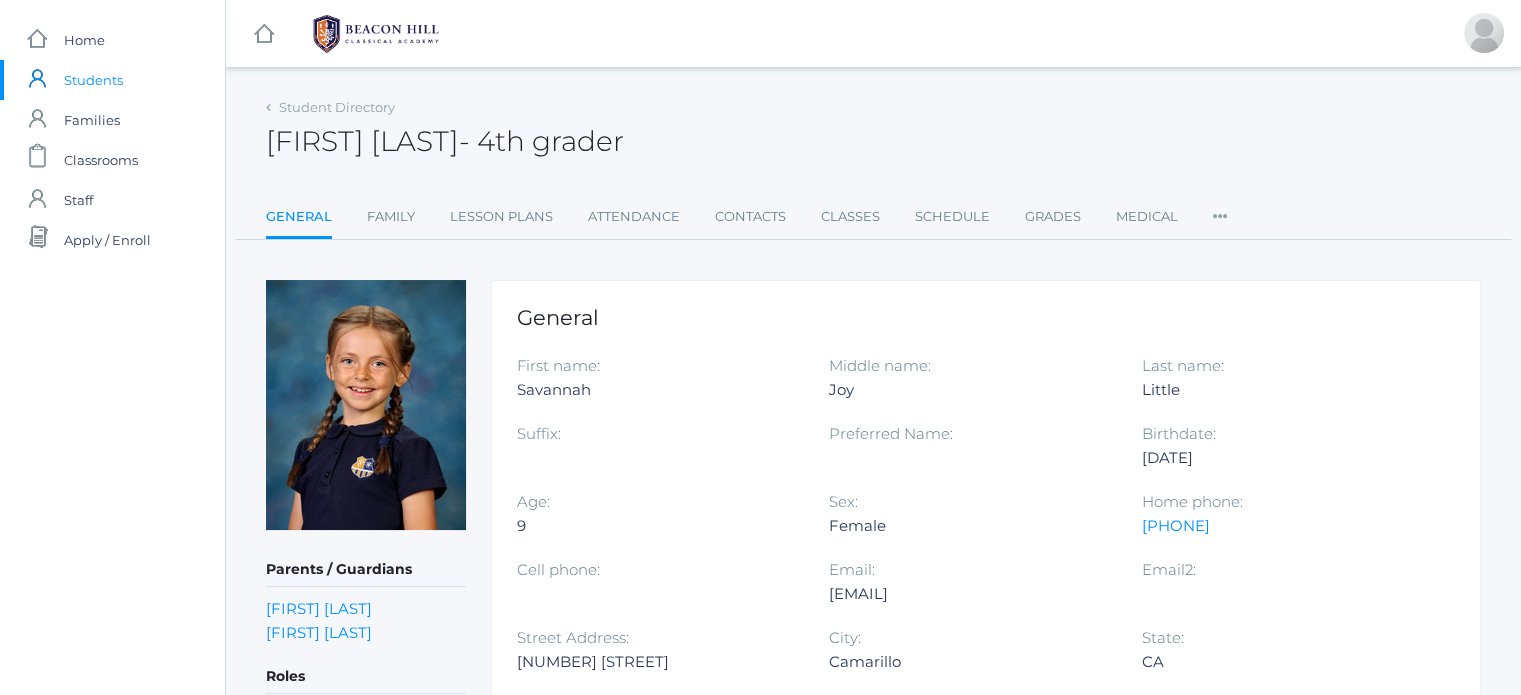 click on "Students" at bounding box center [93, 80] 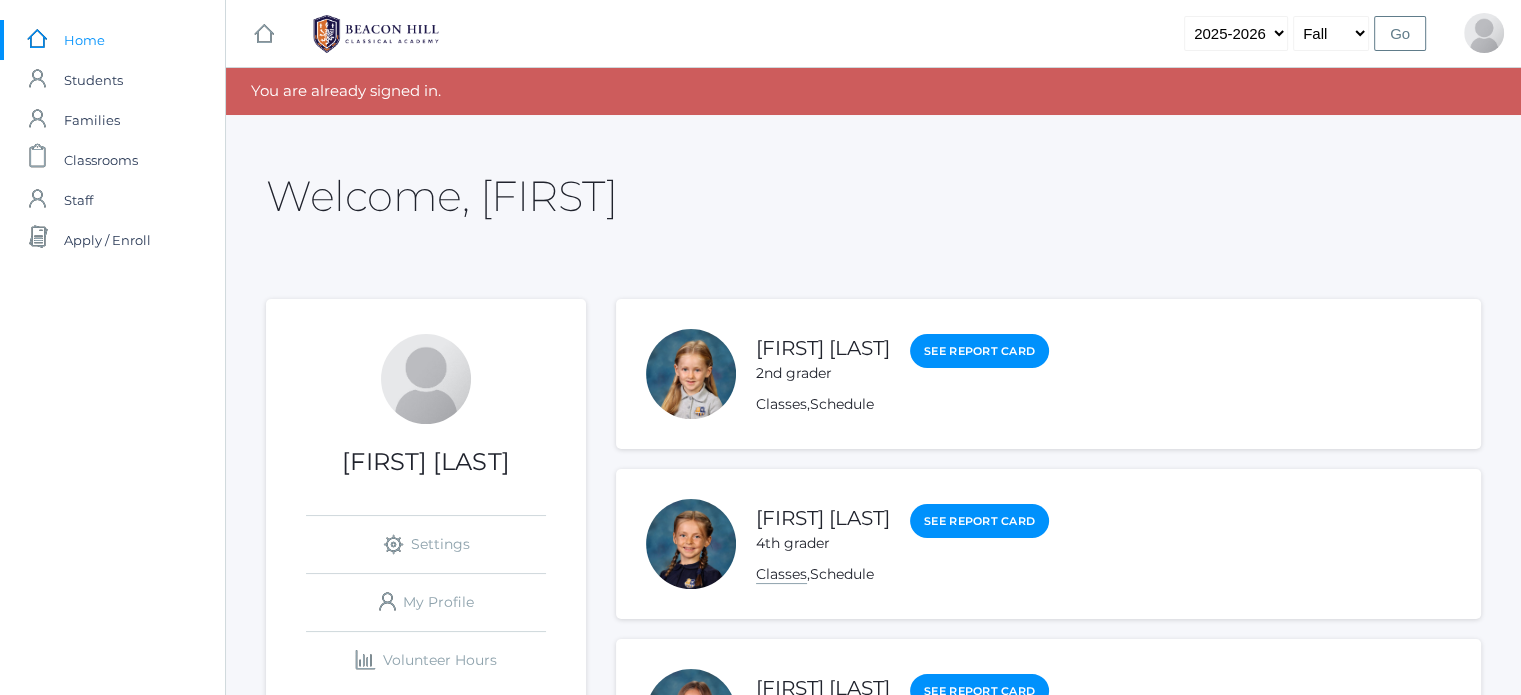 click on "Classes" at bounding box center (781, 574) 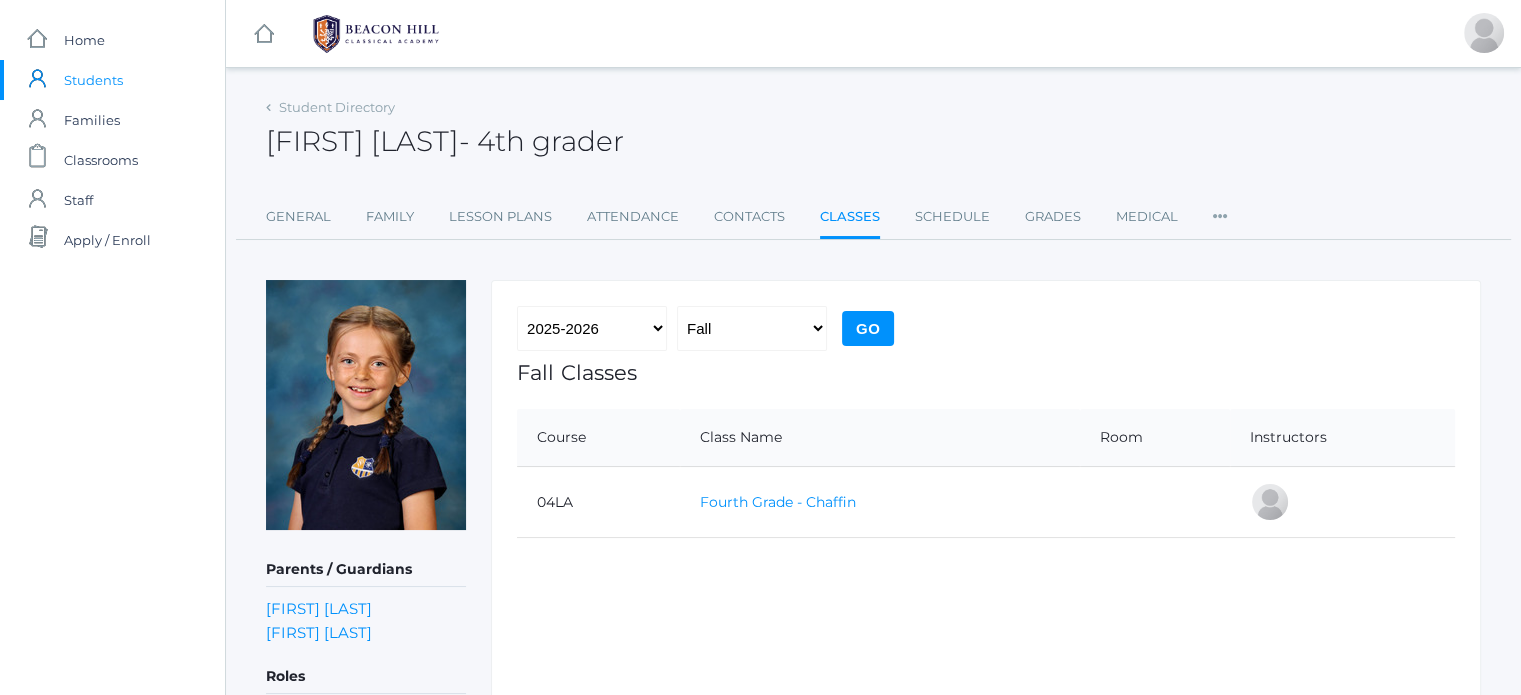 click on "Fourth Grade - Chaffin" at bounding box center (778, 502) 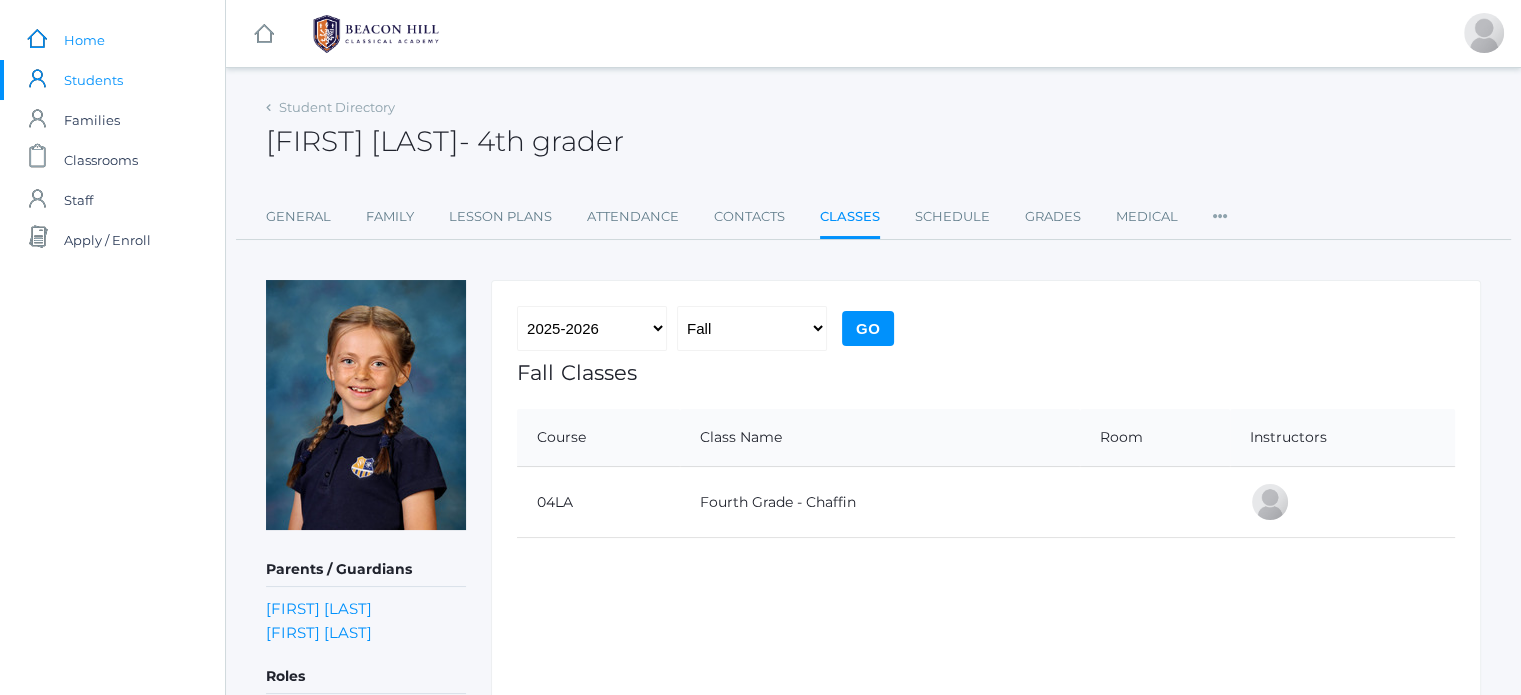 click on "icons/ui/navigation/home
Created with Sketch.
Home" at bounding box center [112, 40] 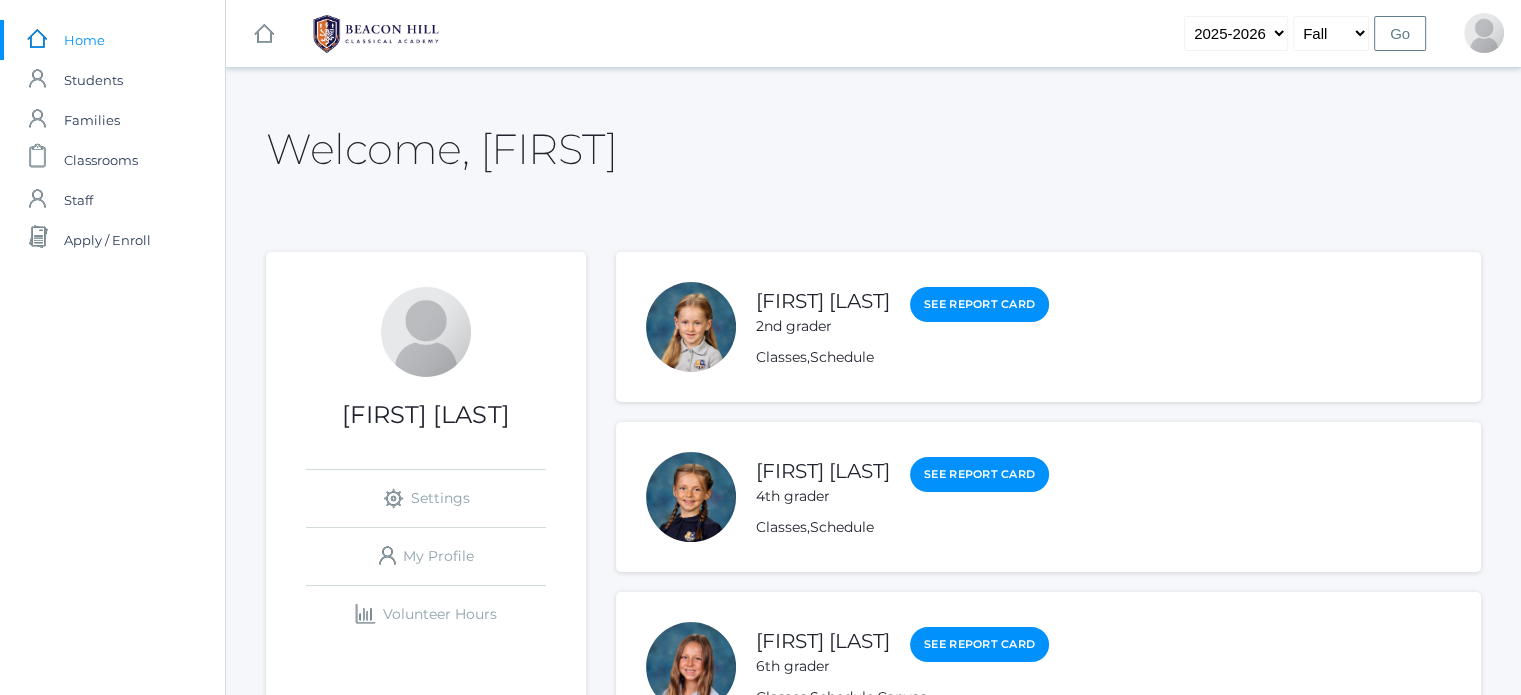 click on "Lydia Little
6th grader" at bounding box center [823, 651] 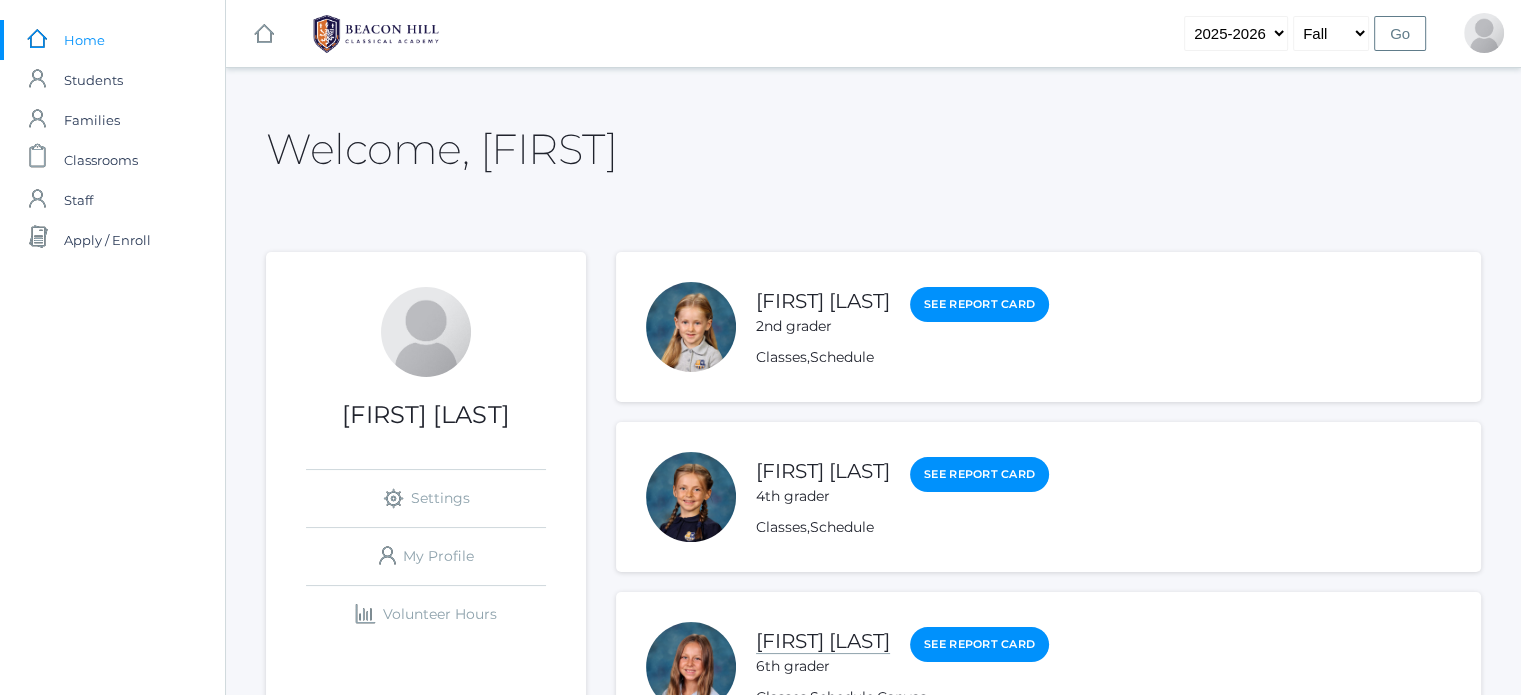 click on "Lydia Little" at bounding box center (823, 641) 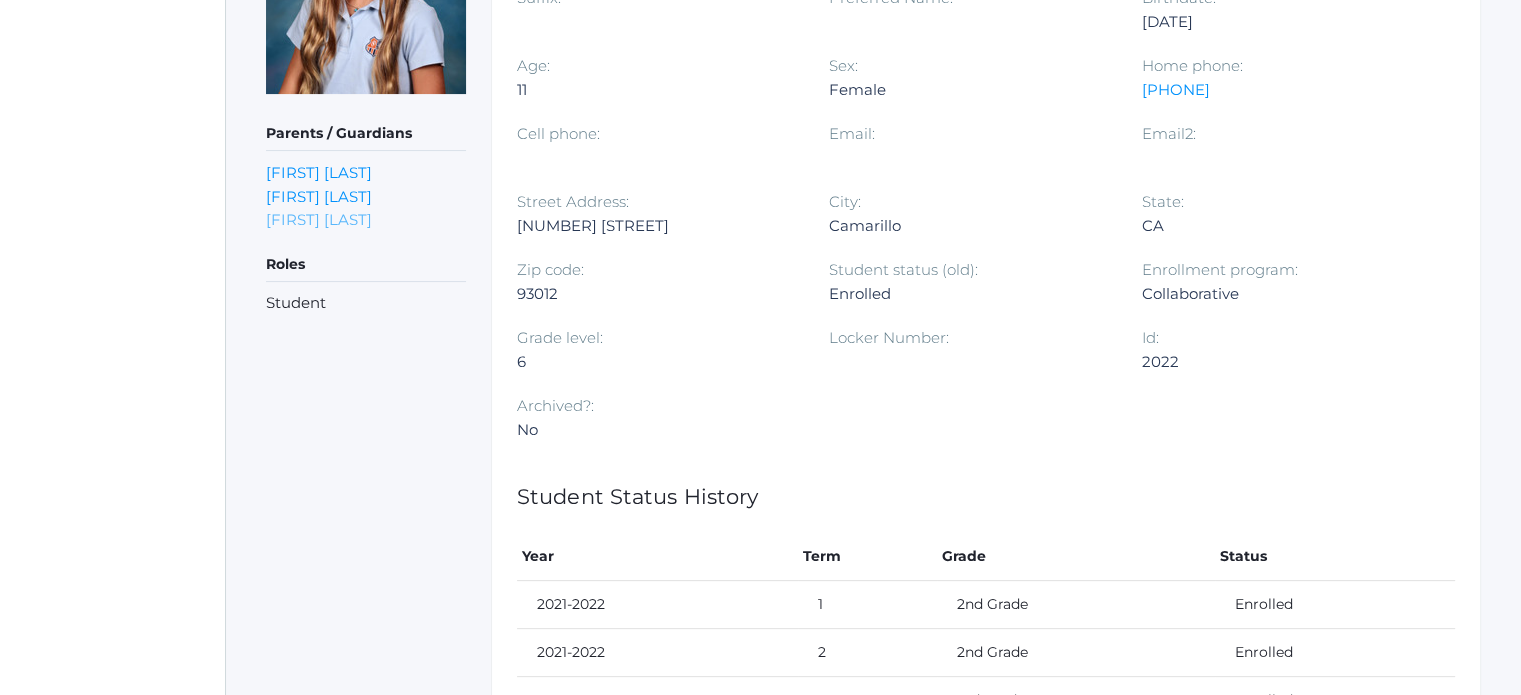 scroll, scrollTop: 480, scrollLeft: 0, axis: vertical 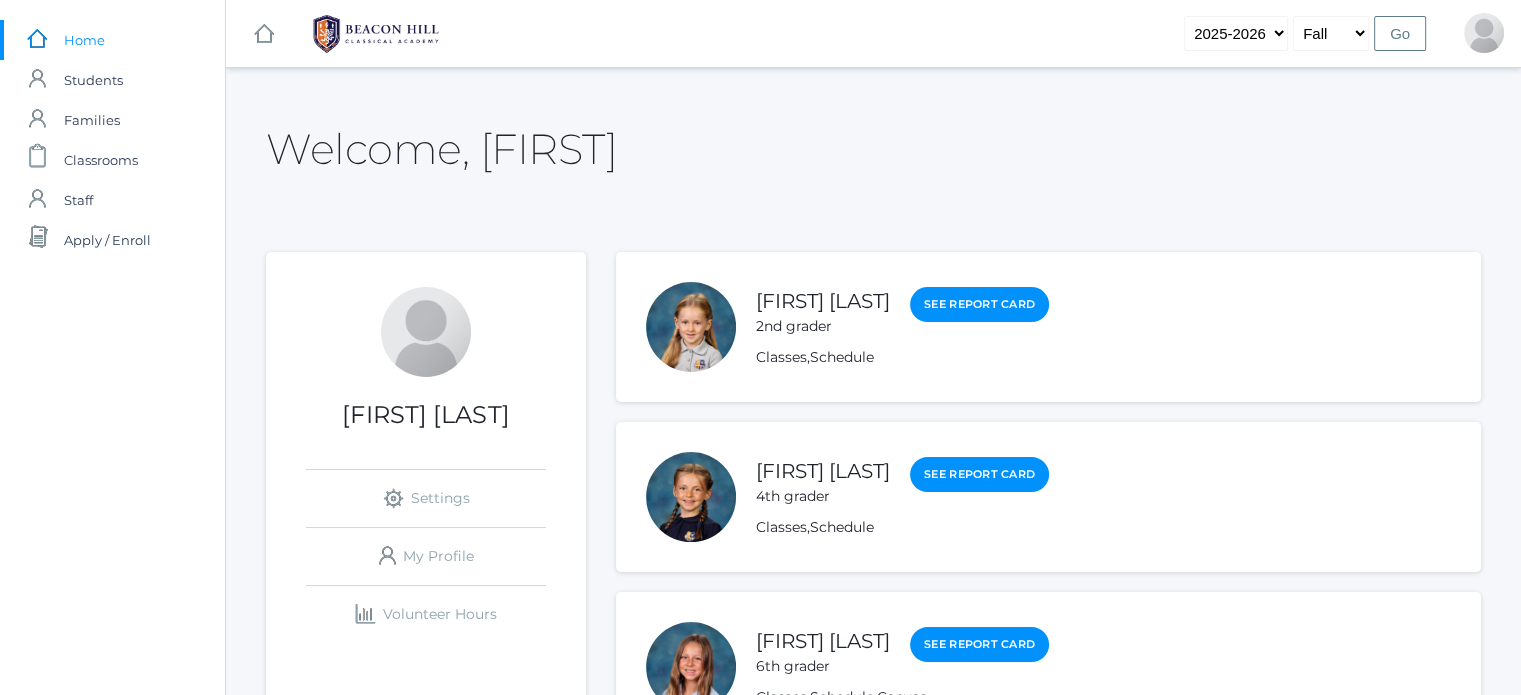 click on "Alison Little
icons/ui/navigation/settings
Created with Sketch.
Settings
icons/user/plain
Created with Sketch.
My Profile
icons/finance/bar-chart
Created with Sketch." at bounding box center (426, 507) 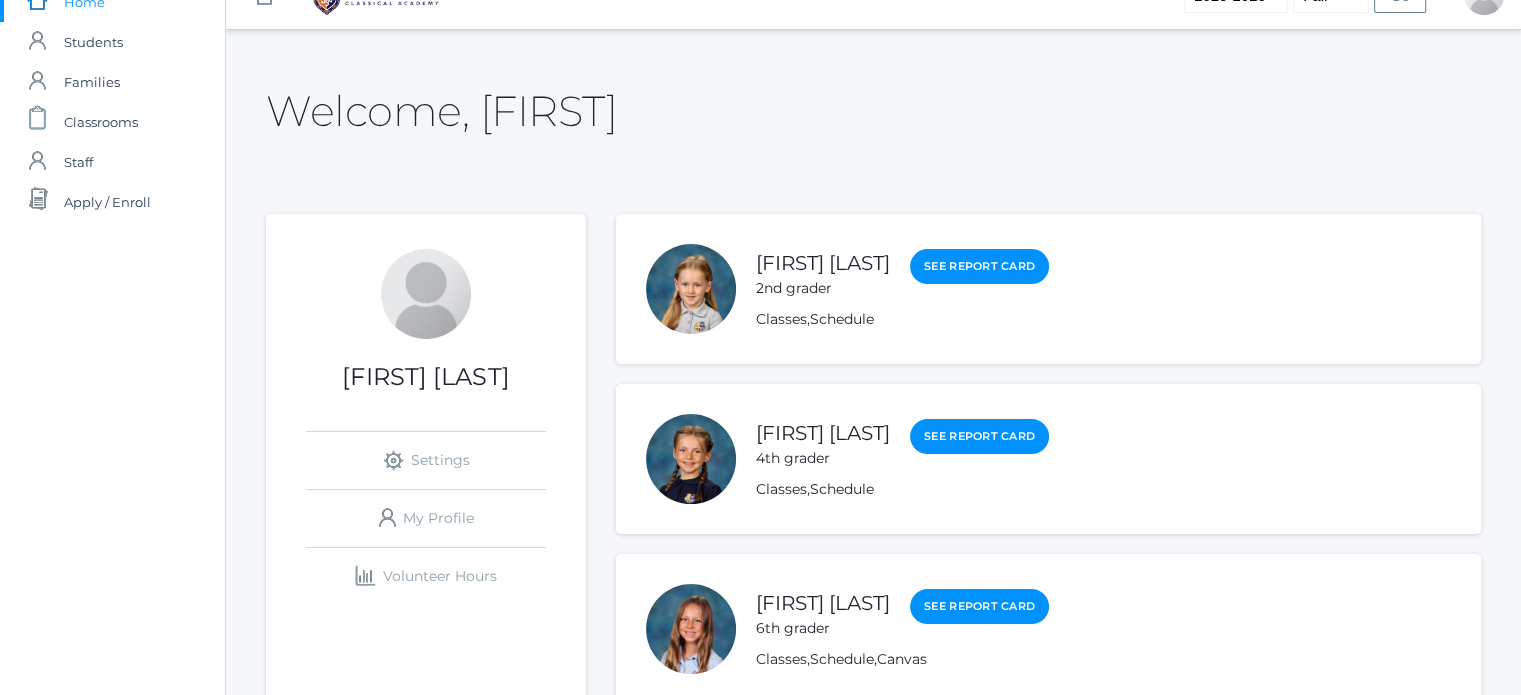 scroll, scrollTop: 40, scrollLeft: 0, axis: vertical 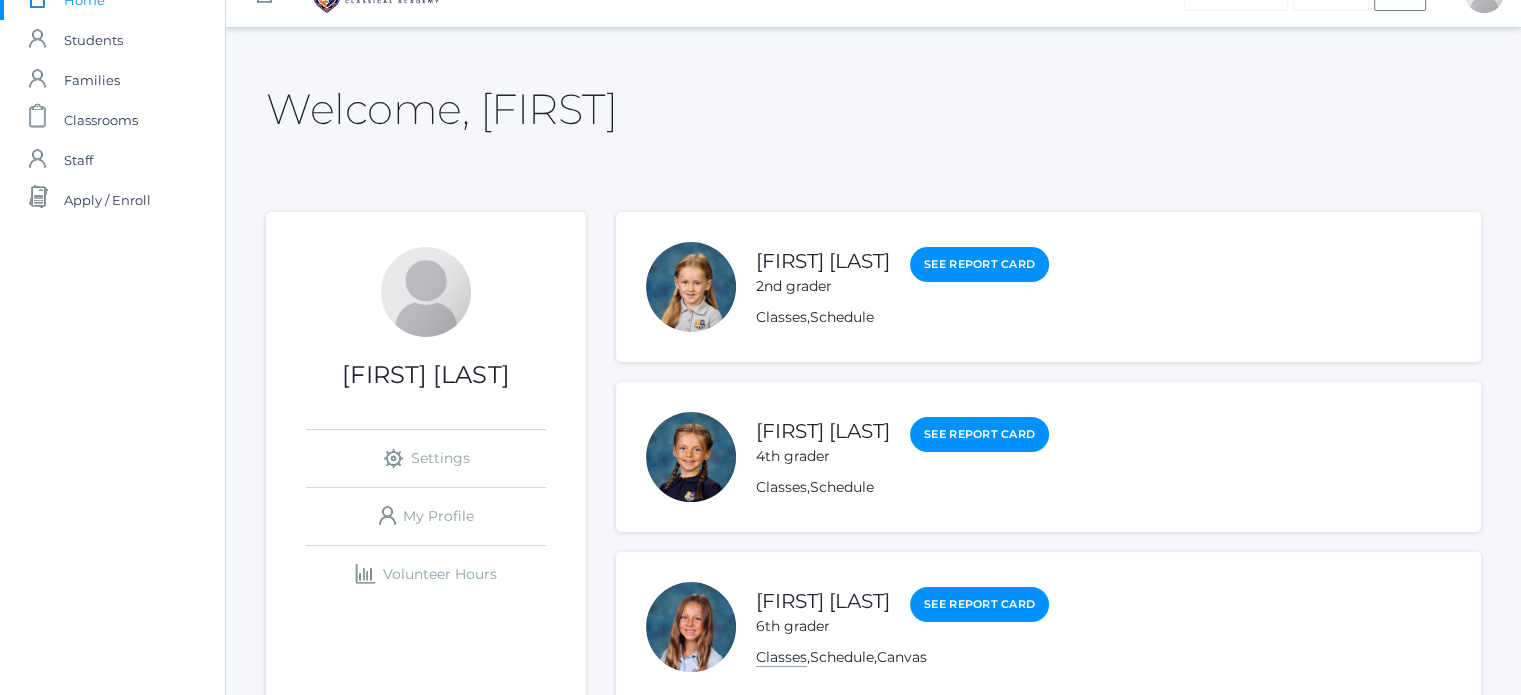 click on "Classes" at bounding box center [781, 657] 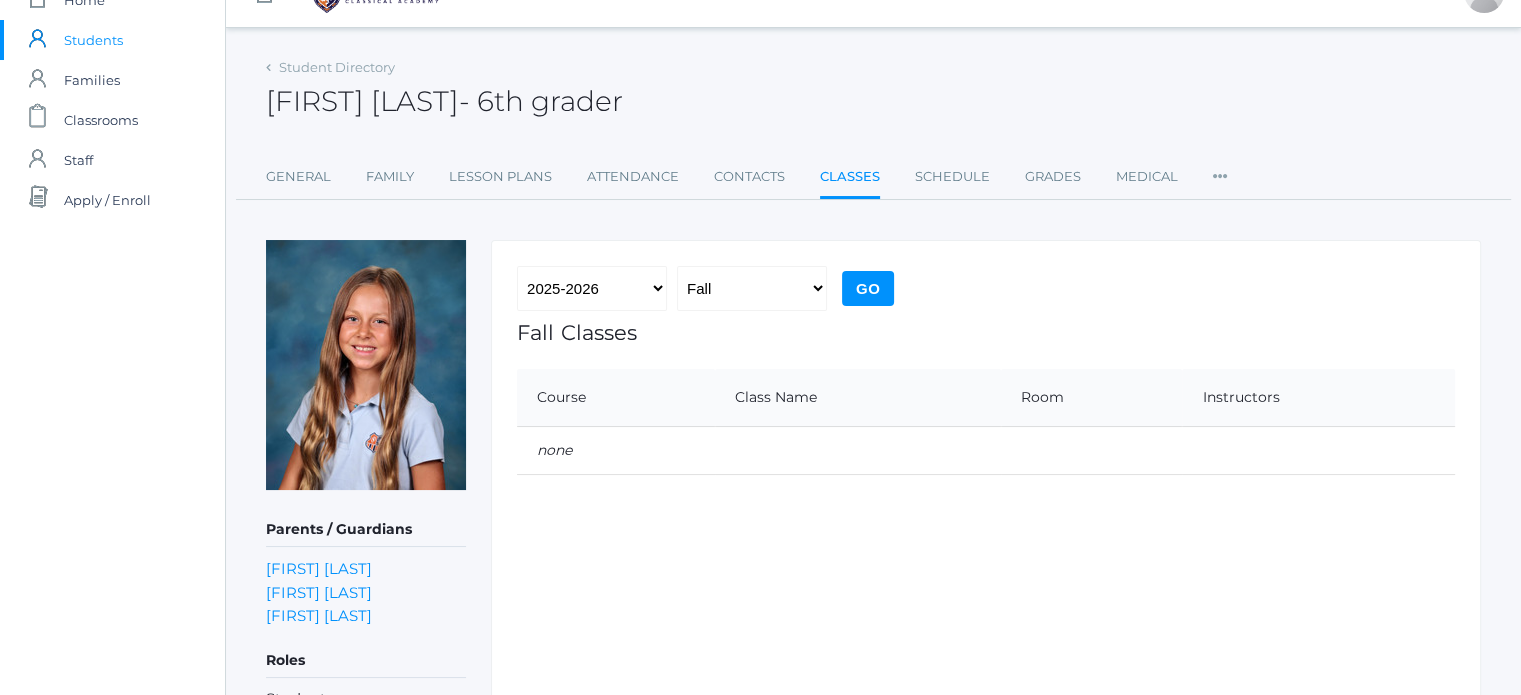 scroll, scrollTop: 0, scrollLeft: 0, axis: both 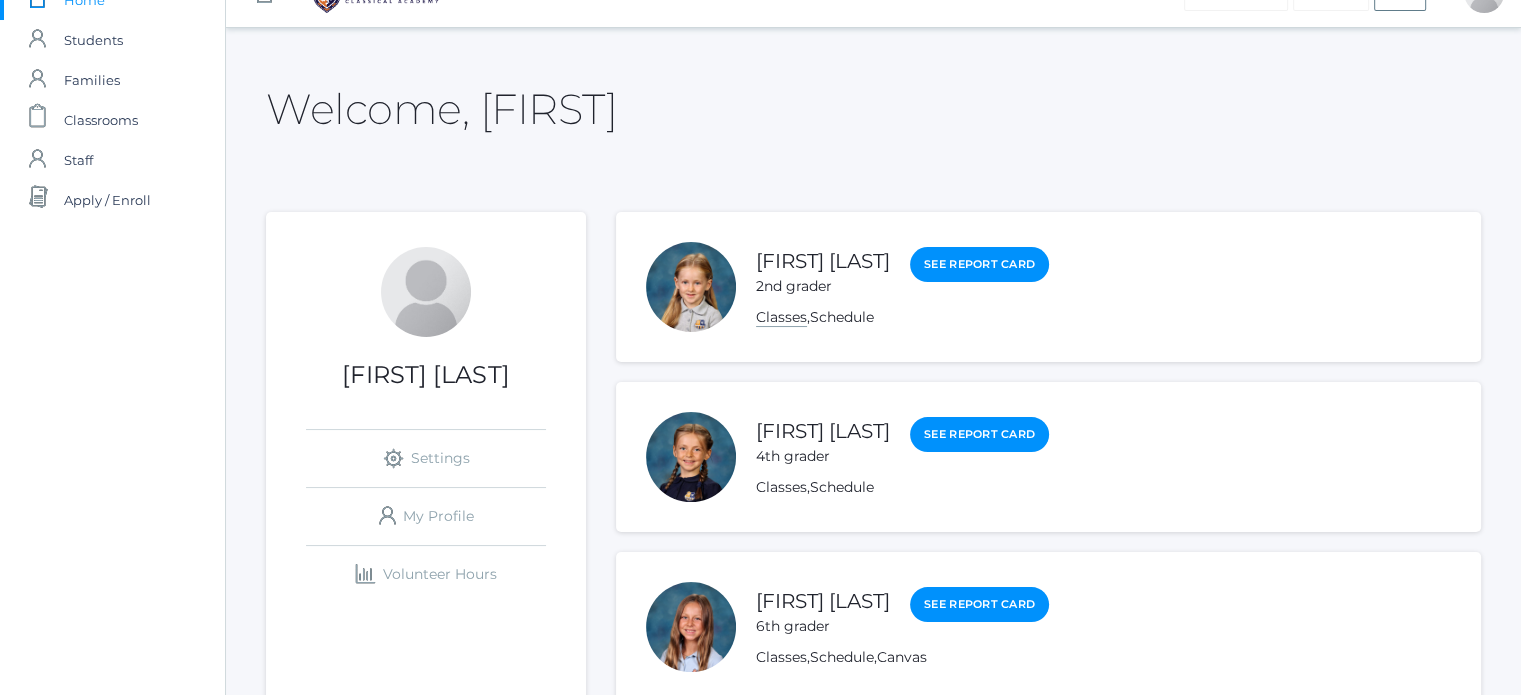 click on "Classes" at bounding box center [781, 317] 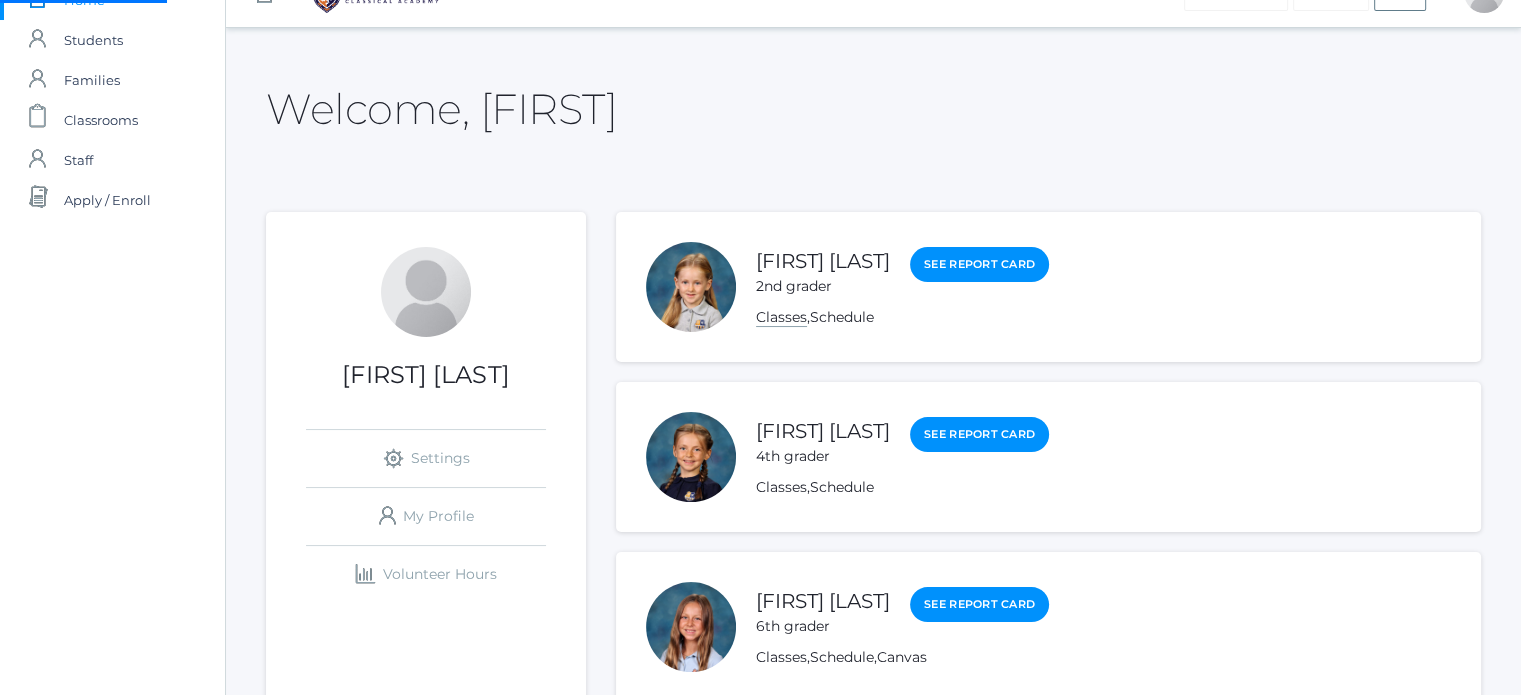 scroll, scrollTop: 0, scrollLeft: 0, axis: both 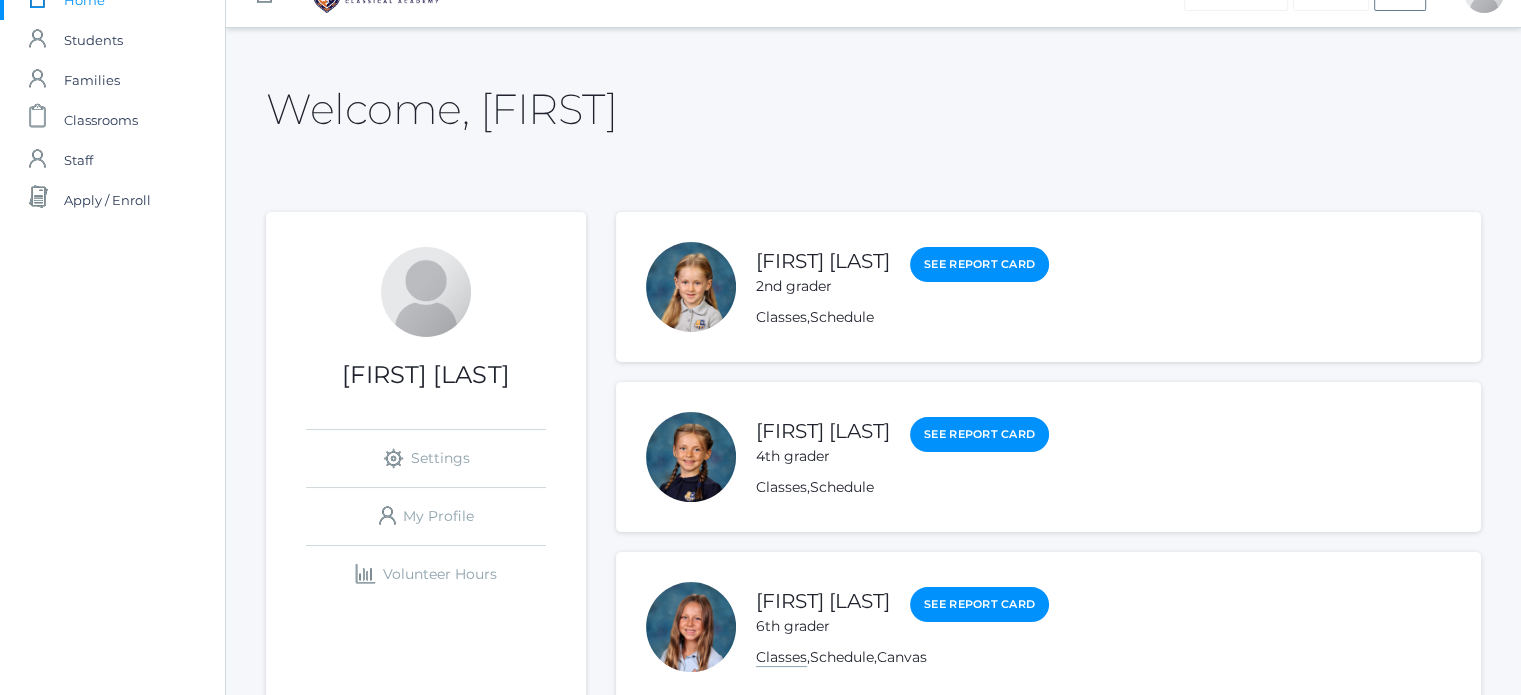 click on "Classes" at bounding box center (781, 657) 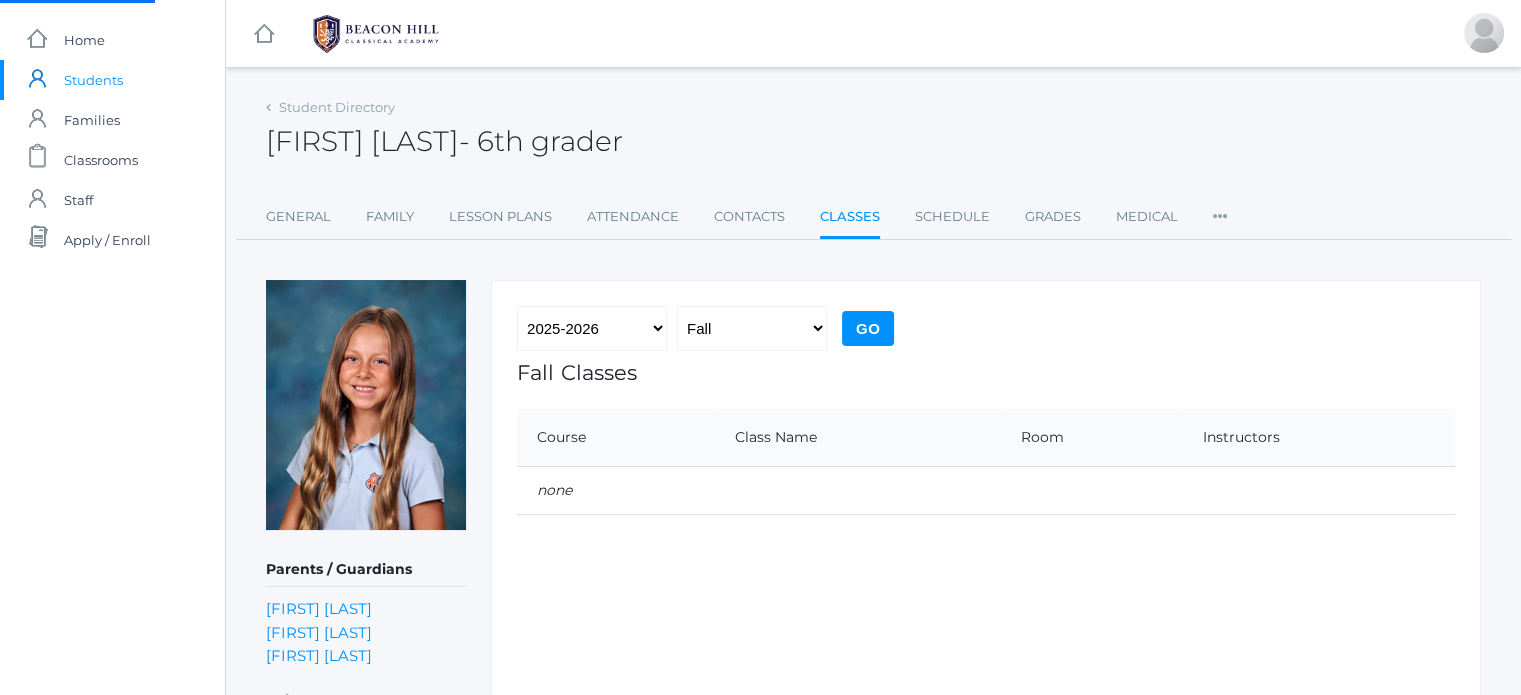 click on "2019-2020
2020-2021
2021-2022
2022-2023
2023-2024
2024-2025
2025-2026
Fall
Spring
Go
Fall Classes
Course
Class Name
Room
Instructors
none" at bounding box center [986, 515] 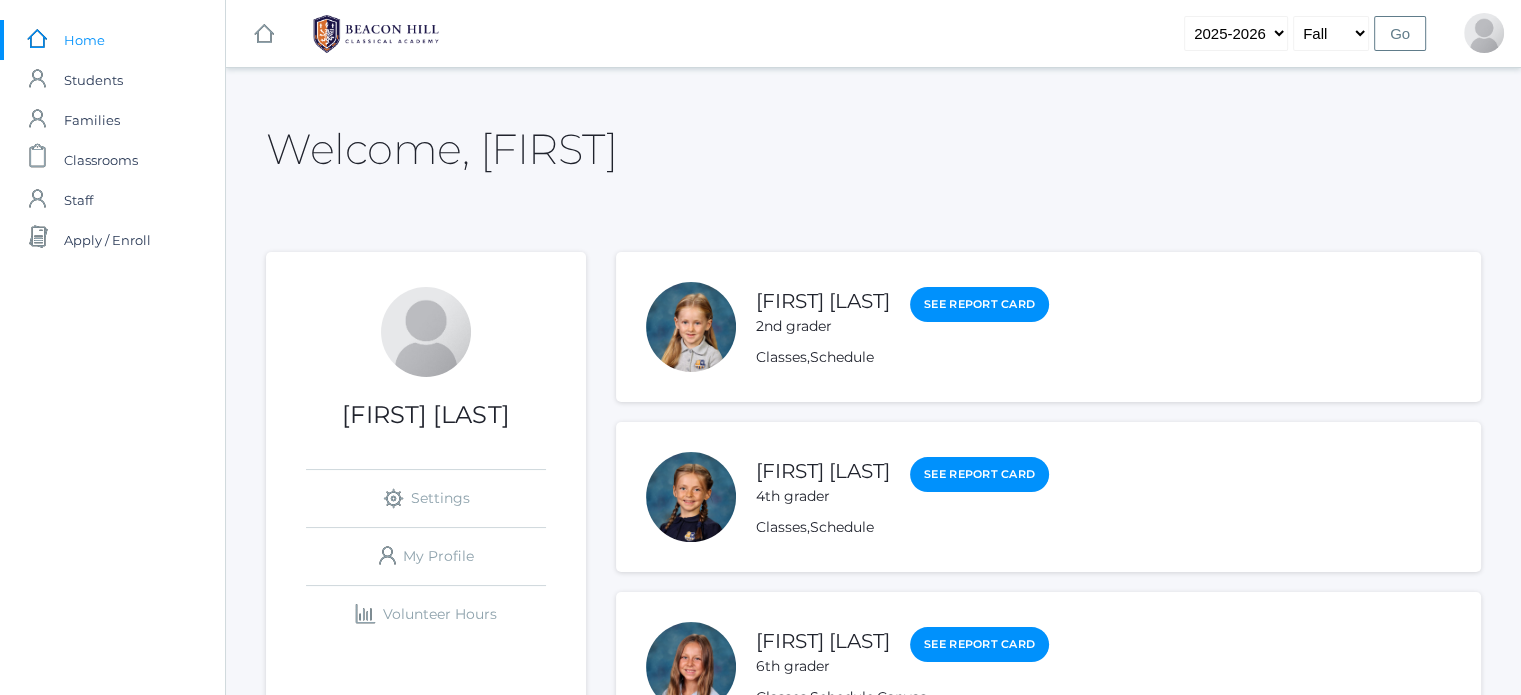 scroll, scrollTop: 40, scrollLeft: 0, axis: vertical 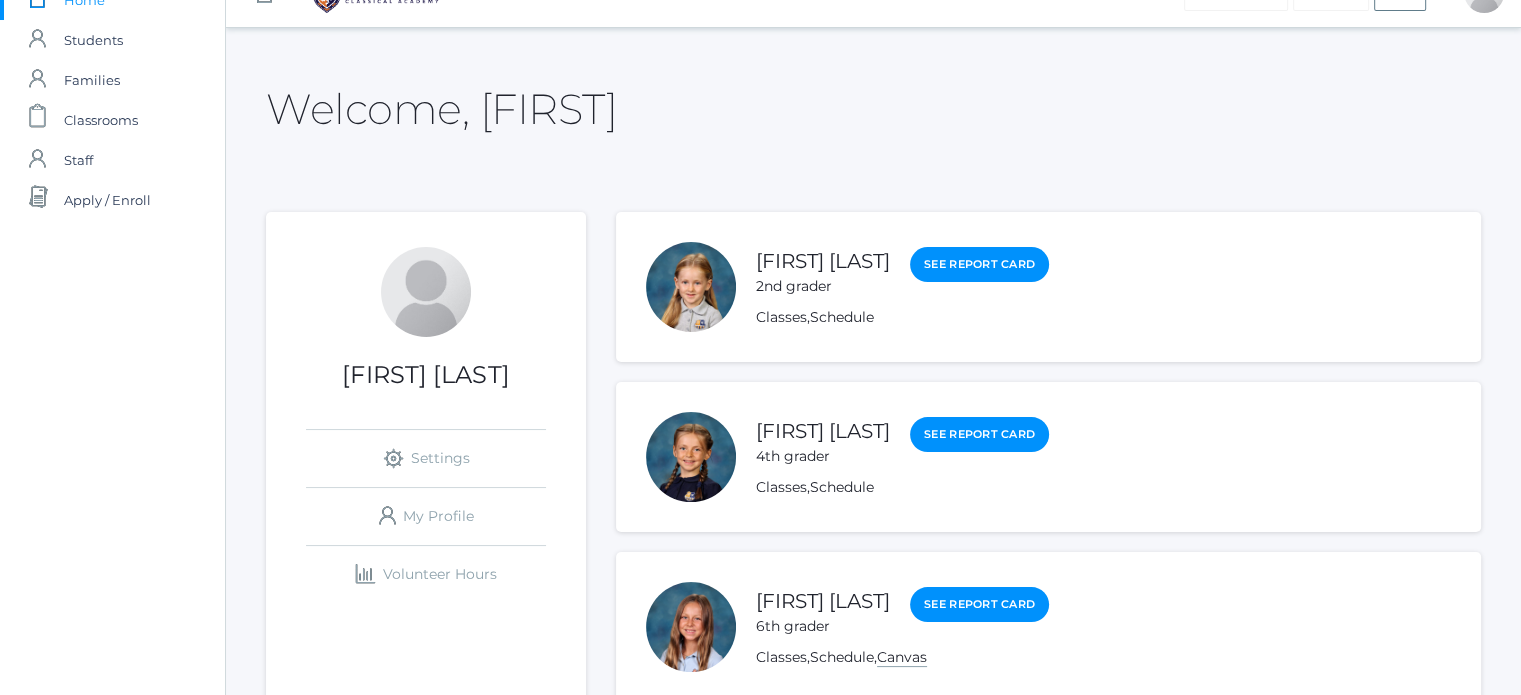 click on "Canvas" at bounding box center [902, 657] 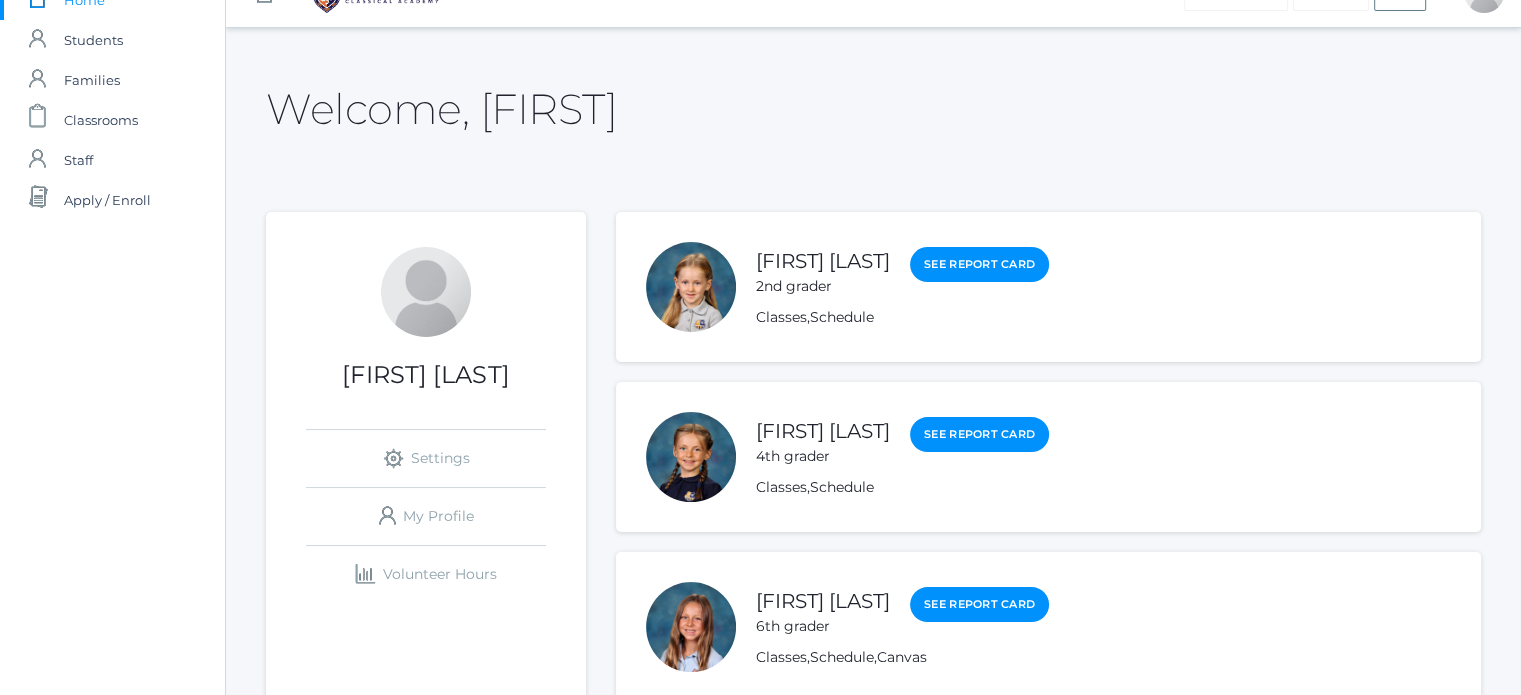 click on "Lydia Little
6th grader
See Report Card
Classes ,  Schedule ,  Canvas" at bounding box center (1048, 627) 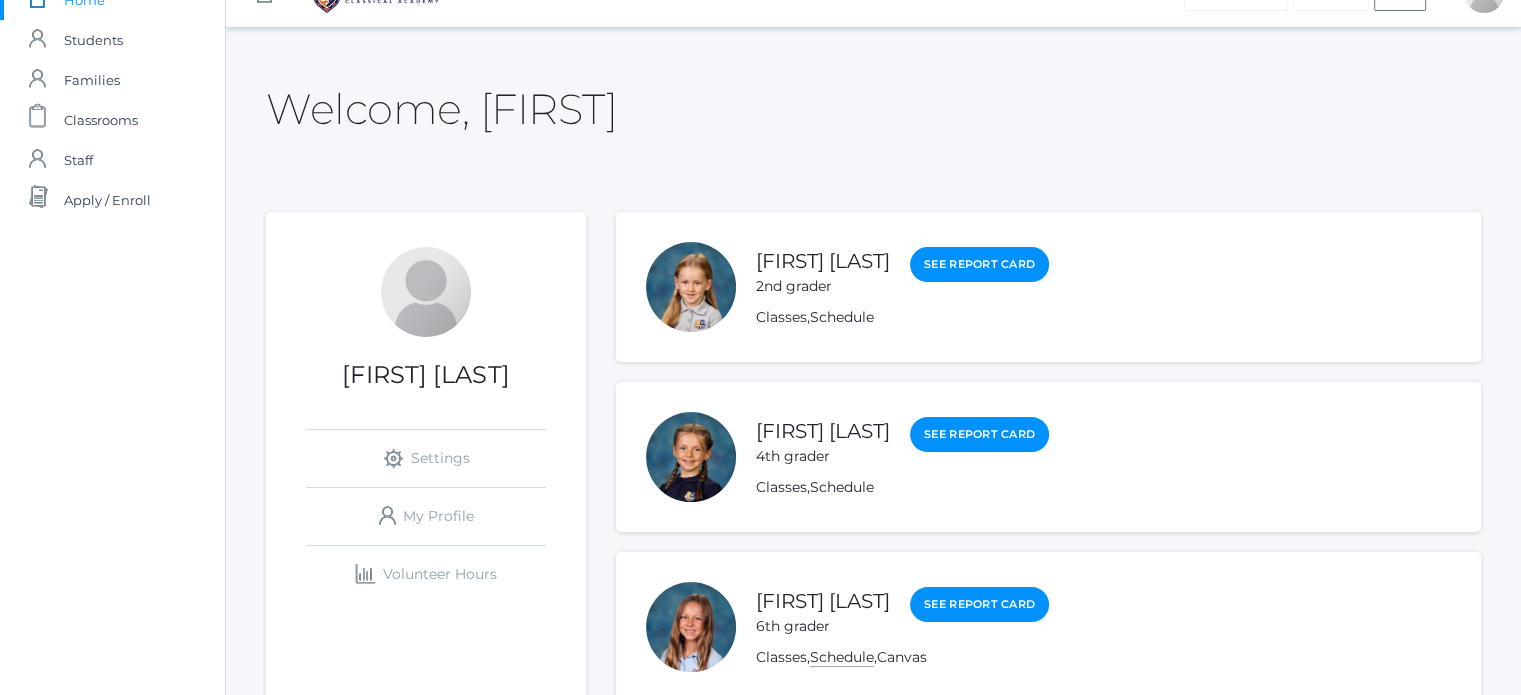 click on "Schedule" at bounding box center (842, 657) 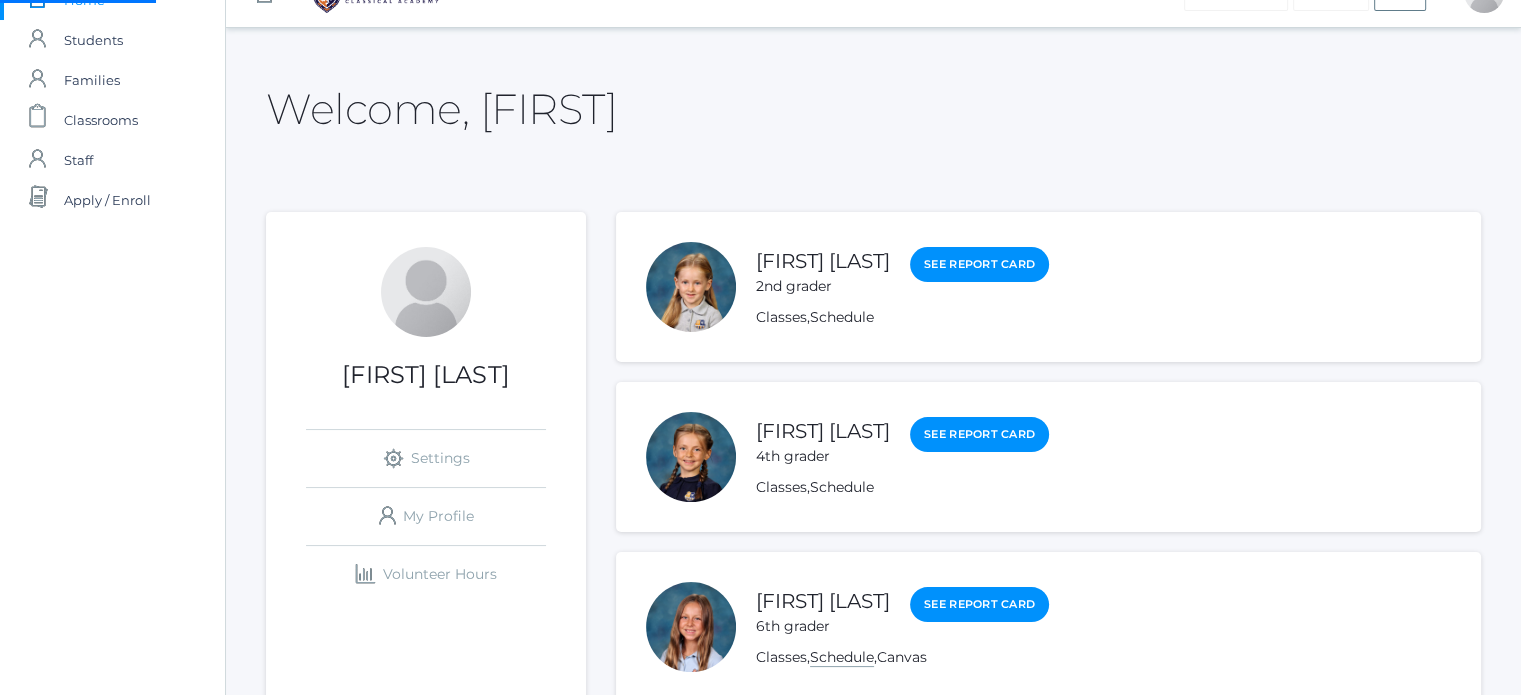 click on "Schedule" at bounding box center [842, 657] 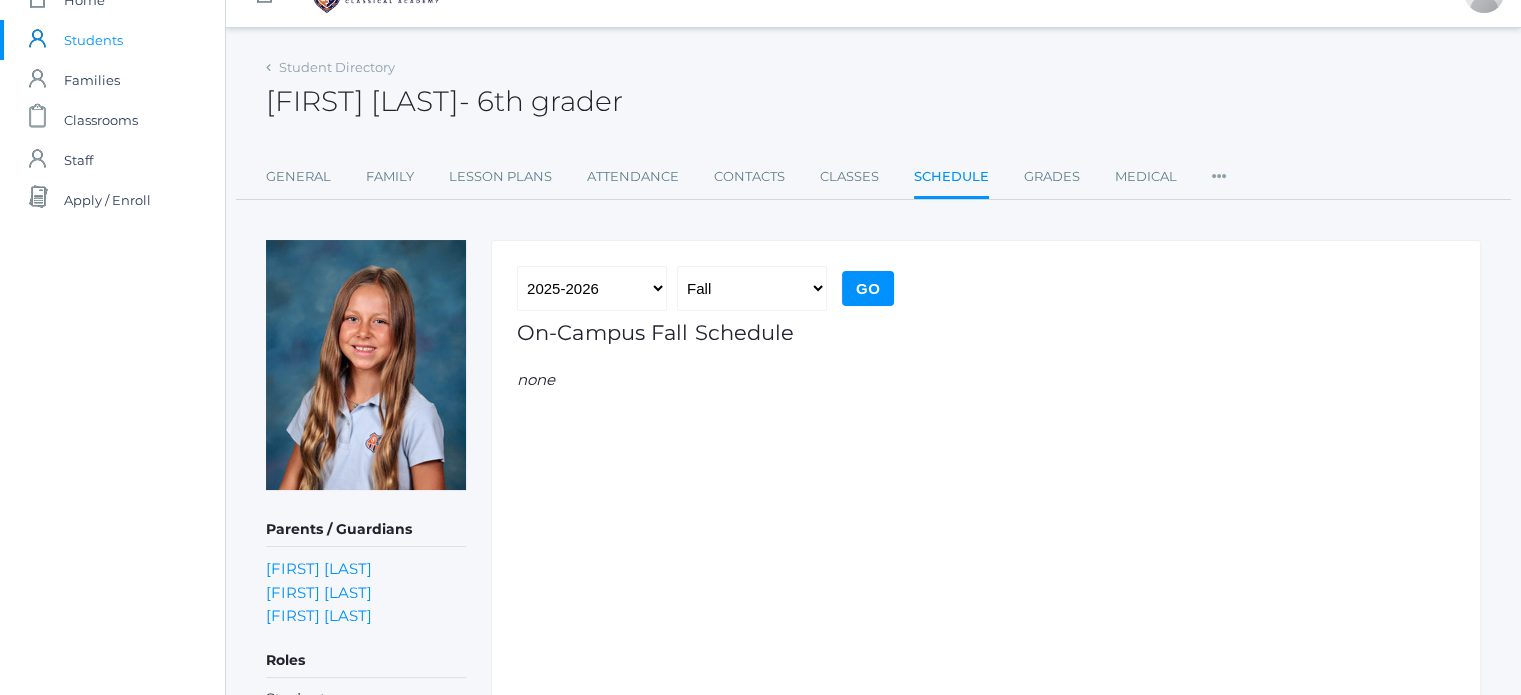scroll, scrollTop: 0, scrollLeft: 0, axis: both 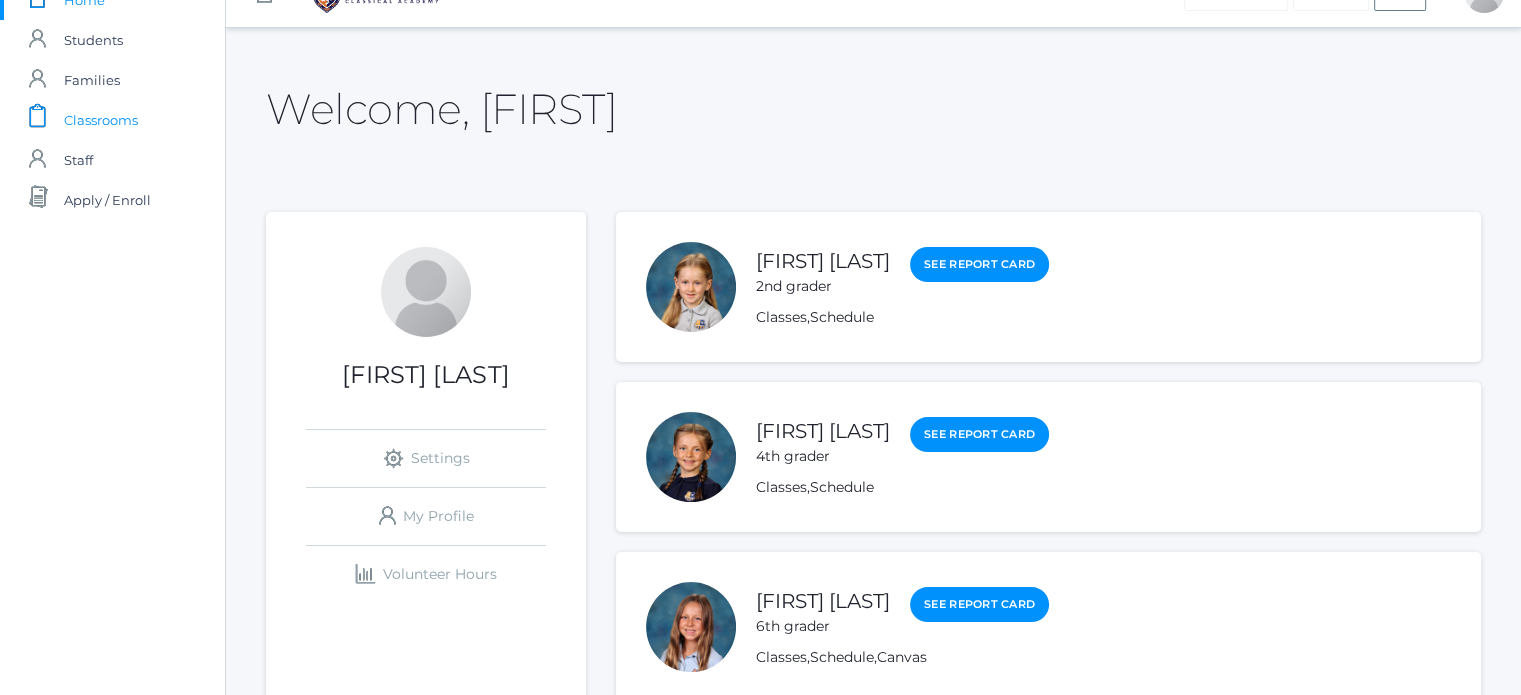 click on "Classrooms" at bounding box center (101, 120) 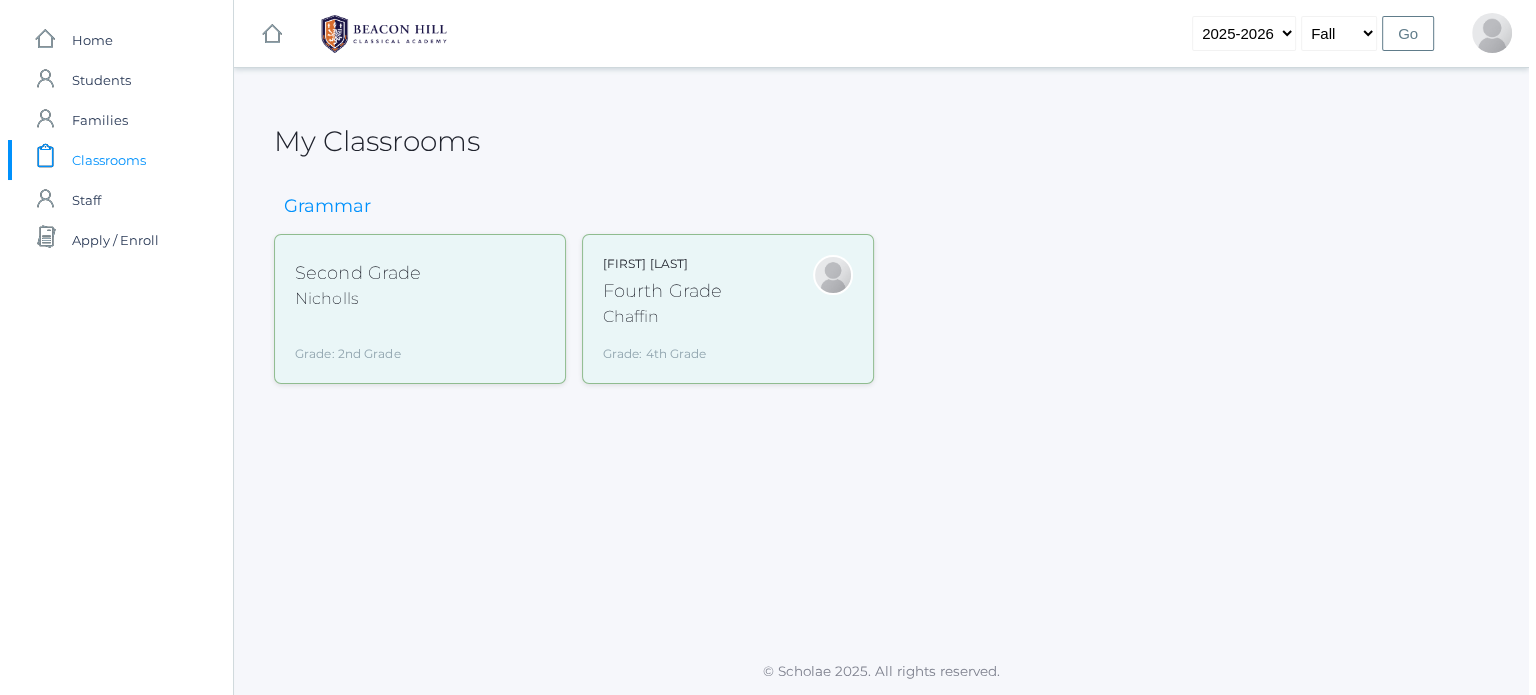 scroll, scrollTop: 0, scrollLeft: 0, axis: both 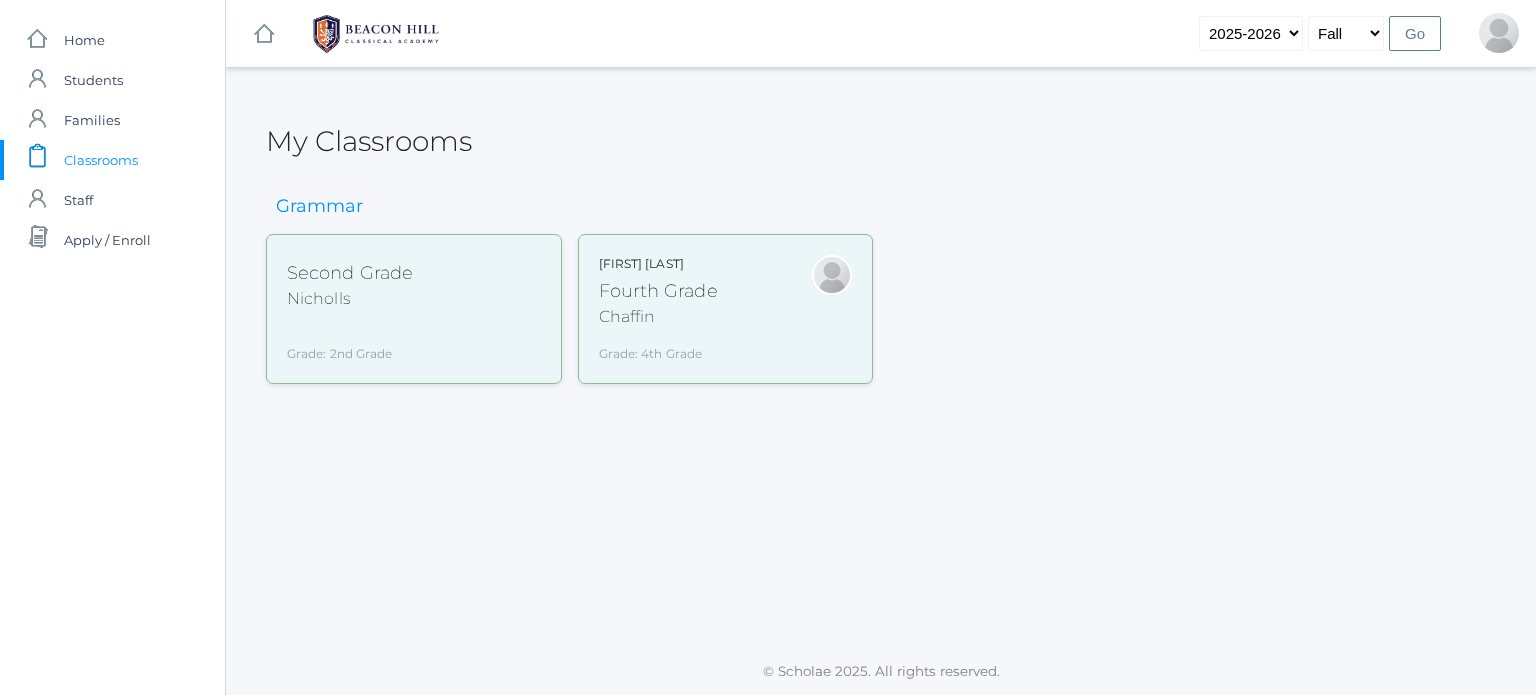 click on "Lydia  Chaffin" at bounding box center [658, 264] 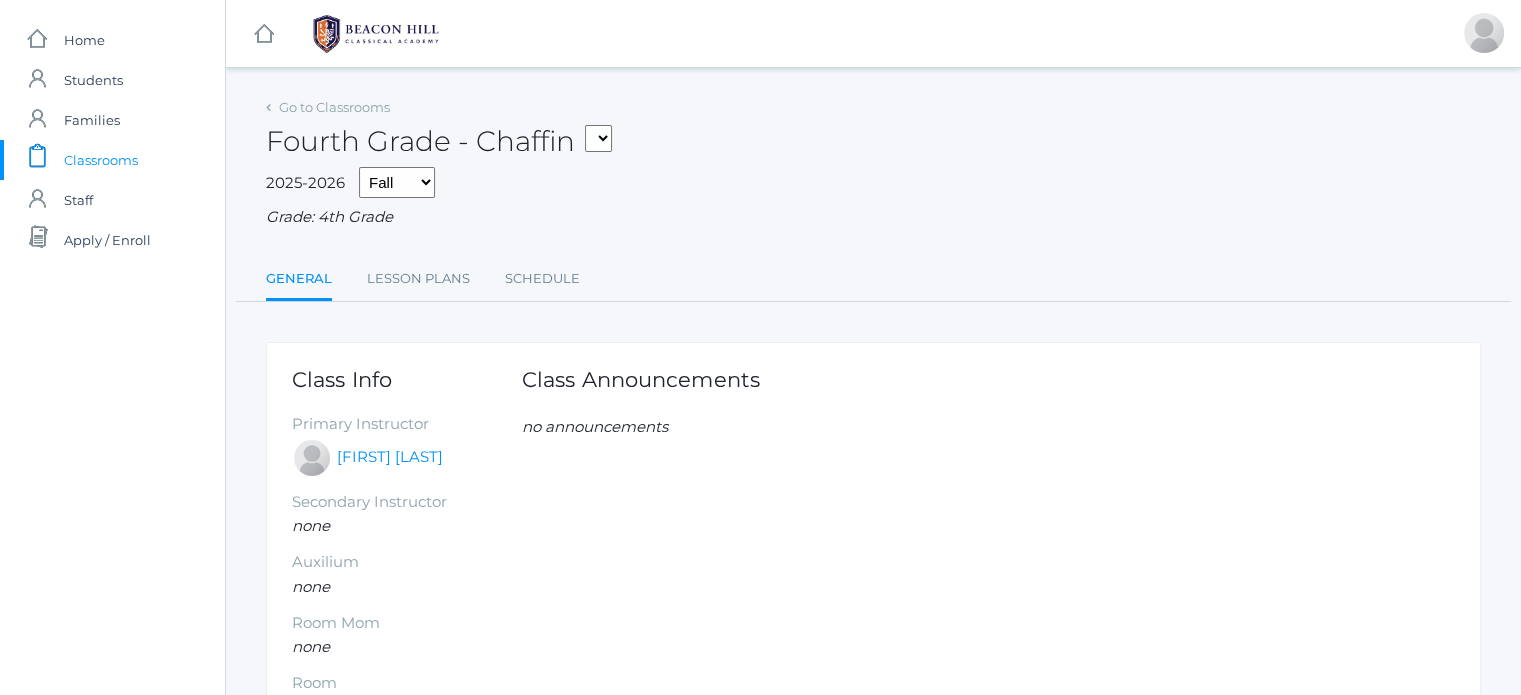 scroll, scrollTop: 0, scrollLeft: 0, axis: both 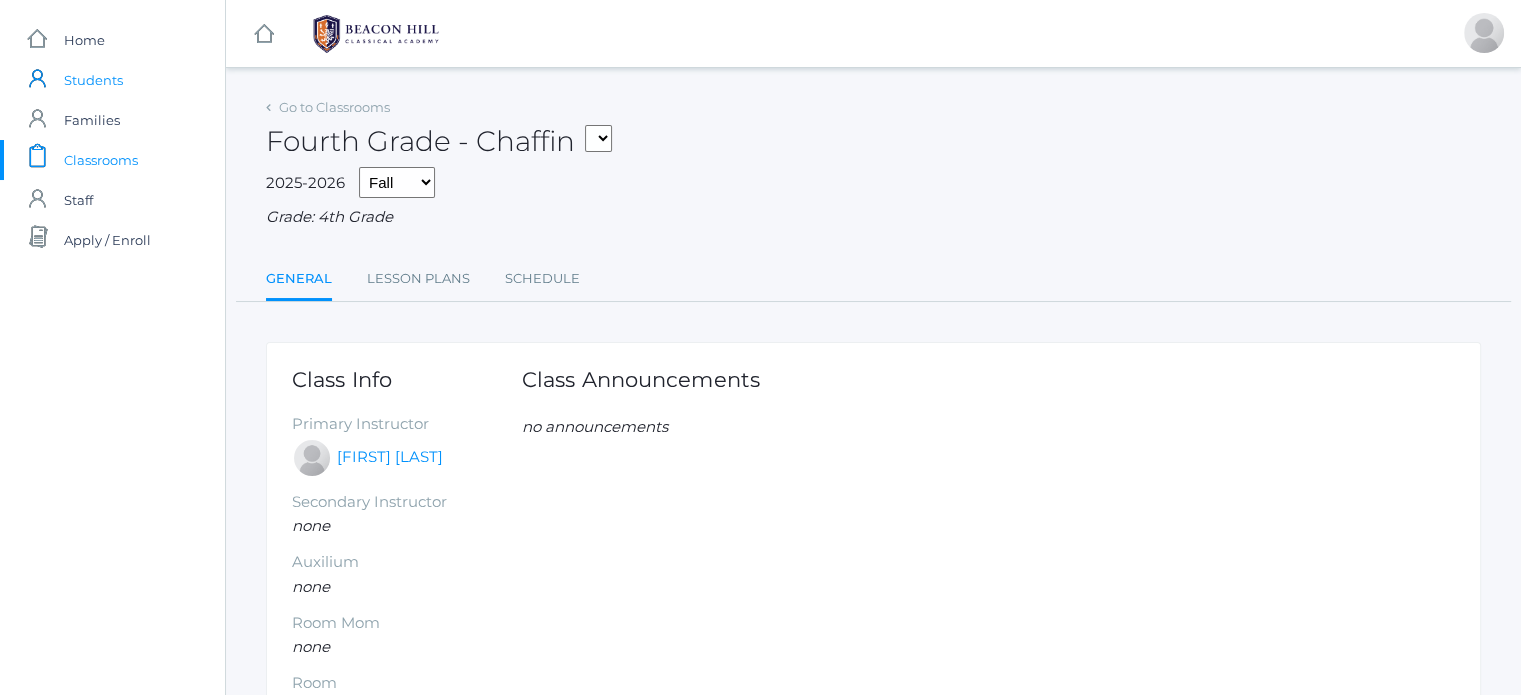 click on "Students" at bounding box center (93, 80) 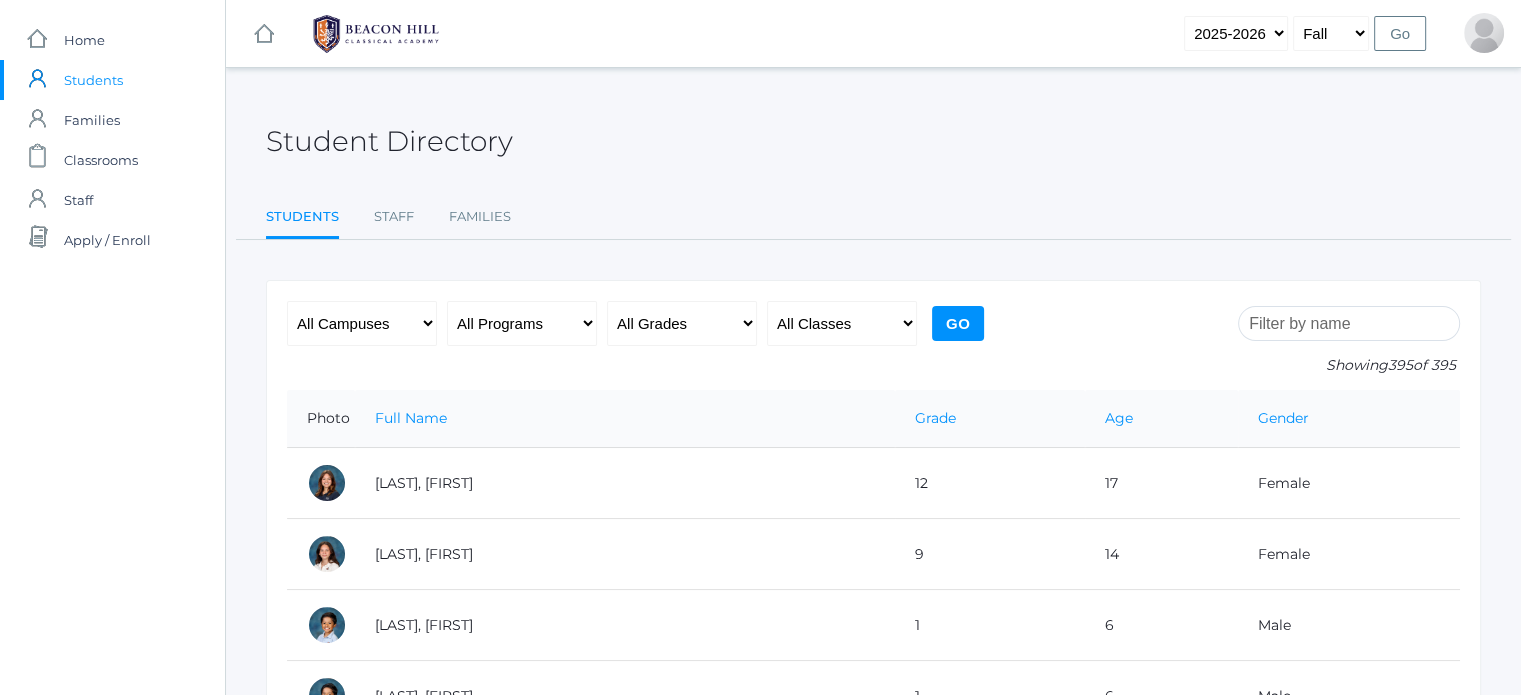 click on "Students" at bounding box center (93, 80) 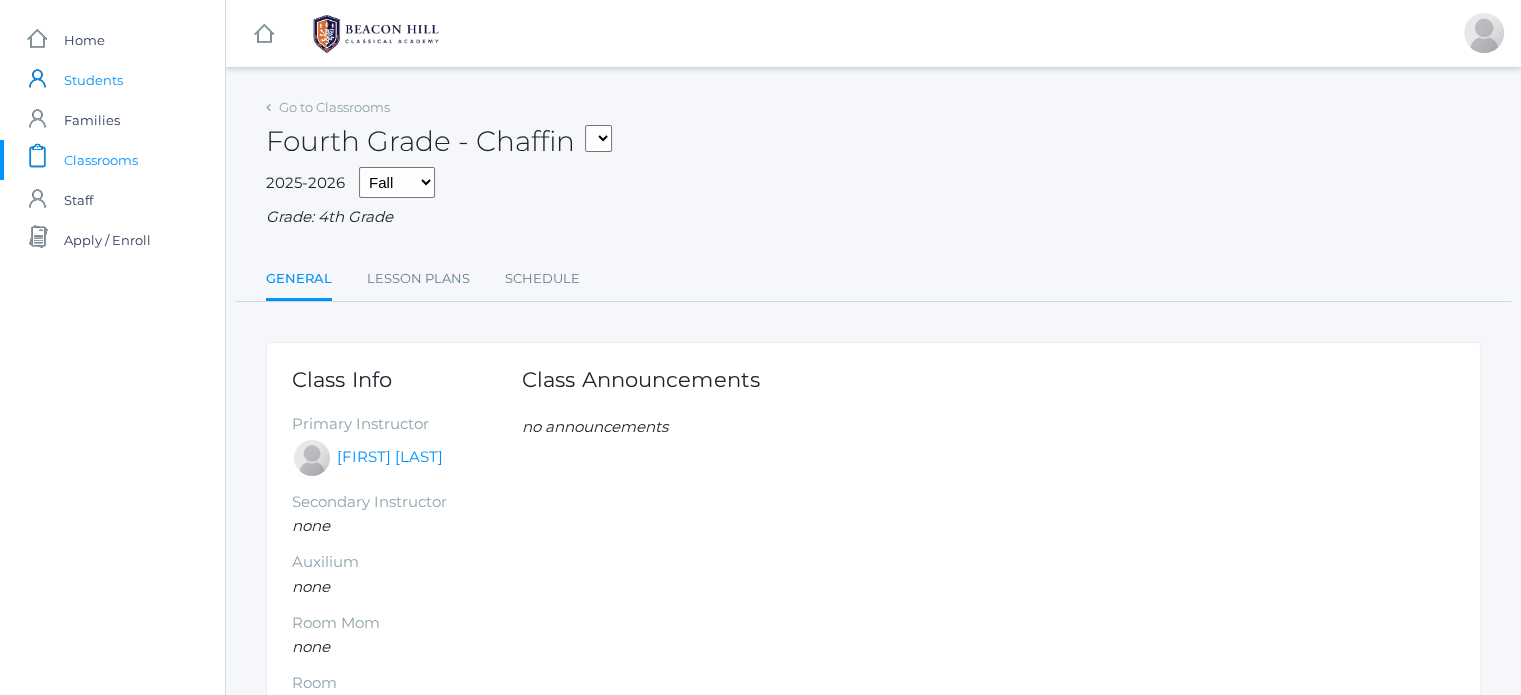 click on "Students" at bounding box center [93, 80] 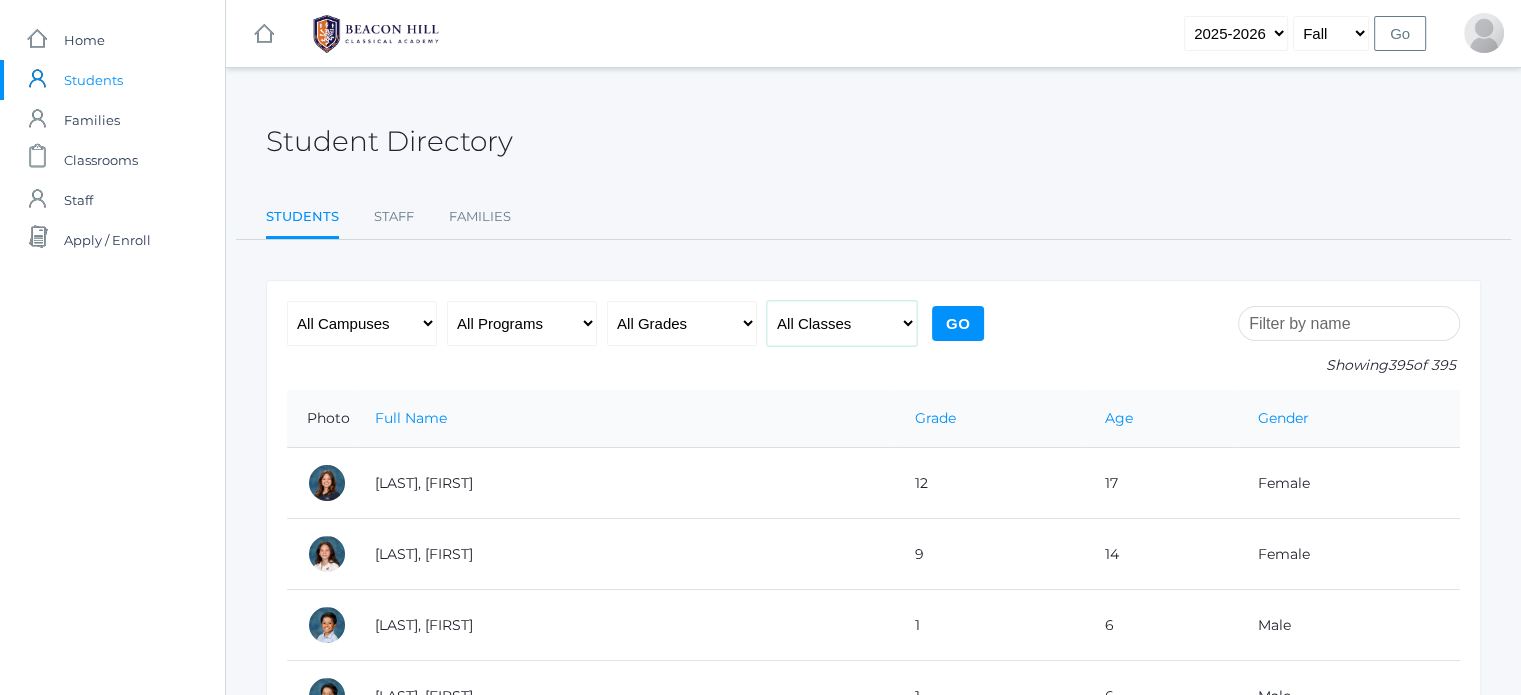 click on "All Classes
Grammar
- *KIND - Kindergarten AM
- *KIND - Kindergarten PM
- *KNDC - Kinder Enrichment AM
- *KNDC - Kinder Enrichment PM
- 01LA - First Grade Barber
- 01LA - First Grade Watson
- 02LA - Second Grade Balli
- 02LA - Second Grade Nicholls
- 03LA - Third Grade Deutsch
- 03LA - Third Grade Webster
- 04LA - Fourth Grade Bradley
- 04LA - Fourth Grade Chaffin
- 05ART - Art 5 Bence
- 05ART - Art 5 Salazar
- 05CITIZEN - Citizenship and Stewardship 5 Bence
- 05CITIZEN - Citizenship and Stewardship 5 Salazar
- 05LA - Language Arts 5 Bence
- 05LA - Language Arts 5 Salazar
- 05LATIN - Latin 5 Bence
- 05LATIN - Latin 5 Salazar
- 05MATH - Mathematics 5 Bence
- 05MATH - Mathematics 5 Salazar
- 05SCI - Science 5 Bence" at bounding box center (842, 323) 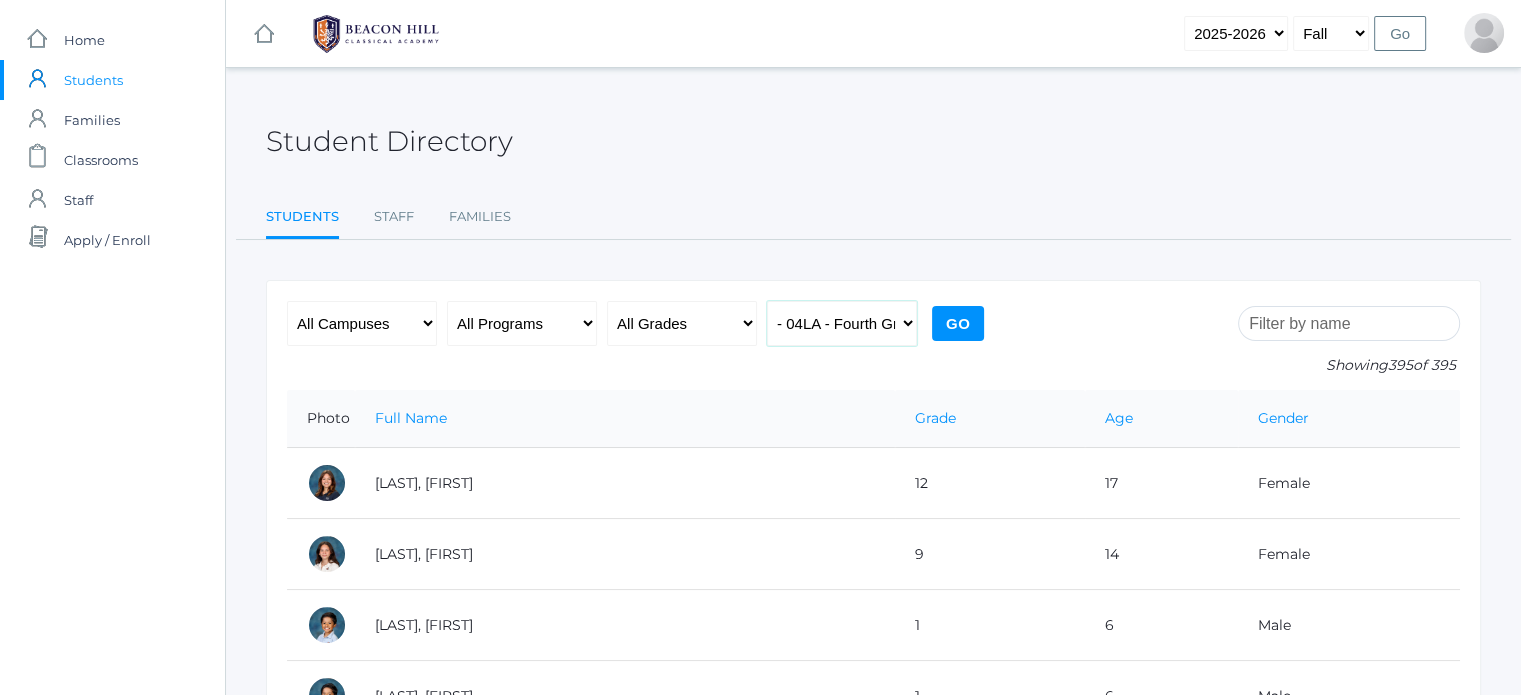 click on "All Classes
Grammar
- *KIND - Kindergarten AM
- *KIND - Kindergarten PM
- *KNDC - Kinder Enrichment AM
- *KNDC - Kinder Enrichment PM
- 01LA - First Grade Barber
- 01LA - First Grade Watson
- 02LA - Second Grade Balli
- 02LA - Second Grade Nicholls
- 03LA - Third Grade Deutsch
- 03LA - Third Grade Webster
- 04LA - Fourth Grade Bradley
- 04LA - Fourth Grade Chaffin
- 05ART - Art 5 Bence
- 05ART - Art 5 Salazar
- 05CITIZEN - Citizenship and Stewardship 5 Bence
- 05CITIZEN - Citizenship and Stewardship 5 Salazar
- 05LA - Language Arts 5 Bence
- 05LA - Language Arts 5 Salazar
- 05LATIN - Latin 5 Bence
- 05LATIN - Latin 5 Salazar
- 05MATH - Mathematics 5 Bence
- 05MATH - Mathematics 5 Salazar
- 05SCI - Science 5 Bence" at bounding box center (842, 323) 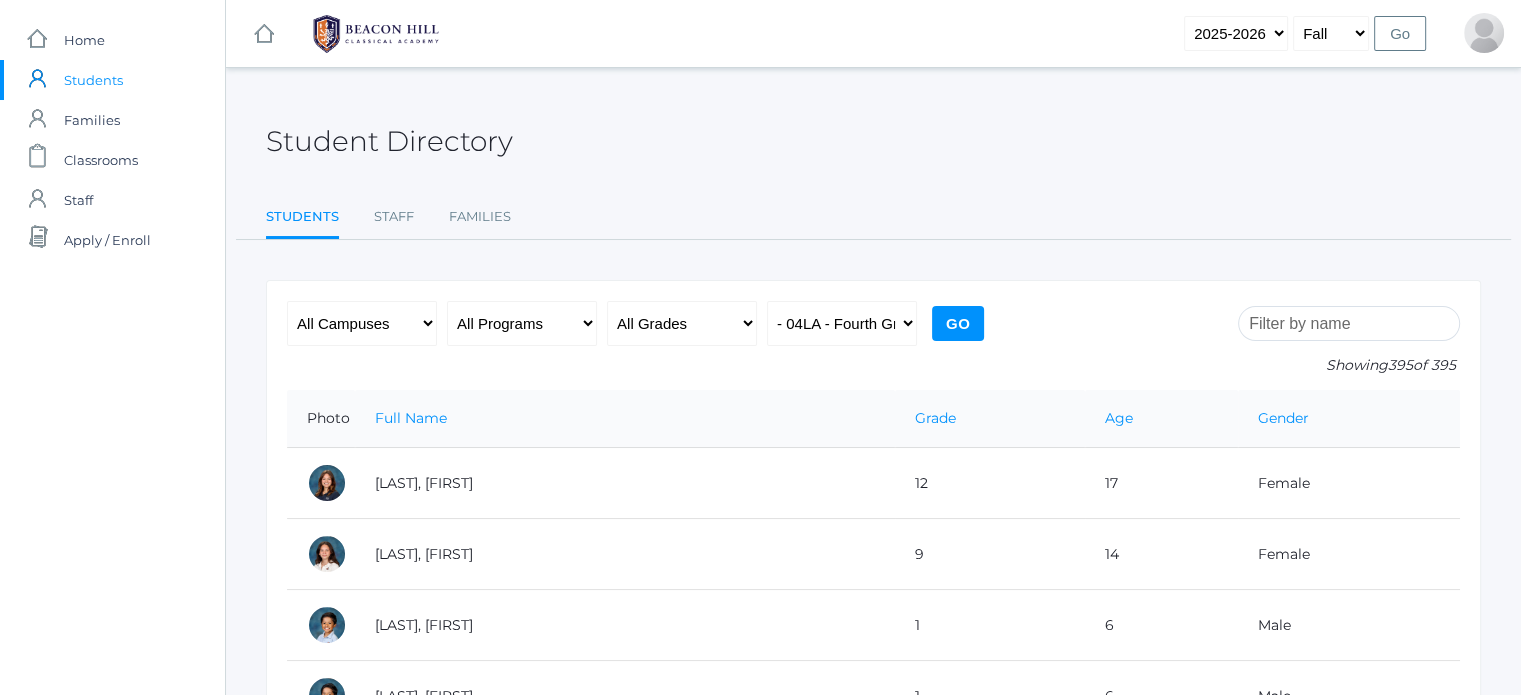 click on "Go" at bounding box center (958, 323) 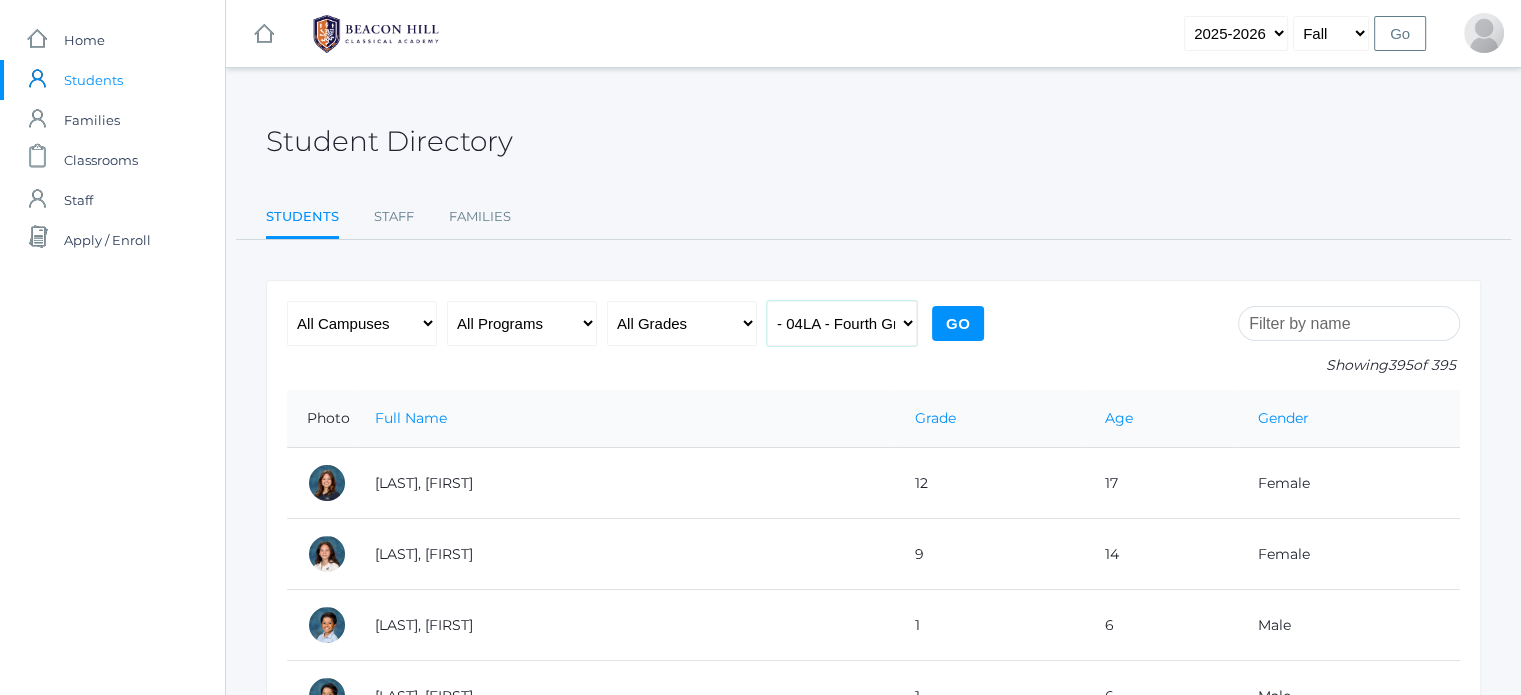 click on "All Classes
Grammar
- *KIND - Kindergarten AM
- *KIND - Kindergarten PM
- *KNDC - Kinder Enrichment AM
- *KNDC - Kinder Enrichment PM
- 01LA - First Grade Barber
- 01LA - First Grade Watson
- 02LA - Second Grade Balli
- 02LA - Second Grade Nicholls
- 03LA - Third Grade Deutsch
- 03LA - Third Grade Webster
- 04LA - Fourth Grade Bradley
- 04LA - Fourth Grade Chaffin
- 05ART - Art 5 Bence
- 05ART - Art 5 Salazar
- 05CITIZEN - Citizenship and Stewardship 5 Bence
- 05CITIZEN - Citizenship and Stewardship 5 Salazar
- 05LA - Language Arts 5 Bence
- 05LA - Language Arts 5 Salazar
- 05LATIN - Latin 5 Bence
- 05LATIN - Latin 5 Salazar
- 05MATH - Mathematics 5 Bence
- 05MATH - Mathematics 5 Salazar
- 05SCI - Science 5 Bence" at bounding box center [842, 323] 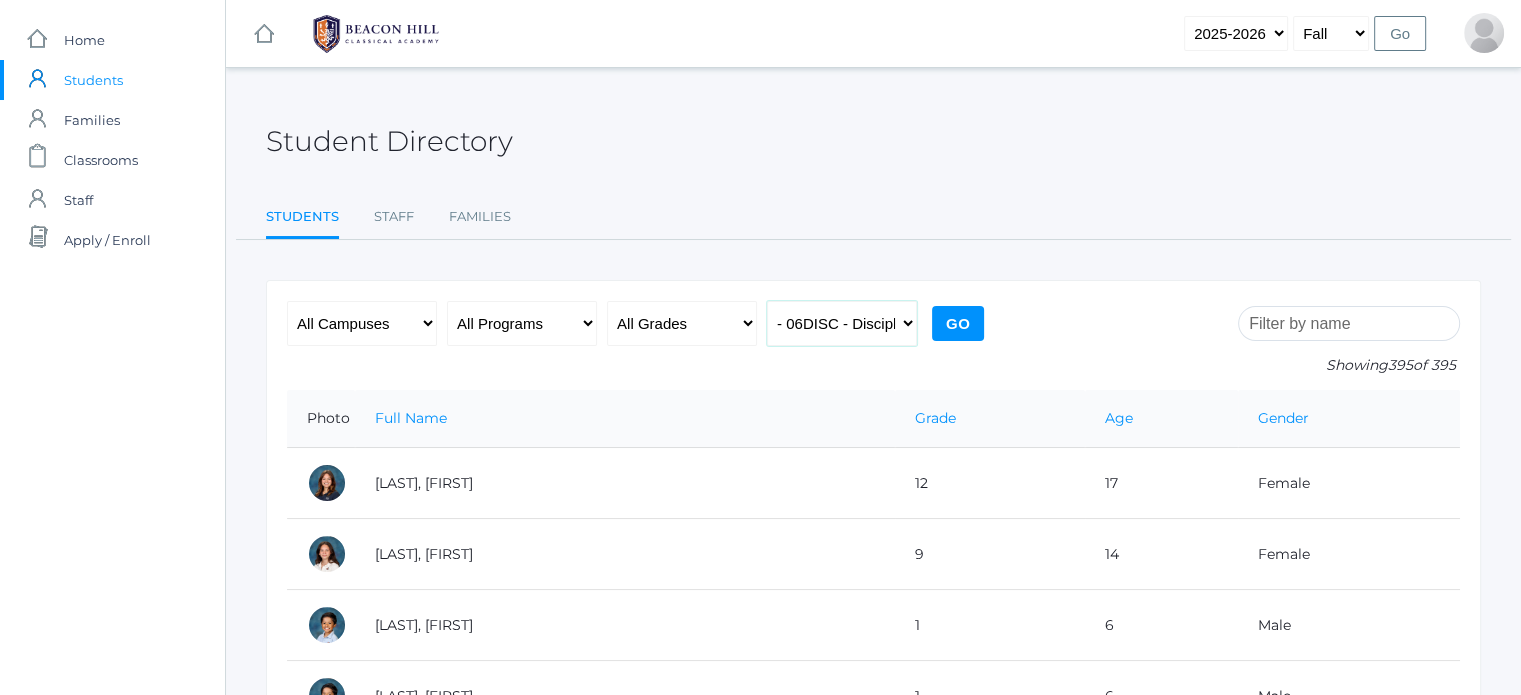click on "All Classes
Grammar
- *KIND - Kindergarten AM
- *KIND - Kindergarten PM
- *KNDC - Kinder Enrichment AM
- *KNDC - Kinder Enrichment PM
- 01LA - First Grade Barber
- 01LA - First Grade Watson
- 02LA - Second Grade Balli
- 02LA - Second Grade Nicholls
- 03LA - Third Grade Deutsch
- 03LA - Third Grade Webster
- 04LA - Fourth Grade Bradley
- 04LA - Fourth Grade Chaffin
- 05ART - Art 5 Bence
- 05ART - Art 5 Salazar
- 05CITIZEN - Citizenship and Stewardship 5 Bence
- 05CITIZEN - Citizenship and Stewardship 5 Salazar
- 05LA - Language Arts 5 Bence
- 05LA - Language Arts 5 Salazar
- 05LATIN - Latin 5 Bence
- 05LATIN - Latin 5 Salazar
- 05MATH - Mathematics 5 Bence
- 05MATH - Mathematics 5 Salazar
- 05SCI - Science 5 Bence" at bounding box center [842, 323] 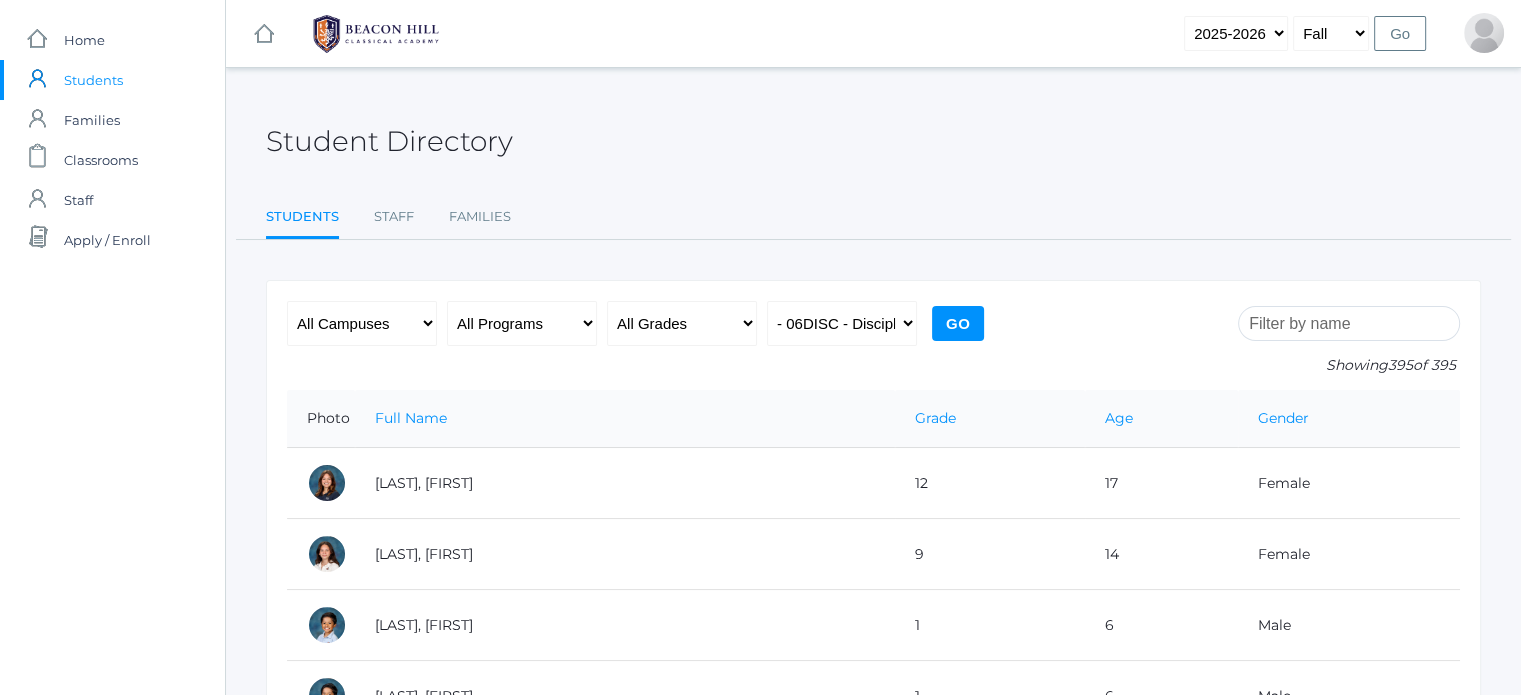 click on "Go" at bounding box center [958, 323] 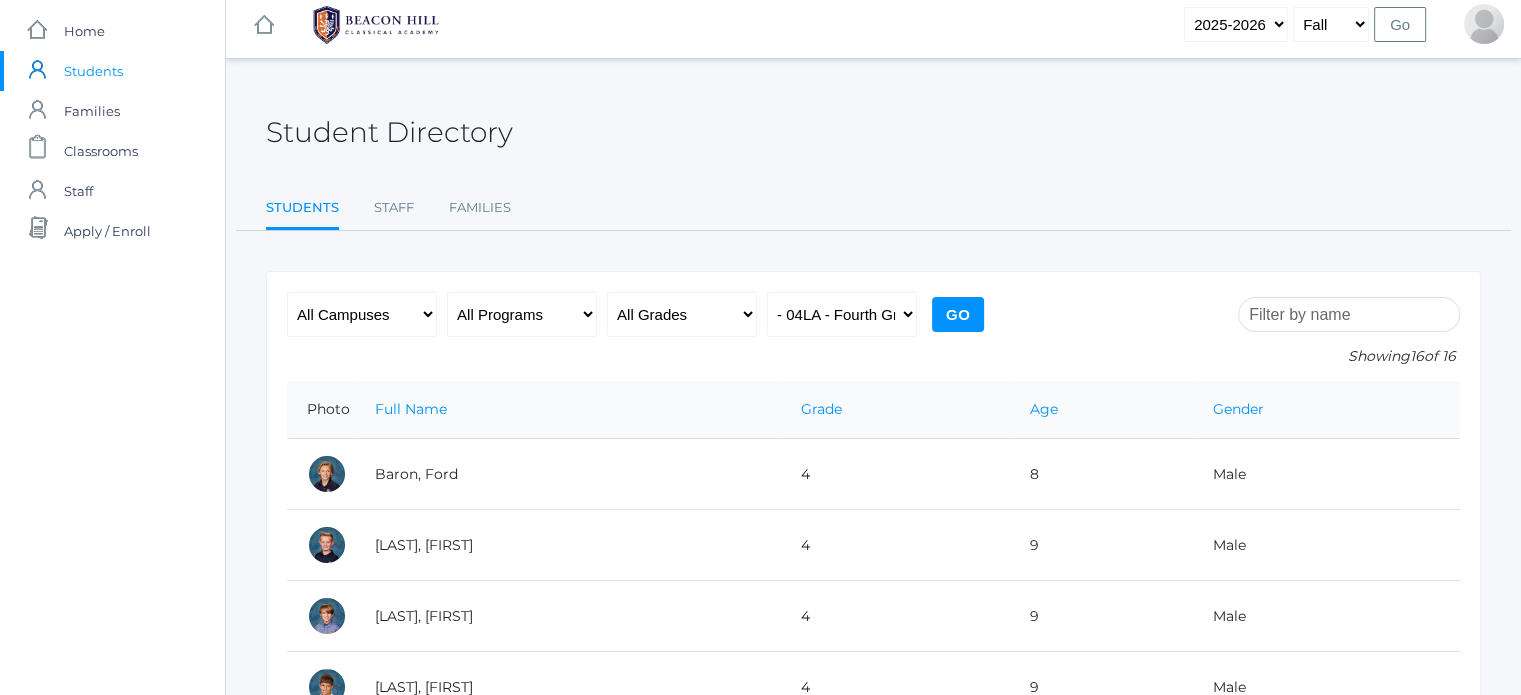 scroll, scrollTop: 0, scrollLeft: 0, axis: both 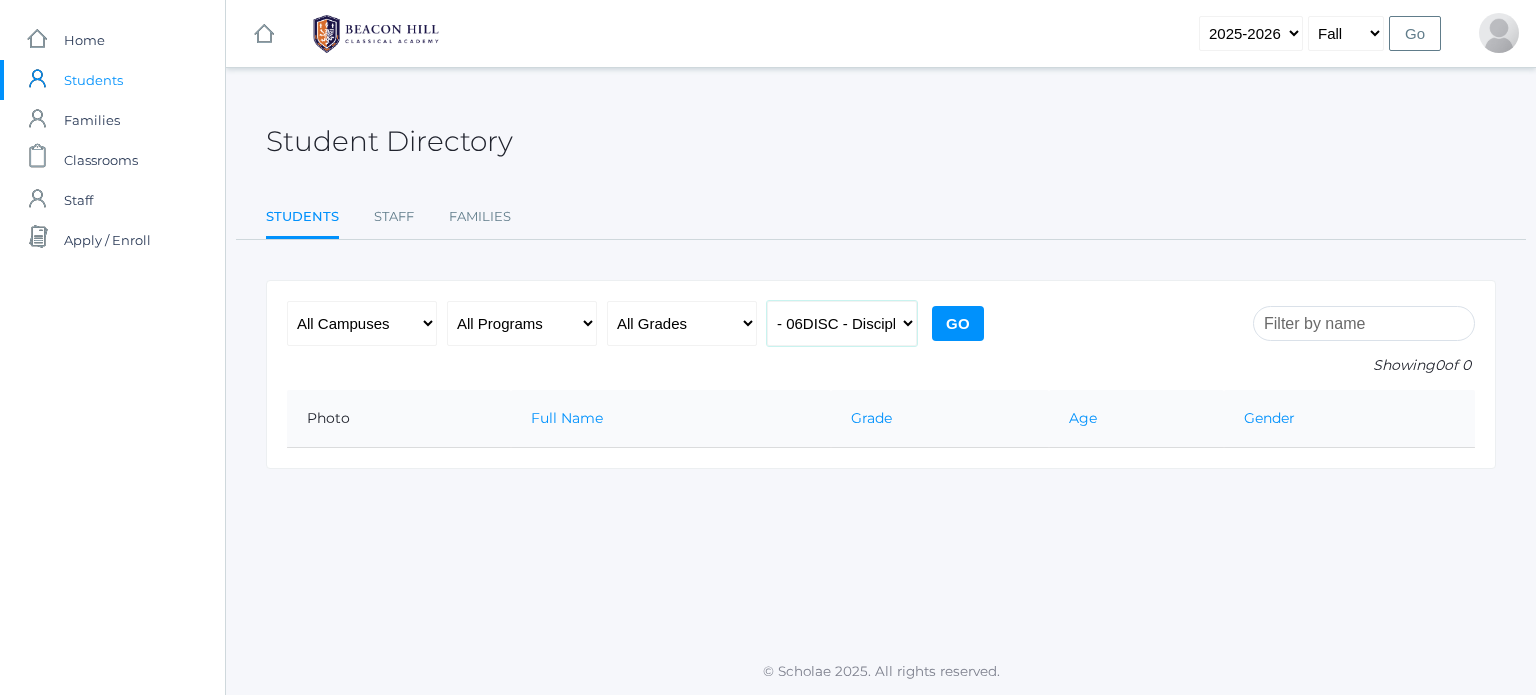 click on "All Classes
Grammar
- *KIND - Kindergarten AM
- *KIND - Kindergarten PM
- *KNDC - Kinder Enrichment AM
- *KNDC - Kinder Enrichment PM
- 01LA - First Grade Barber
- 01LA - First Grade Watson
- 02LA - Second Grade Balli
- 02LA - Second Grade Nicholls
- 03LA - Third Grade Deutsch
- 03LA - Third Grade Webster
- 04LA - Fourth Grade Bradley
- 04LA - Fourth Grade Chaffin
- 05ART - Art 5 Bence
- 05ART - Art 5 Salazar
- 05CITIZEN - Citizenship and Stewardship 5 Bence
- 05CITIZEN - Citizenship and Stewardship 5 Salazar
- 05LA - Language Arts 5 Bence
- 05LA - Language Arts 5 Salazar
- 05LATIN - Latin 5 Bence
- 05LATIN - Latin 5 Salazar
- 05MATH - Mathematics 5 Bence
- 05MATH - Mathematics 5 Salazar
- 05SCI - Science 5 Bence" at bounding box center [842, 323] 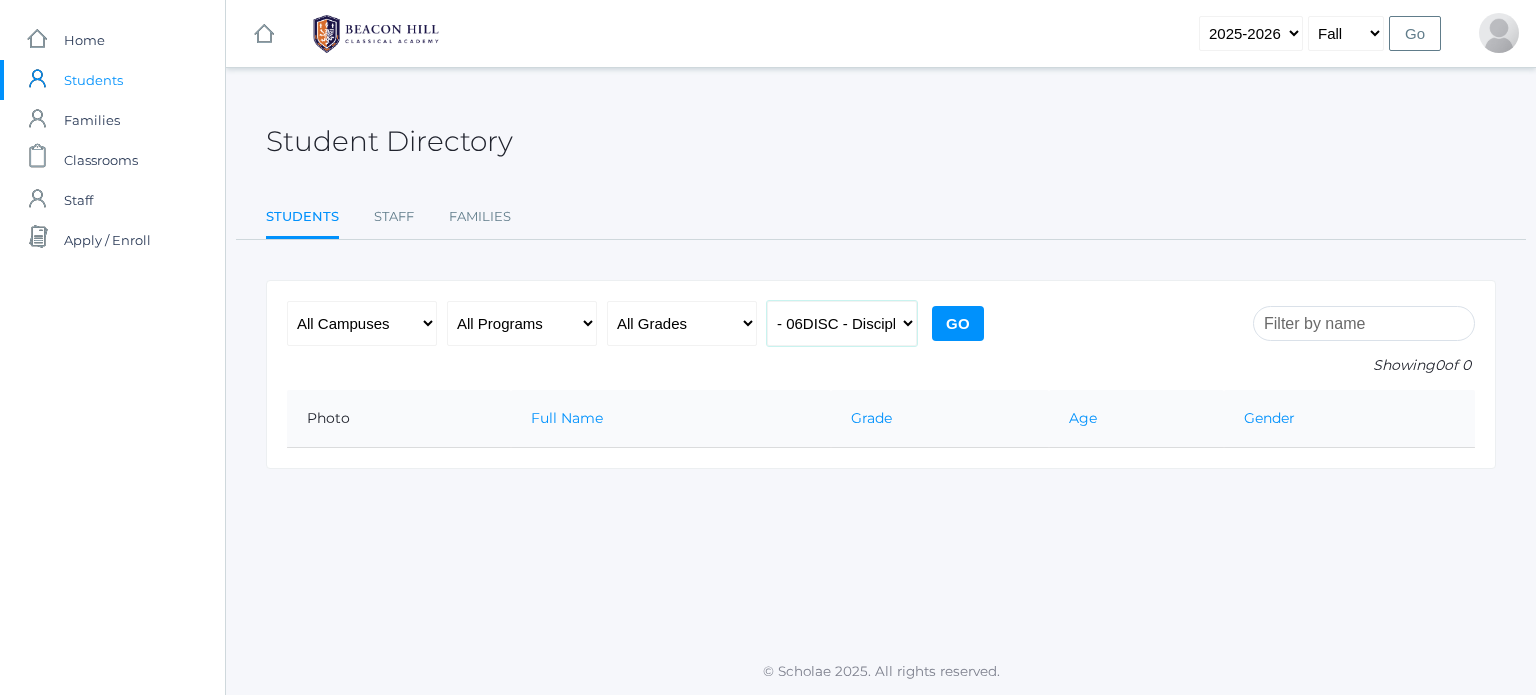 select on "2125" 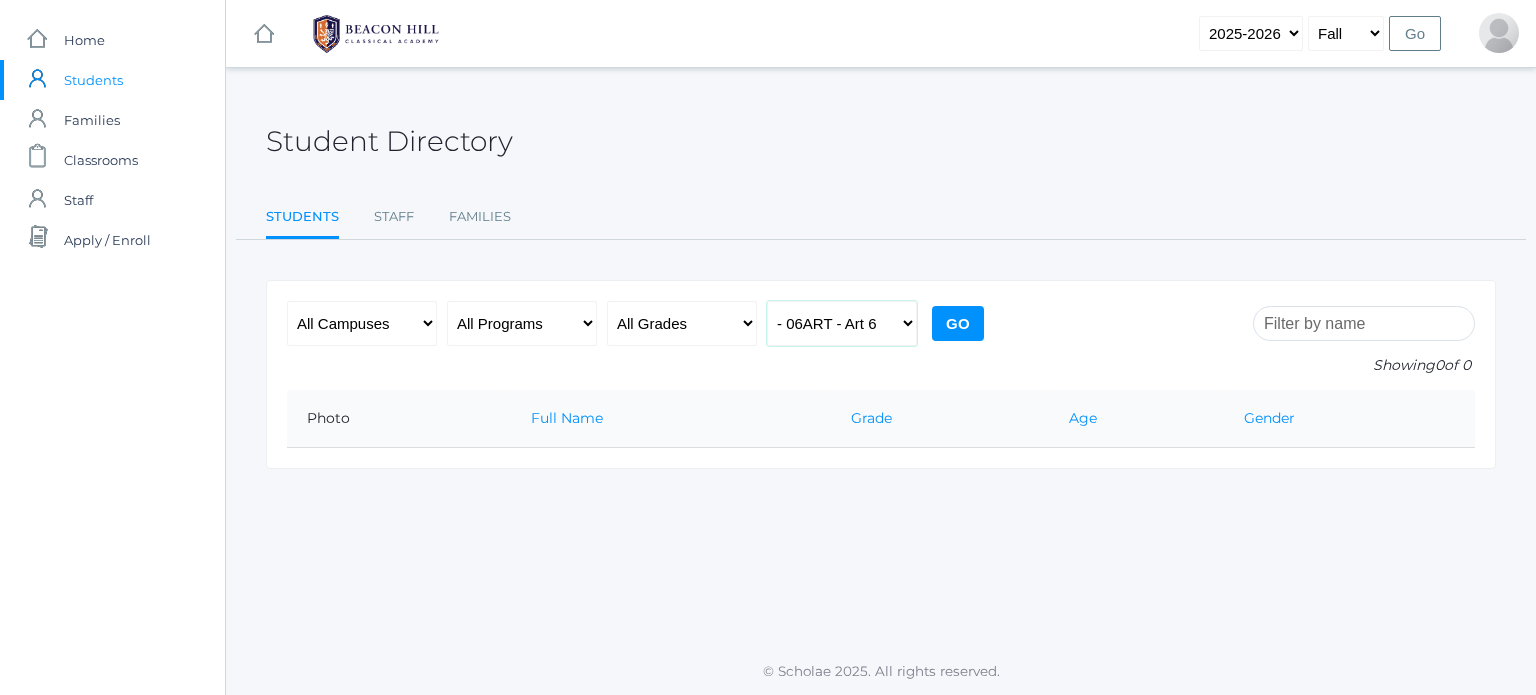 click on "All Classes
Grammar
- *KIND - Kindergarten AM
- *KIND - Kindergarten PM
- *KNDC - Kinder Enrichment AM
- *KNDC - Kinder Enrichment PM
- 01LA - First Grade Barber
- 01LA - First Grade Watson
- 02LA - Second Grade Balli
- 02LA - Second Grade Nicholls
- 03LA - Third Grade Deutsch
- 03LA - Third Grade Webster
- 04LA - Fourth Grade Bradley
- 04LA - Fourth Grade Chaffin
- 05ART - Art 5 Bence
- 05ART - Art 5 Salazar
- 05CITIZEN - Citizenship and Stewardship 5 Bence
- 05CITIZEN - Citizenship and Stewardship 5 Salazar
- 05LA - Language Arts 5 Bence
- 05LA - Language Arts 5 Salazar
- 05LATIN - Latin 5 Bence
- 05LATIN - Latin 5 Salazar
- 05MATH - Mathematics 5 Bence
- 05MATH - Mathematics 5 Salazar
- 05SCI - Science 5 Bence" at bounding box center [842, 323] 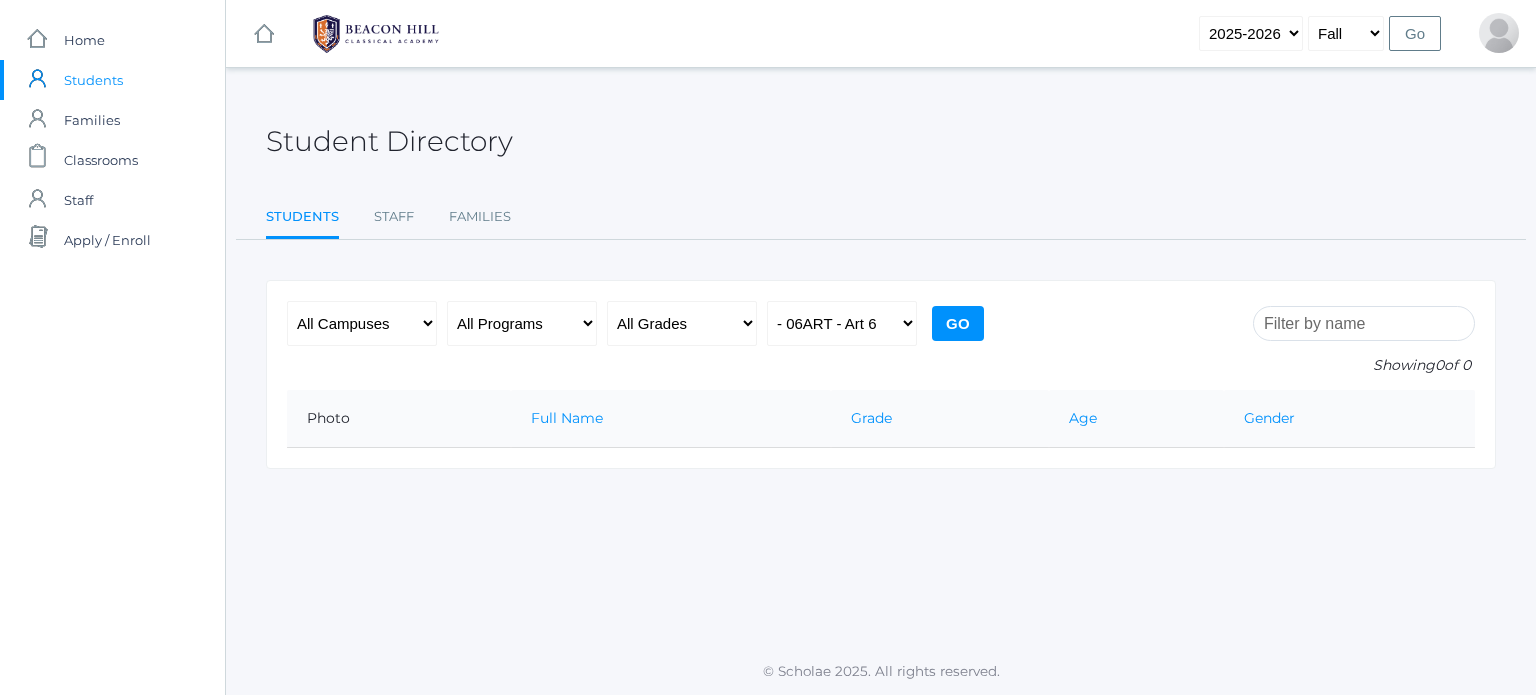 click on "Go" at bounding box center (958, 323) 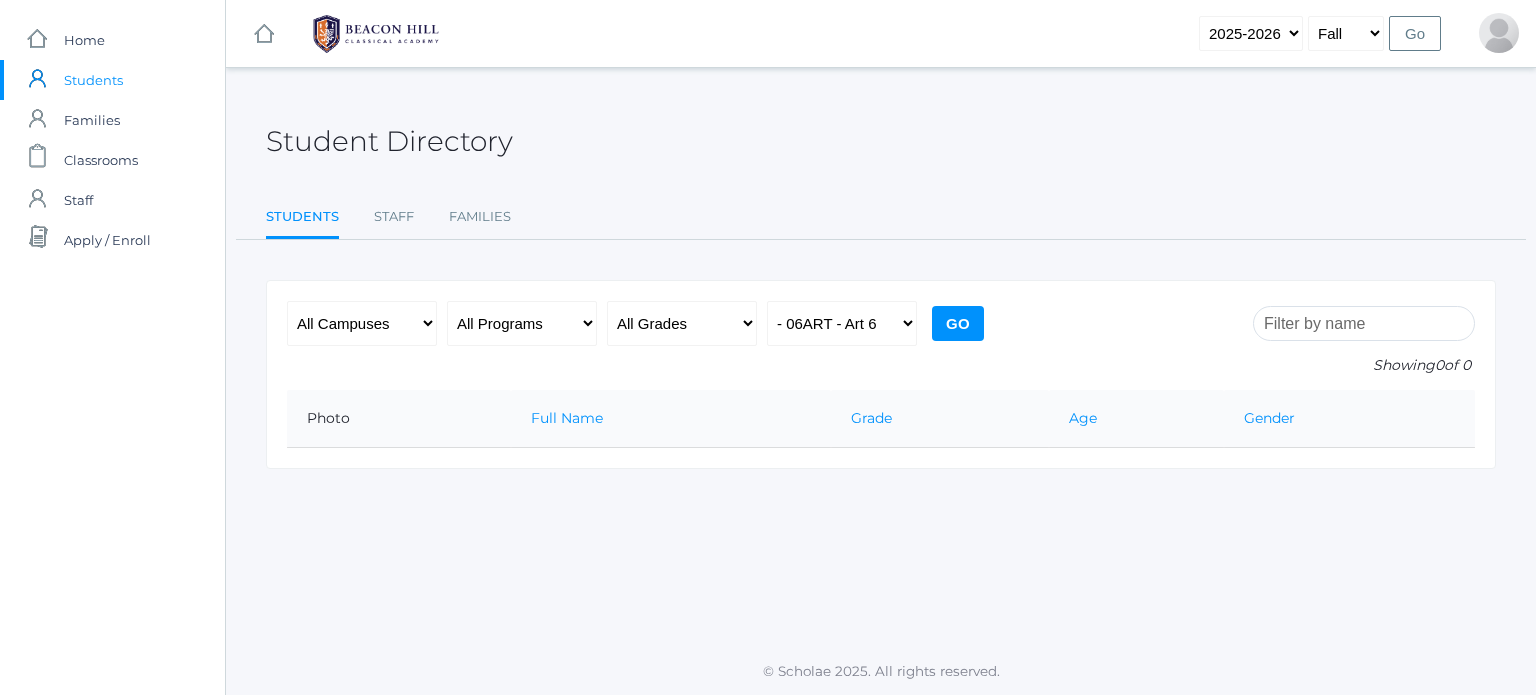 scroll, scrollTop: 0, scrollLeft: 0, axis: both 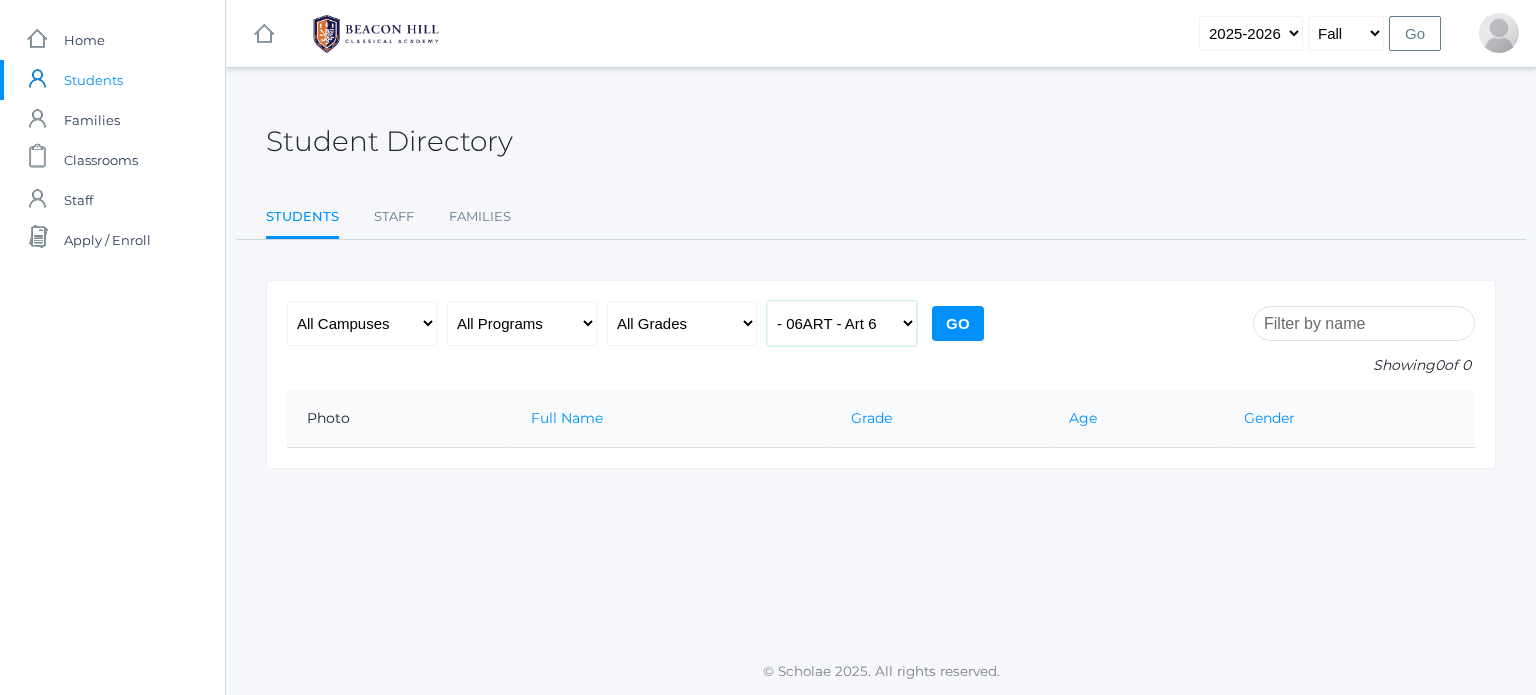 click on "All Classes
Grammar
- *KIND - Kindergarten AM
- *KIND - Kindergarten PM
- *KNDC - Kinder Enrichment AM
- *KNDC - Kinder Enrichment PM
- 01LA - First Grade Barber
- 01LA - First Grade Watson
- 02LA - Second Grade Balli
- 02LA - Second Grade Nicholls
- 03LA - Third Grade Deutsch
- 03LA - Third Grade Webster
- 04LA - Fourth Grade Bradley
- 04LA - Fourth Grade Chaffin
- 05ART - Art 5 Bence
- 05ART - Art 5 Salazar
- 05CITIZEN - Citizenship and Stewardship 5 Bence
- 05CITIZEN - Citizenship and Stewardship 5 Salazar
- 05LA - Language Arts 5 Bence
- 05LA - Language Arts 5 Salazar
- 05LATIN - Latin 5 Bence
- 05LATIN - Latin 5 Salazar
- 05MATH - Mathematics 5 Bence
- 05MATH - Mathematics 5 Salazar
- 05SCI - Science 5 Bence" at bounding box center [842, 323] 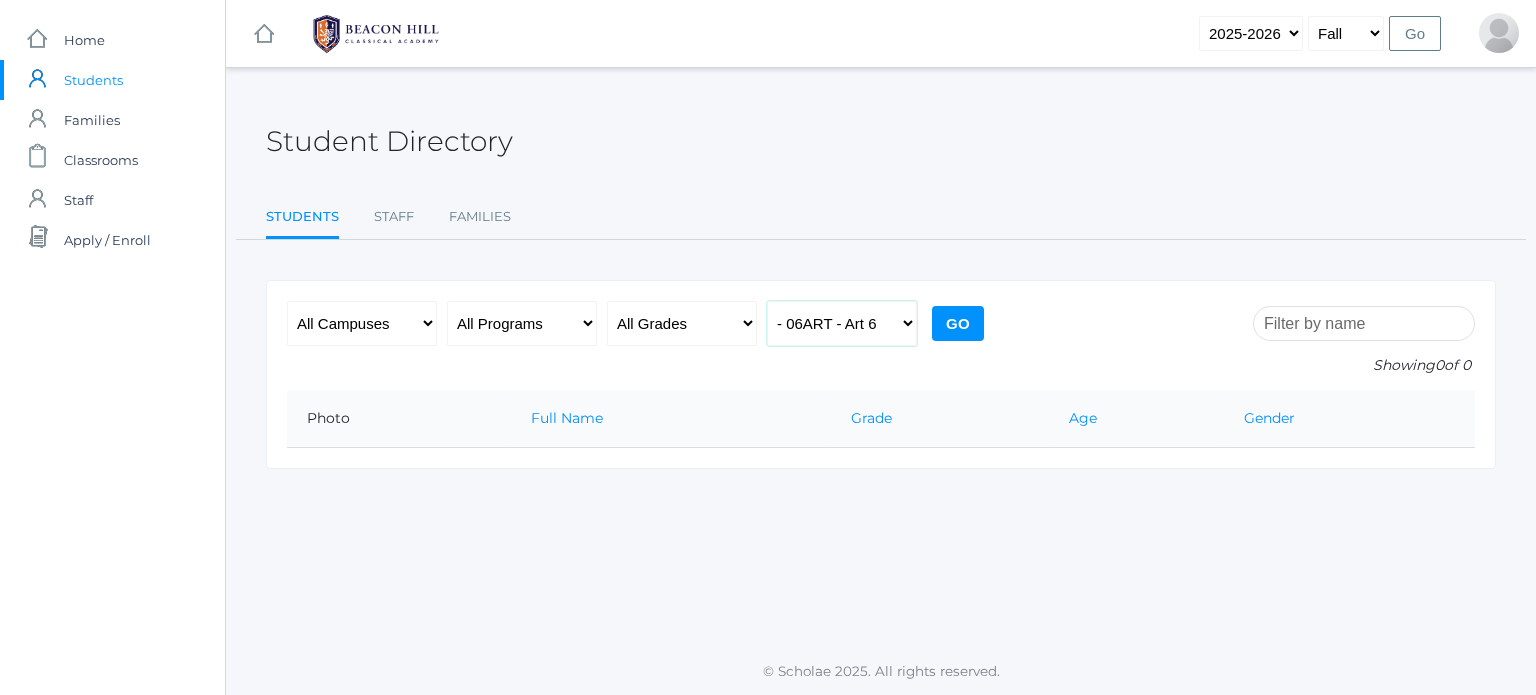 select on "2036" 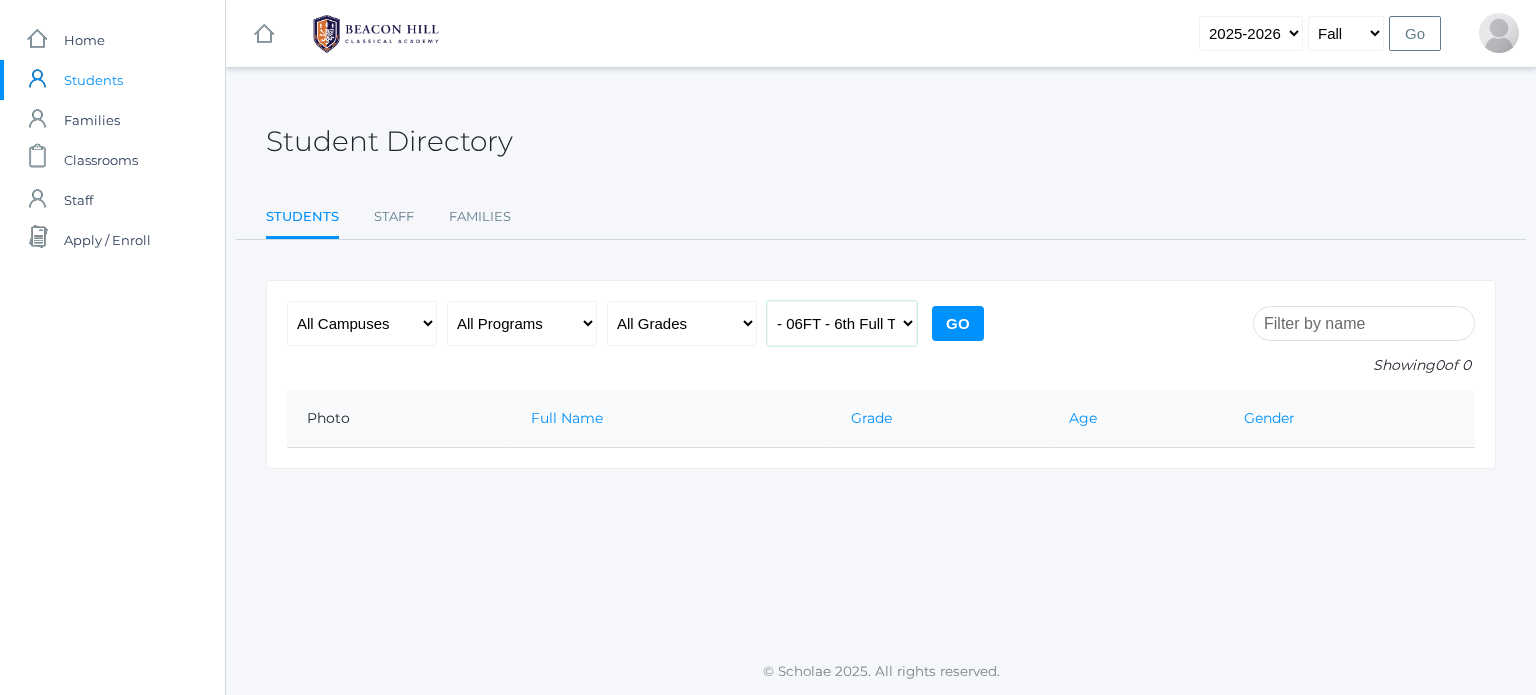 click on "All Classes
Grammar
- *KIND - Kindergarten AM
- *KIND - Kindergarten PM
- *KNDC - Kinder Enrichment AM
- *KNDC - Kinder Enrichment PM
- 01LA - First Grade Barber
- 01LA - First Grade Watson
- 02LA - Second Grade Balli
- 02LA - Second Grade Nicholls
- 03LA - Third Grade Deutsch
- 03LA - Third Grade Webster
- 04LA - Fourth Grade Bradley
- 04LA - Fourth Grade Chaffin
- 05ART - Art 5 Bence
- 05ART - Art 5 Salazar
- 05CITIZEN - Citizenship and Stewardship 5 Bence
- 05CITIZEN - Citizenship and Stewardship 5 Salazar
- 05LA - Language Arts 5 Bence
- 05LA - Language Arts 5 Salazar
- 05LATIN - Latin 5 Bence
- 05LATIN - Latin 5 Salazar
- 05MATH - Mathematics 5 Bence
- 05MATH - Mathematics 5 Salazar
- 05SCI - Science 5 Bence" at bounding box center (842, 323) 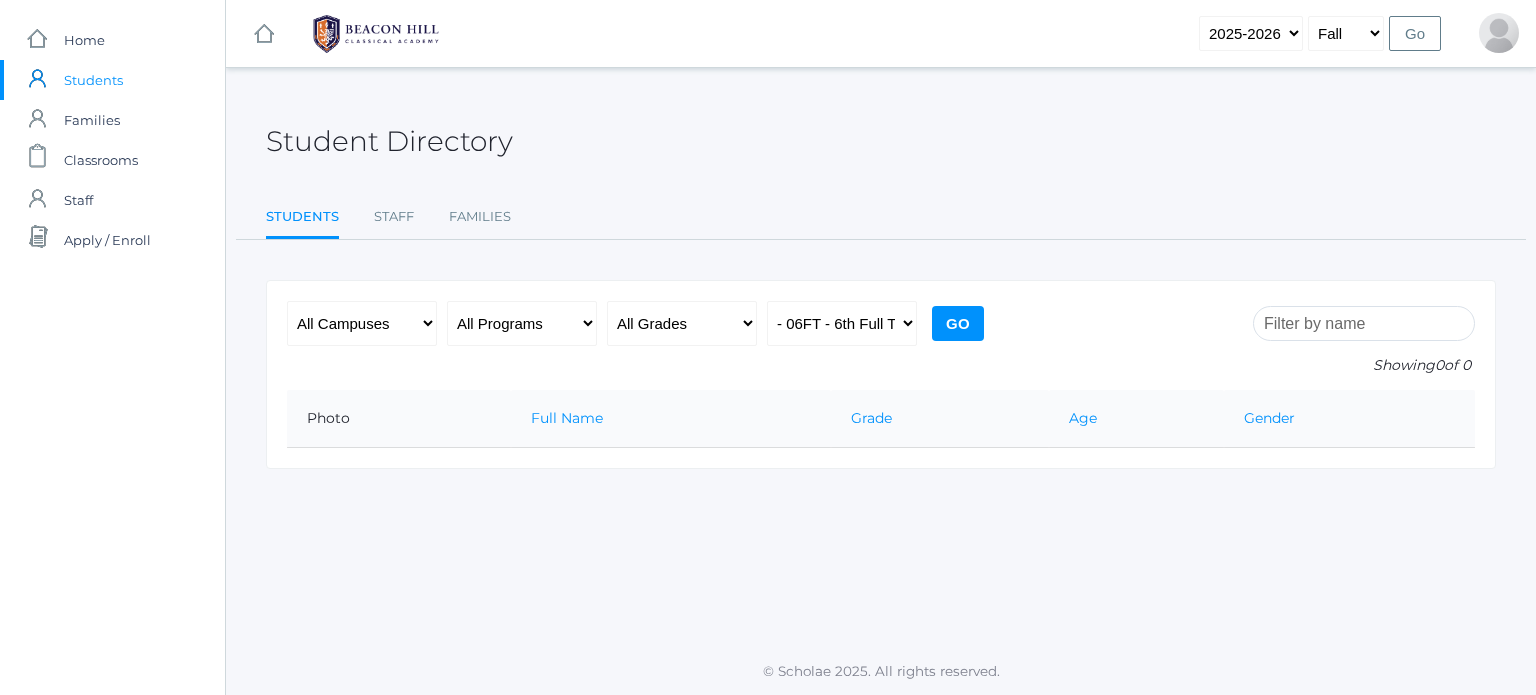 click on "Go" at bounding box center (958, 323) 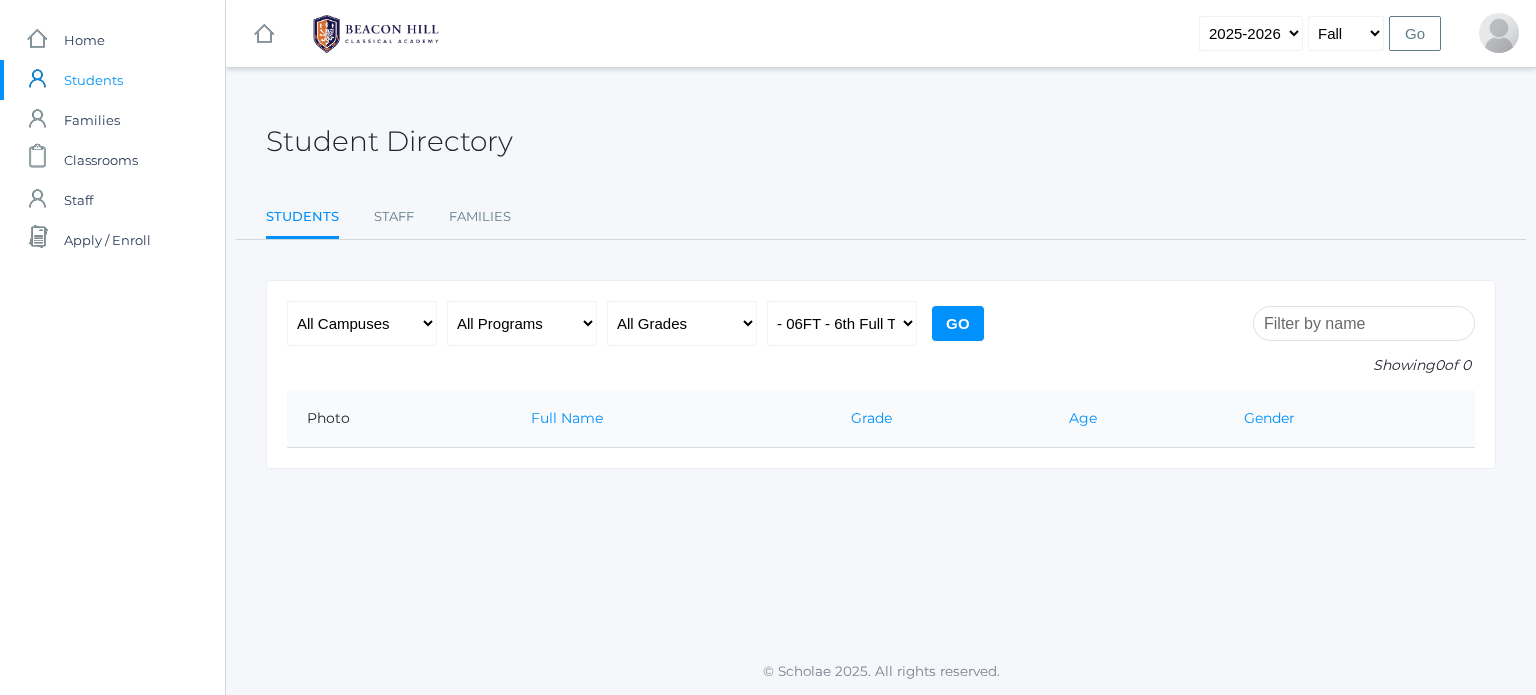 scroll, scrollTop: 0, scrollLeft: 0, axis: both 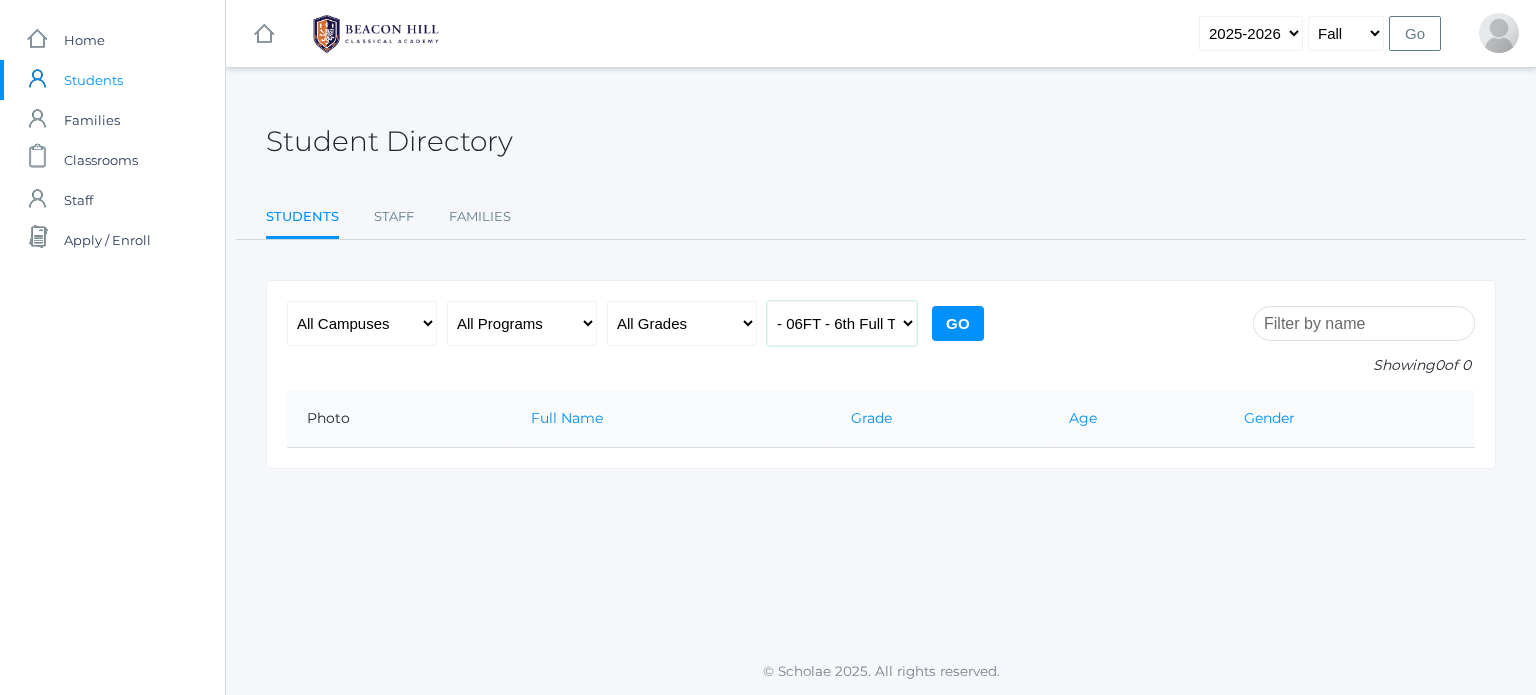 click on "All Classes
Grammar
- *KIND - Kindergarten AM
- *KIND - Kindergarten PM
- *KNDC - Kinder Enrichment AM
- *KNDC - Kinder Enrichment PM
- 01LA - First Grade Barber
- 01LA - First Grade Watson
- 02LA - Second Grade Balli
- 02LA - Second Grade Nicholls
- 03LA - Third Grade Deutsch
- 03LA - Third Grade Webster
- 04LA - Fourth Grade Bradley
- 04LA - Fourth Grade Chaffin
- 05ART - Art 5 Bence
- 05ART - Art 5 Salazar
- 05CITIZEN - Citizenship and Stewardship 5 Bence
- 05CITIZEN - Citizenship and Stewardship 5 Salazar
- 05LA - Language Arts 5 Bence
- 05LA - Language Arts 5 Salazar
- 05LATIN - Latin 5 Bence
- 05LATIN - Latin 5 Salazar
- 05MATH - Mathematics 5 Bence
- 05MATH - Mathematics 5 Salazar
- 05SCI - Science 5 Bence" at bounding box center [842, 323] 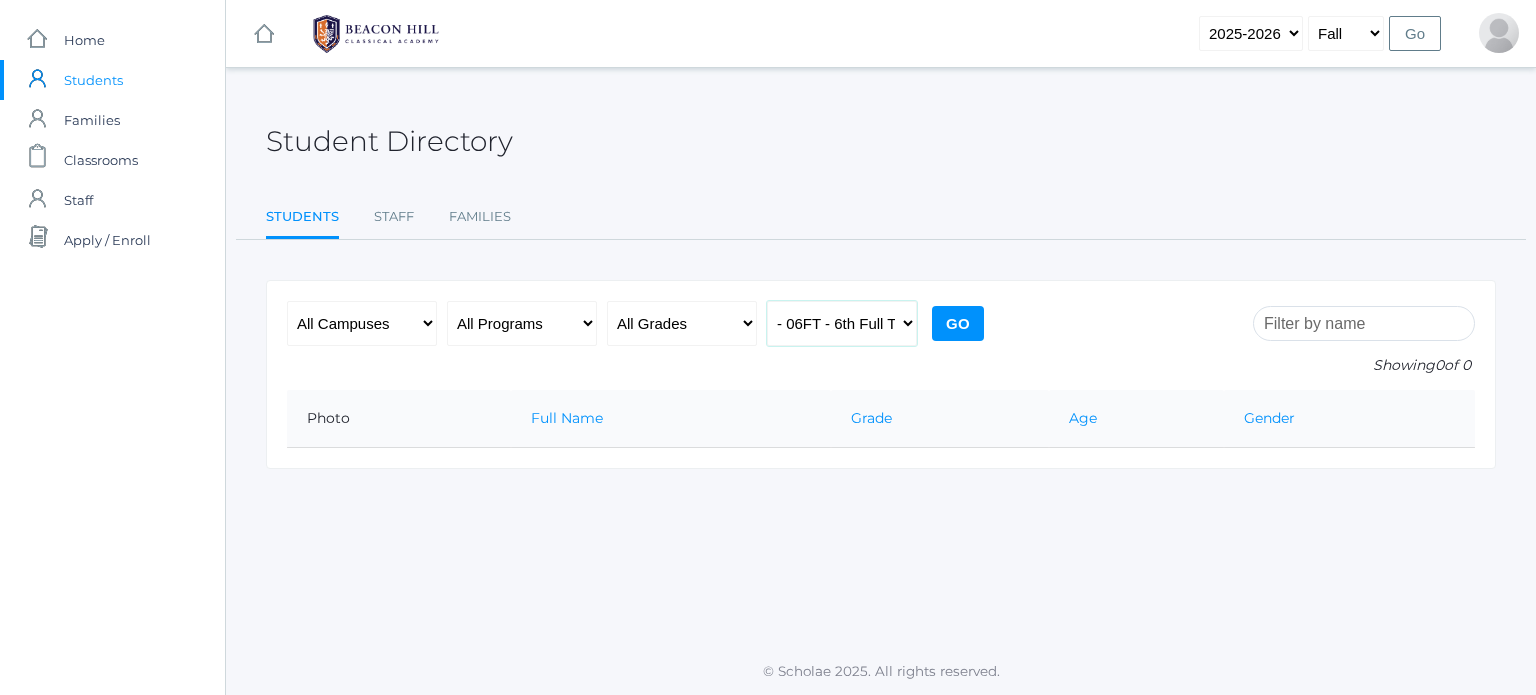 select on "any" 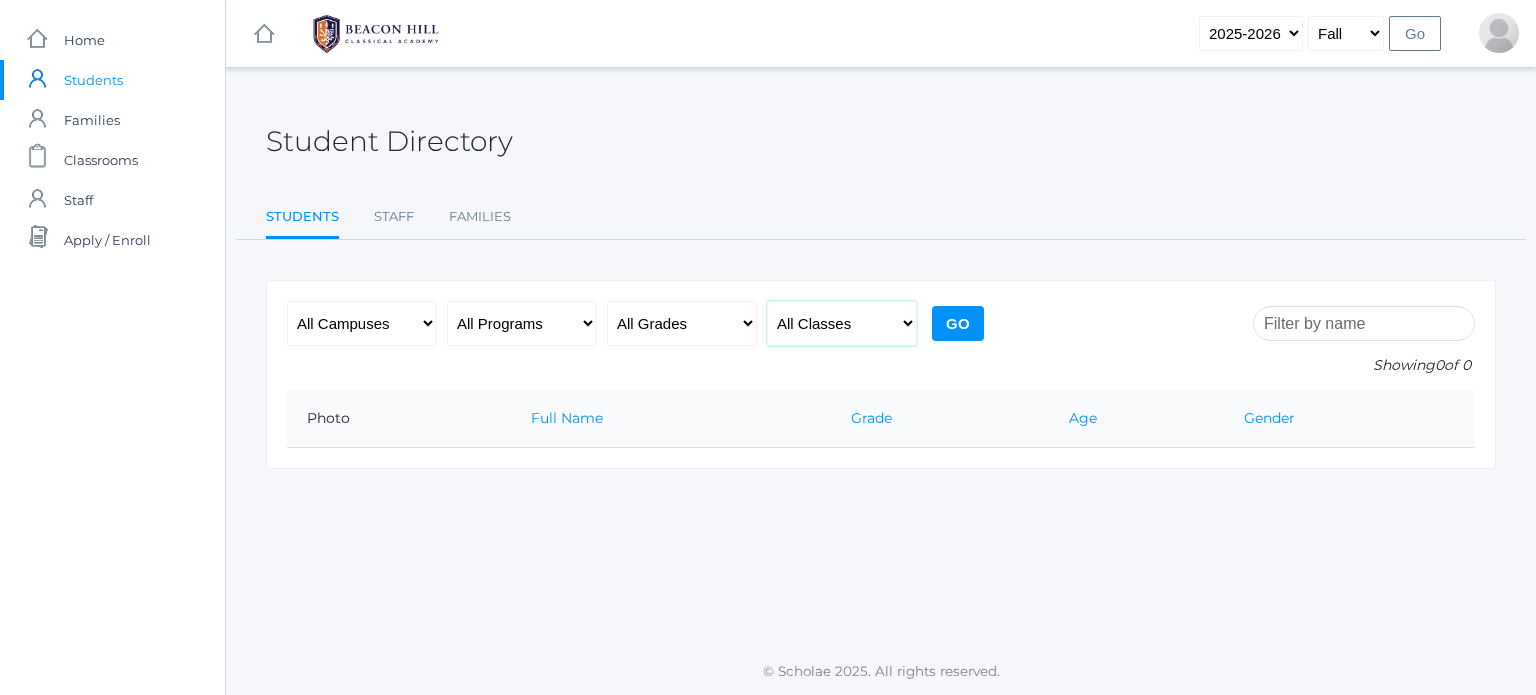 click on "All Classes
Grammar
- *KIND - Kindergarten AM
- *KIND - Kindergarten PM
- *KNDC - Kinder Enrichment AM
- *KNDC - Kinder Enrichment PM
- 01LA - First Grade Barber
- 01LA - First Grade Watson
- 02LA - Second Grade Balli
- 02LA - Second Grade Nicholls
- 03LA - Third Grade Deutsch
- 03LA - Third Grade Webster
- 04LA - Fourth Grade Bradley
- 04LA - Fourth Grade Chaffin
- 05ART - Art 5 Bence
- 05ART - Art 5 Salazar
- 05CITIZEN - Citizenship and Stewardship 5 Bence
- 05CITIZEN - Citizenship and Stewardship 5 Salazar
- 05LA - Language Arts 5 Bence
- 05LA - Language Arts 5 Salazar
- 05LATIN - Latin 5 Bence
- 05LATIN - Latin 5 Salazar
- 05MATH - Mathematics 5 Bence
- 05MATH - Mathematics 5 Salazar
- 05SCI - Science 5 Bence" at bounding box center (842, 323) 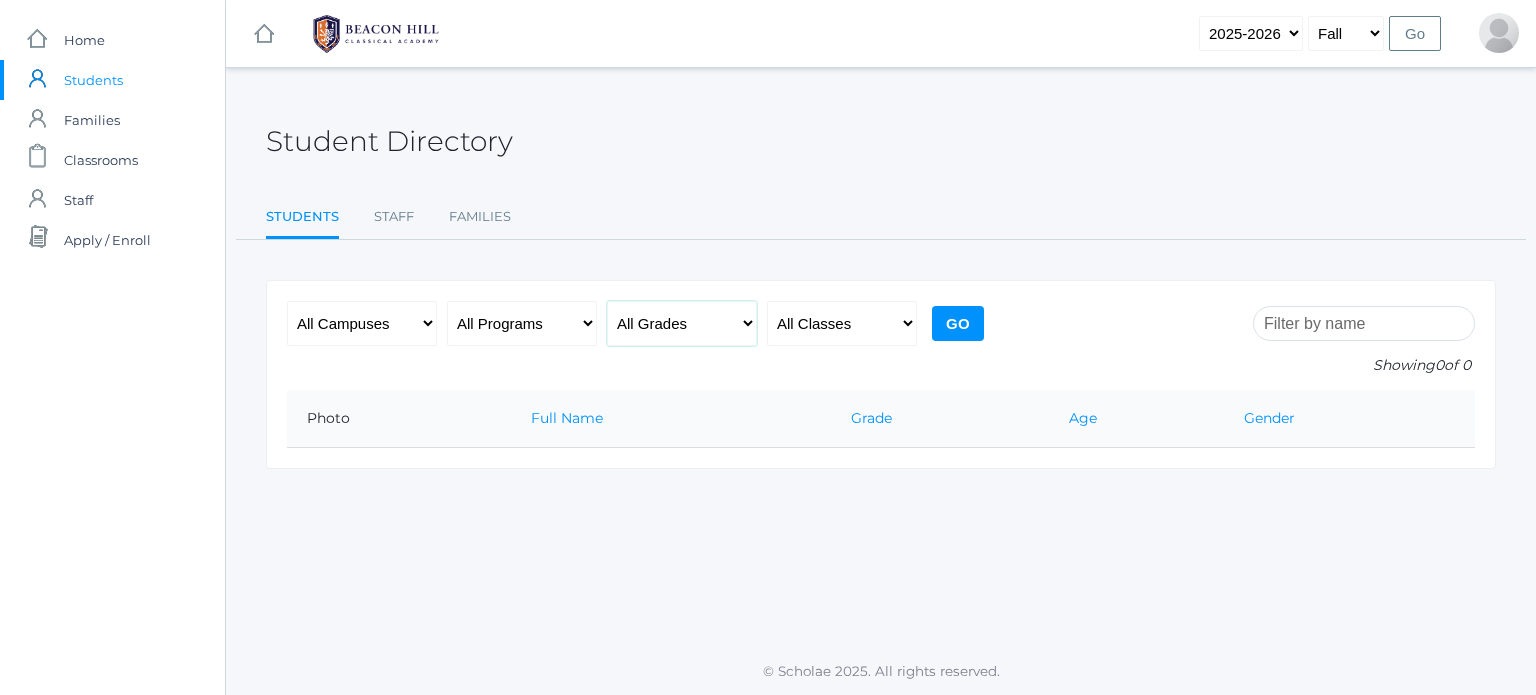 click on "All Grades
Grammar
- Kindergarten
- 1st Grade
- 2nd Grade
- 3rd Grade
- 4th Grade
- 5th Grade
Logic
- 6th Grade
- 7th Grade
- 8th Grade
Rhetoric
- 9th Grade
- 10th Grade
- 11th Grade
- 12th Grade" at bounding box center [682, 323] 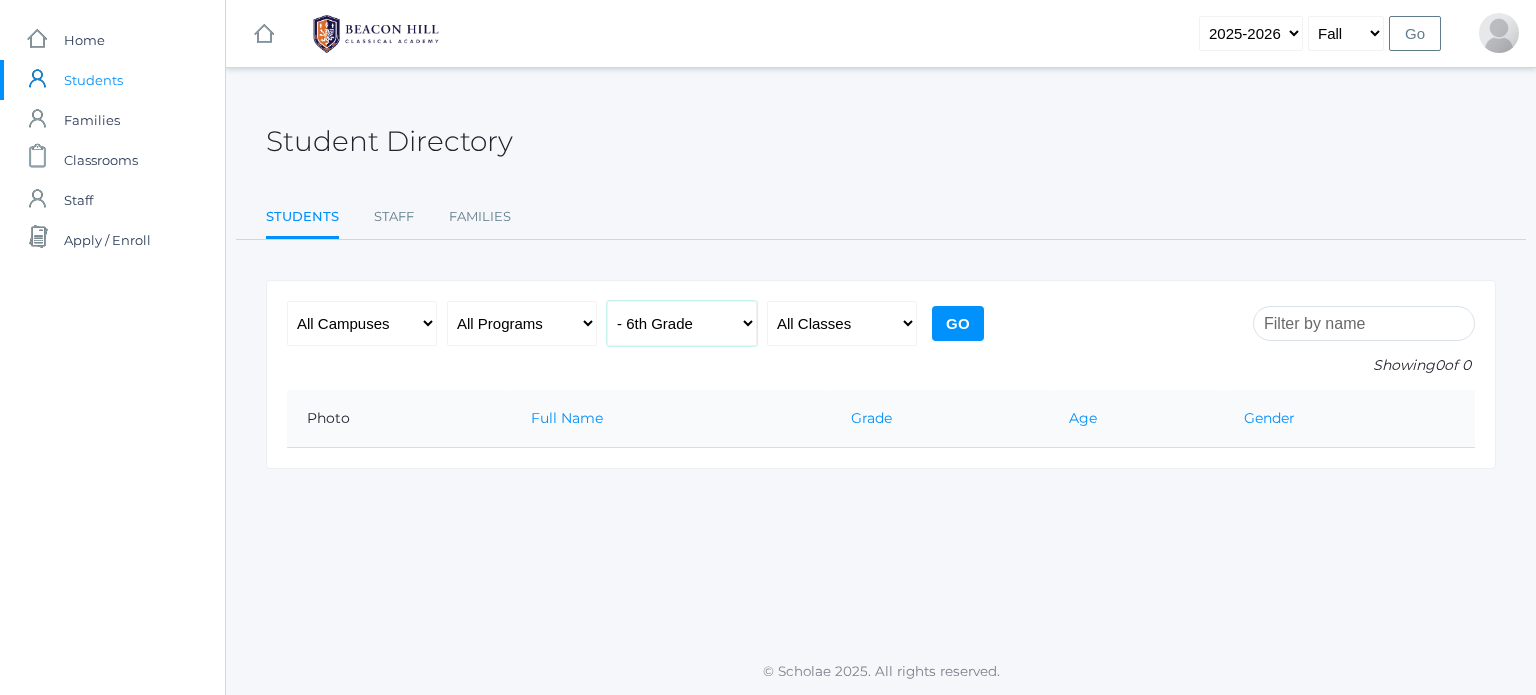 click on "All Grades
Grammar
- Kindergarten
- 1st Grade
- 2nd Grade
- 3rd Grade
- 4th Grade
- 5th Grade
Logic
- 6th Grade
- 7th Grade
- 8th Grade
Rhetoric
- 9th Grade
- 10th Grade
- 11th Grade
- 12th Grade" at bounding box center (682, 323) 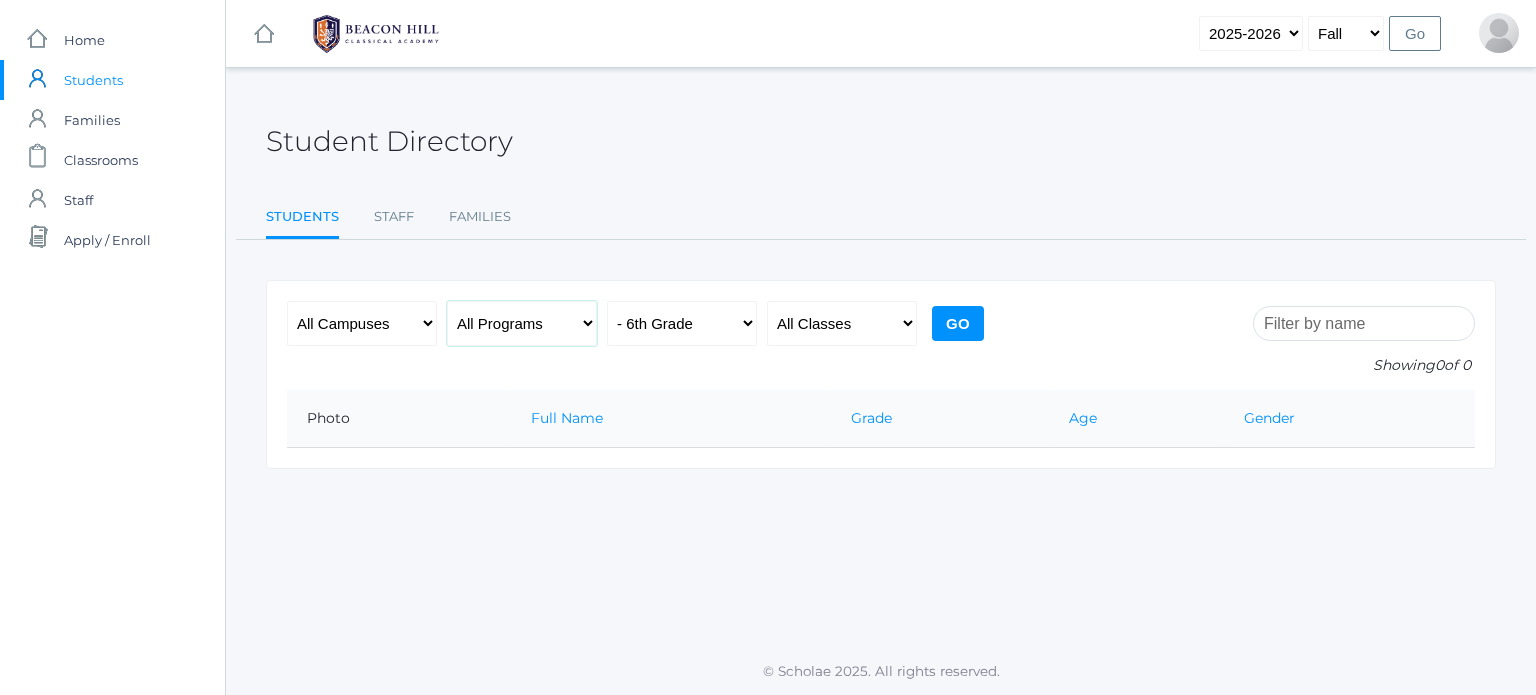 click on "All Programs
Full-Time
Collaborative
Four-Day
Affiliate" at bounding box center (522, 323) 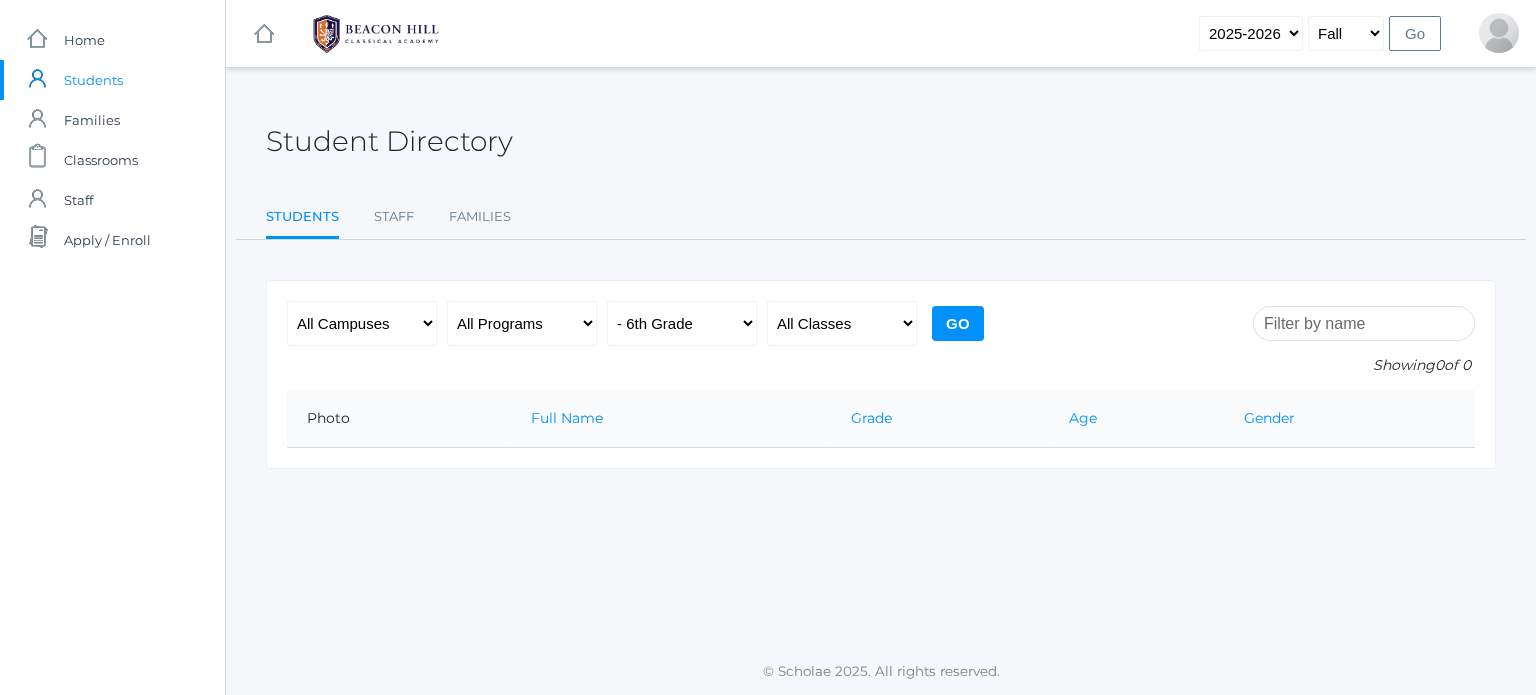 click on "Students
Staff
Families" at bounding box center (881, 218) 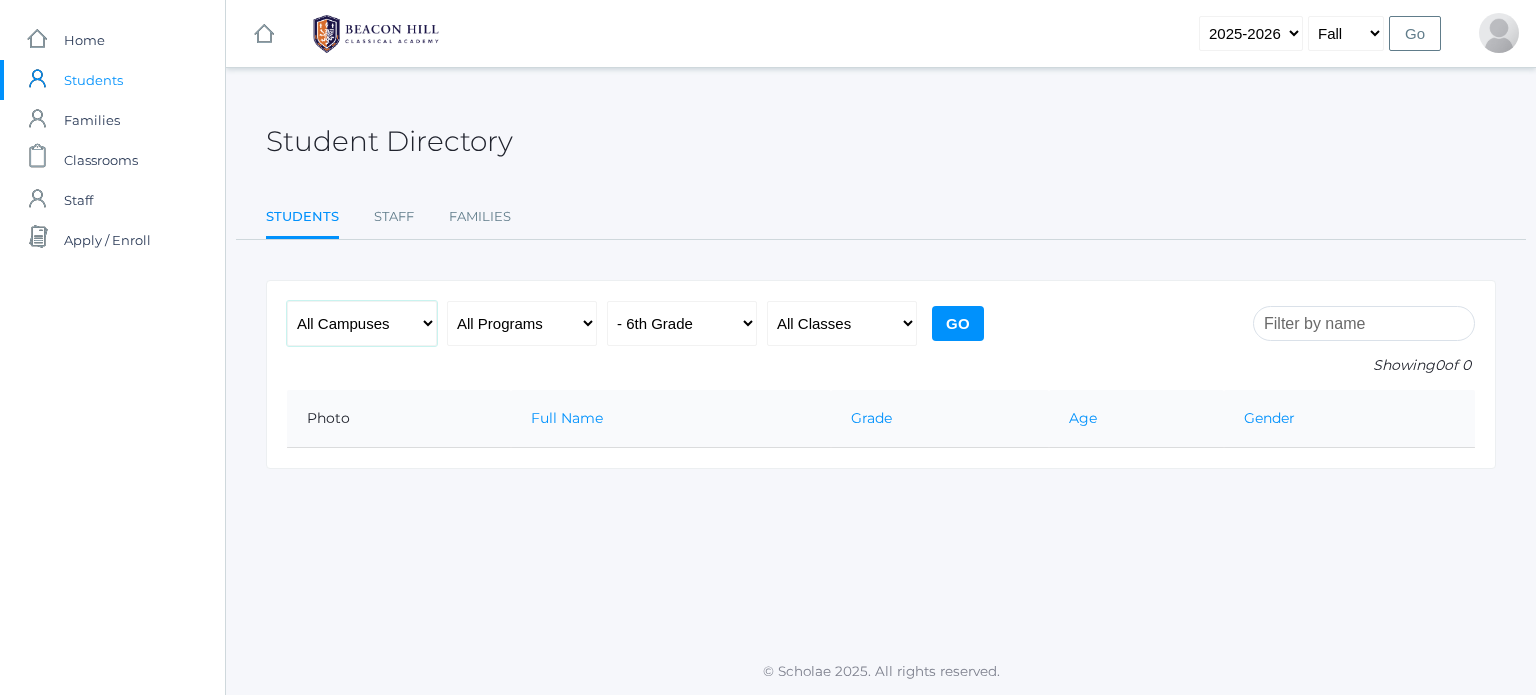 click on "All Campuses
Upper Campus
Lower Campus" at bounding box center [362, 323] 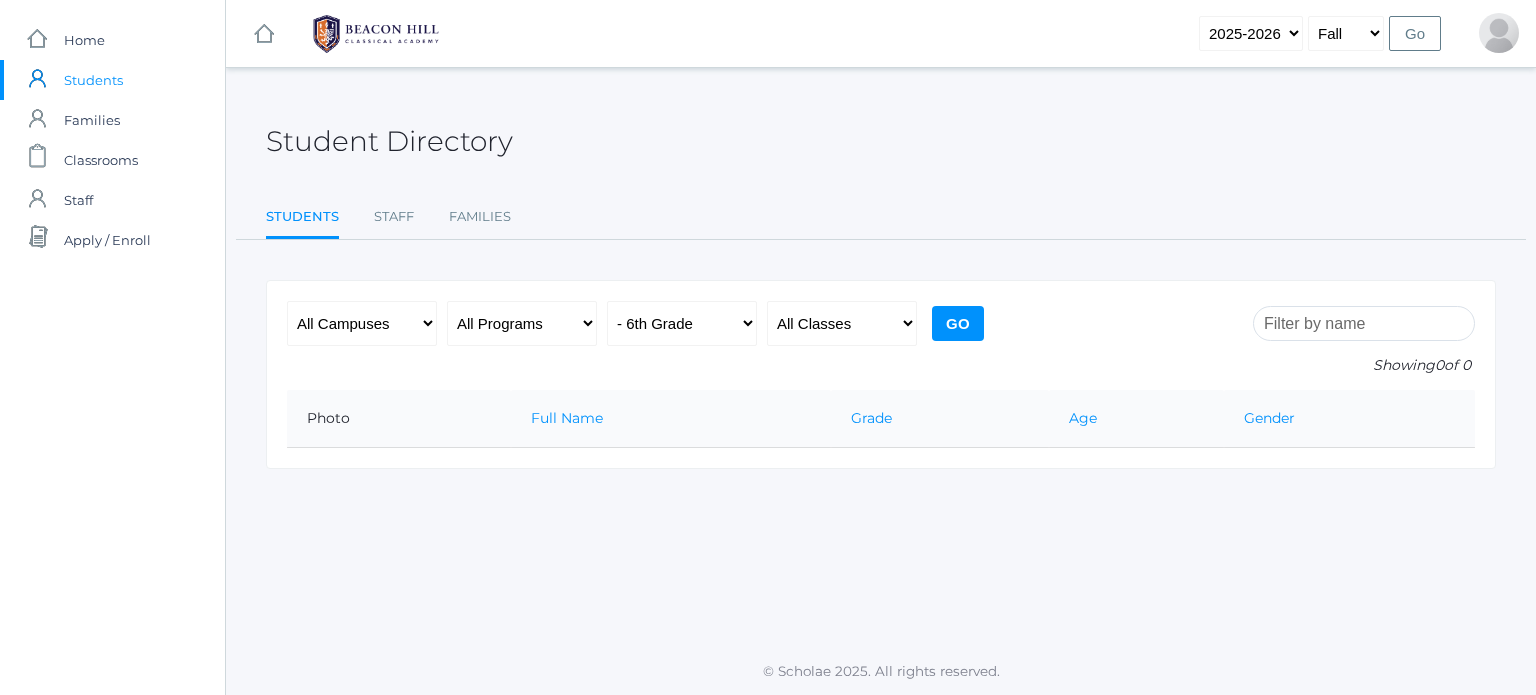 click on "Student Directory
Students
Staff
Families
Students Staff Families
Showing  0  of 0
All Campuses
Upper Campus
Lower Campus
All Programs
Full-Time
Collaborative
Four-Day
Affiliate
All Grades
Grammar
- Kindergarten
- 1st Grade
- 2nd Grade
- 3rd Grade
- 4th Grade
- 5th Grade
Logic
- 6th Grade
- 7th Grade
- 8th Grade
Rhetoric
- 9th Grade
- 10th Grade
- 11th Grade
- 12th Grade
All Classes
Grammar
- *KIND - Kindergarten AM" at bounding box center [881, 281] 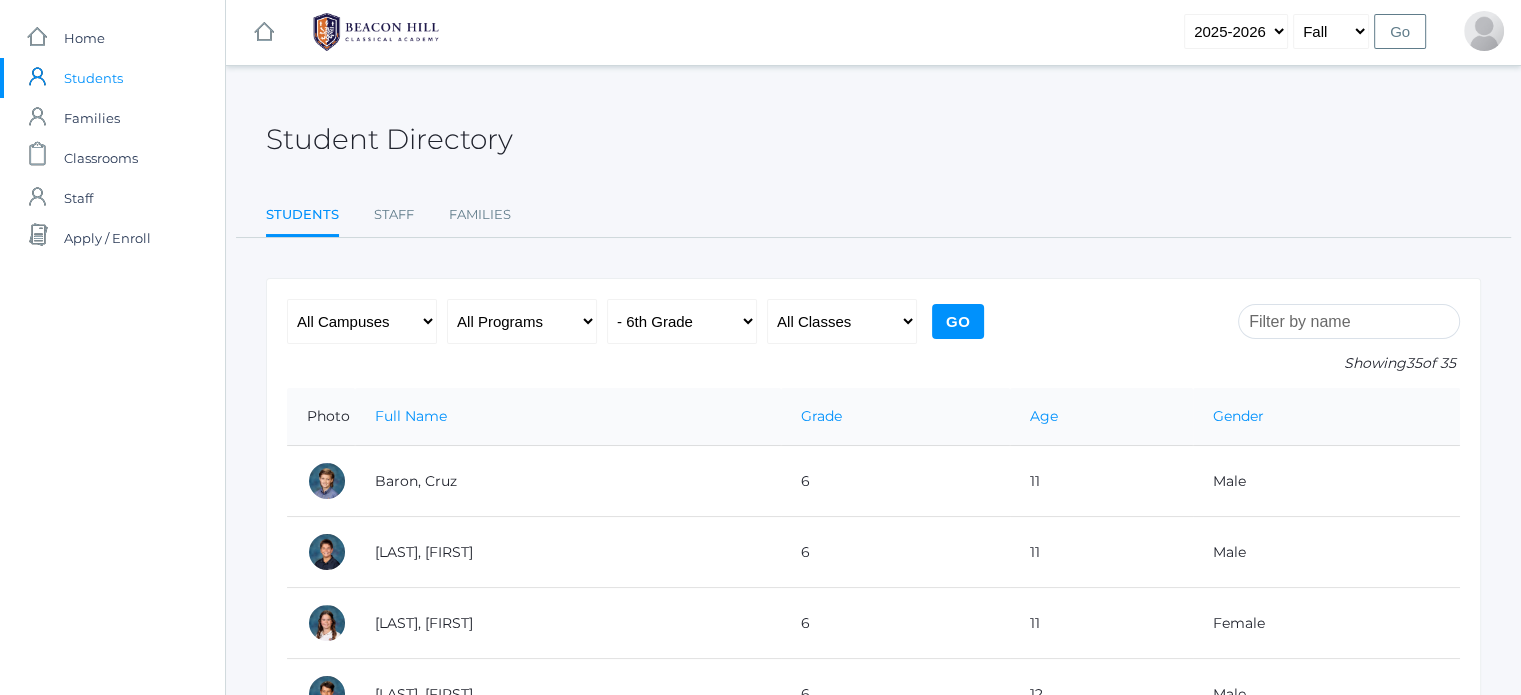 scroll, scrollTop: 0, scrollLeft: 0, axis: both 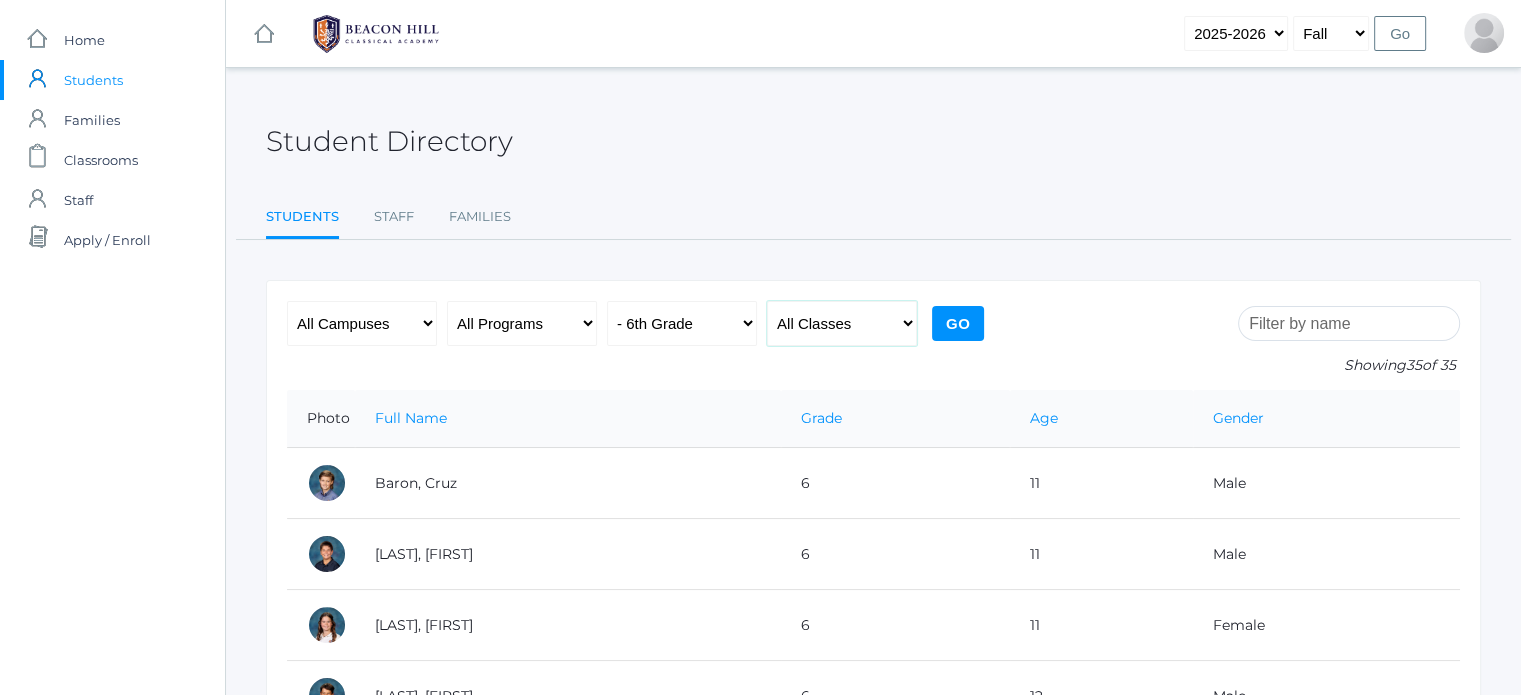 click on "All Classes
Grammar
- *KIND - Kindergarten AM
- *KIND - Kindergarten PM
- *KNDC - Kinder Enrichment AM
- *KNDC - Kinder Enrichment PM
- 01LA - First Grade Barber
- 01LA - First Grade Watson
- 02LA - Second Grade Balli
- 02LA - Second Grade Nicholls
- 03LA - Third Grade Deutsch
- 03LA - Third Grade Webster
- 04LA - Fourth Grade Bradley
- 04LA - Fourth Grade Chaffin
- 05ART - Art 5 Bence
- 05ART - Art 5 Salazar
- 05CITIZEN - Citizenship and Stewardship 5 Bence
- 05CITIZEN - Citizenship and Stewardship 5 Salazar
- 05LA - Language Arts 5 Bence
- 05LA - Language Arts 5 Salazar
- 05LATIN - Latin 5 Bence
- 05LATIN - Latin 5 Salazar
- 05MATH - Mathematics 5 Bence
- 05MATH - Mathematics 5 Salazar
- 05SCI - Science 5 Bence" at bounding box center [842, 323] 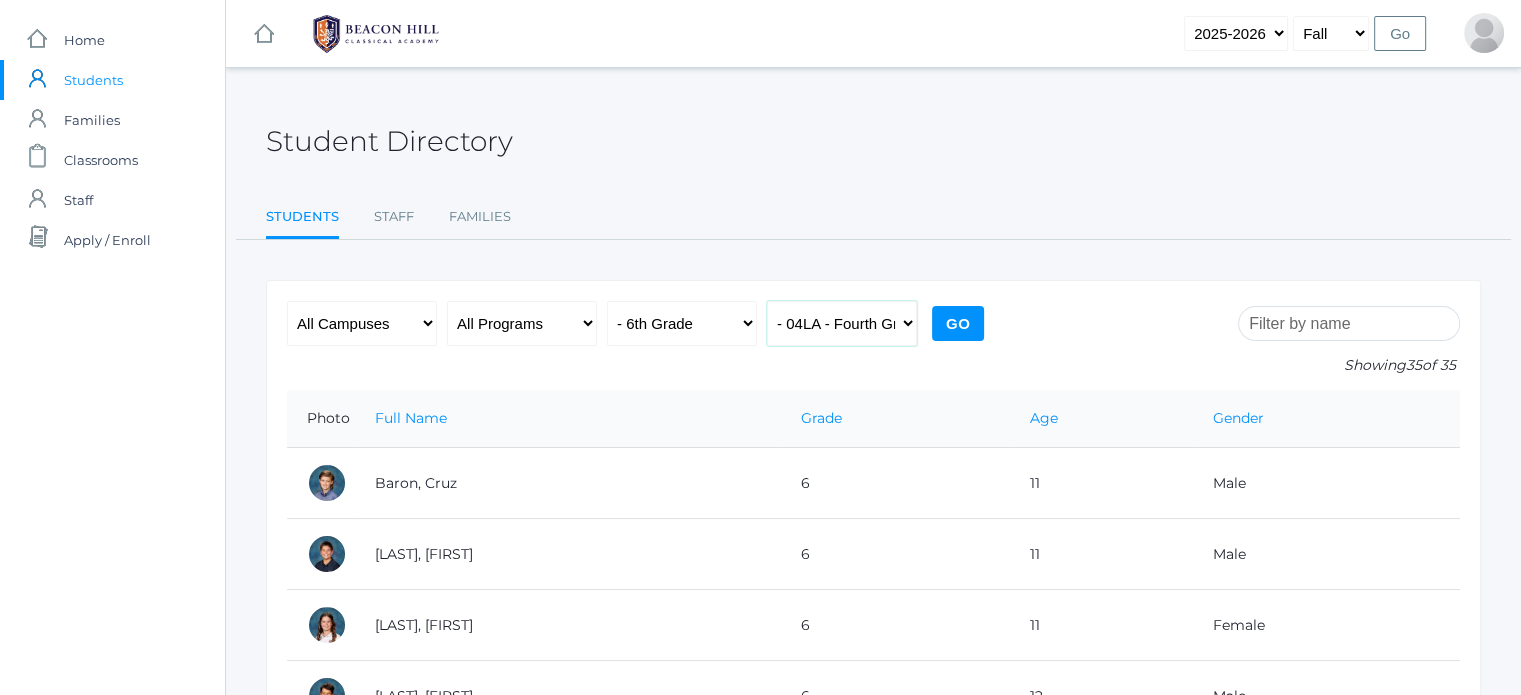click on "All Classes
Grammar
- *KIND - Kindergarten AM
- *KIND - Kindergarten PM
- *KNDC - Kinder Enrichment AM
- *KNDC - Kinder Enrichment PM
- 01LA - First Grade Barber
- 01LA - First Grade Watson
- 02LA - Second Grade Balli
- 02LA - Second Grade Nicholls
- 03LA - Third Grade Deutsch
- 03LA - Third Grade Webster
- 04LA - Fourth Grade Bradley
- 04LA - Fourth Grade Chaffin
- 05ART - Art 5 Bence
- 05ART - Art 5 Salazar
- 05CITIZEN - Citizenship and Stewardship 5 Bence
- 05CITIZEN - Citizenship and Stewardship 5 Salazar
- 05LA - Language Arts 5 Bence
- 05LA - Language Arts 5 Salazar
- 05LATIN - Latin 5 Bence
- 05LATIN - Latin 5 Salazar
- 05MATH - Mathematics 5 Bence
- 05MATH - Mathematics 5 Salazar
- 05SCI - Science 5 Bence" at bounding box center [842, 323] 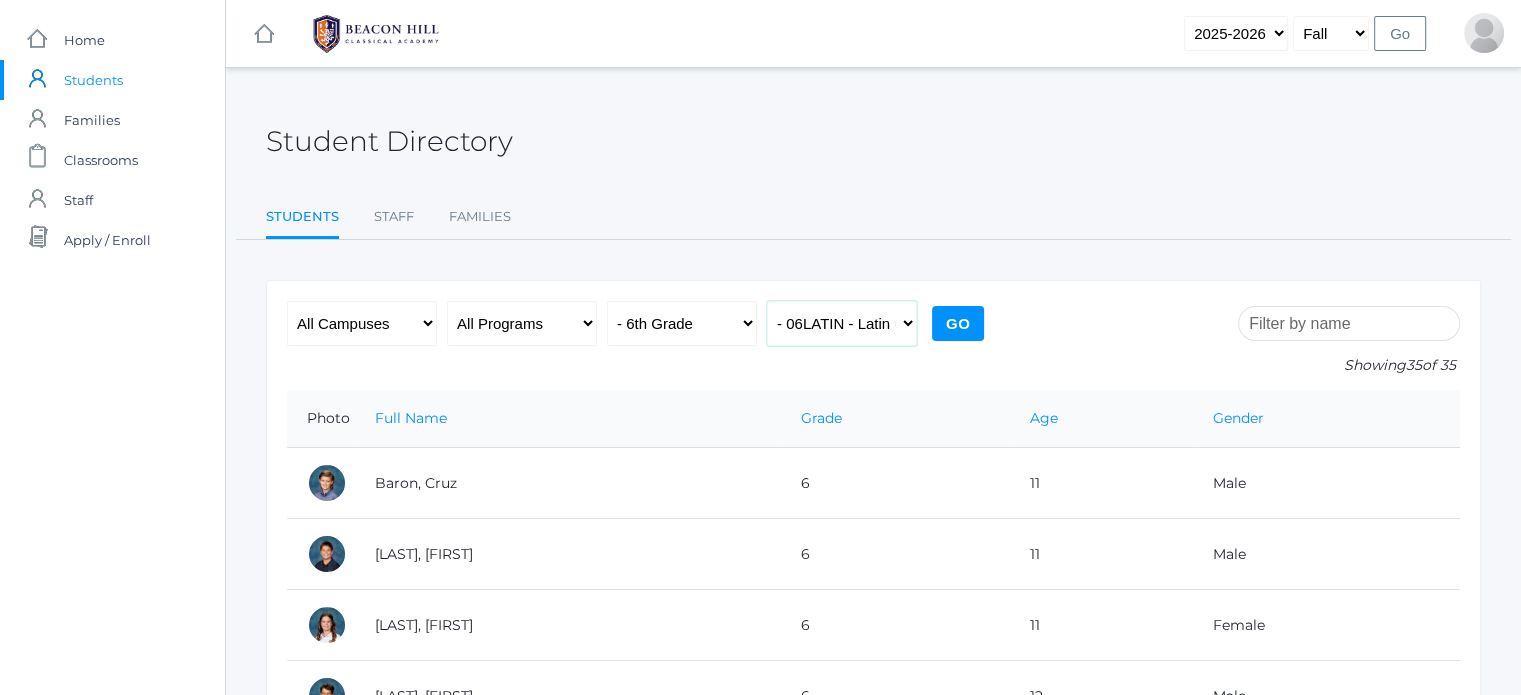 click on "All Classes
Grammar
- *KIND - Kindergarten AM
- *KIND - Kindergarten PM
- *KNDC - Kinder Enrichment AM
- *KNDC - Kinder Enrichment PM
- 01LA - First Grade Barber
- 01LA - First Grade Watson
- 02LA - Second Grade Balli
- 02LA - Second Grade Nicholls
- 03LA - Third Grade Deutsch
- 03LA - Third Grade Webster
- 04LA - Fourth Grade Bradley
- 04LA - Fourth Grade Chaffin
- 05ART - Art 5 Bence
- 05ART - Art 5 Salazar
- 05CITIZEN - Citizenship and Stewardship 5 Bence
- 05CITIZEN - Citizenship and Stewardship 5 Salazar
- 05LA - Language Arts 5 Bence
- 05LA - Language Arts 5 Salazar
- 05LATIN - Latin 5 Bence
- 05LATIN - Latin 5 Salazar
- 05MATH - Mathematics 5 Bence
- 05MATH - Mathematics 5 Salazar
- 05SCI - Science 5 Bence" at bounding box center (842, 323) 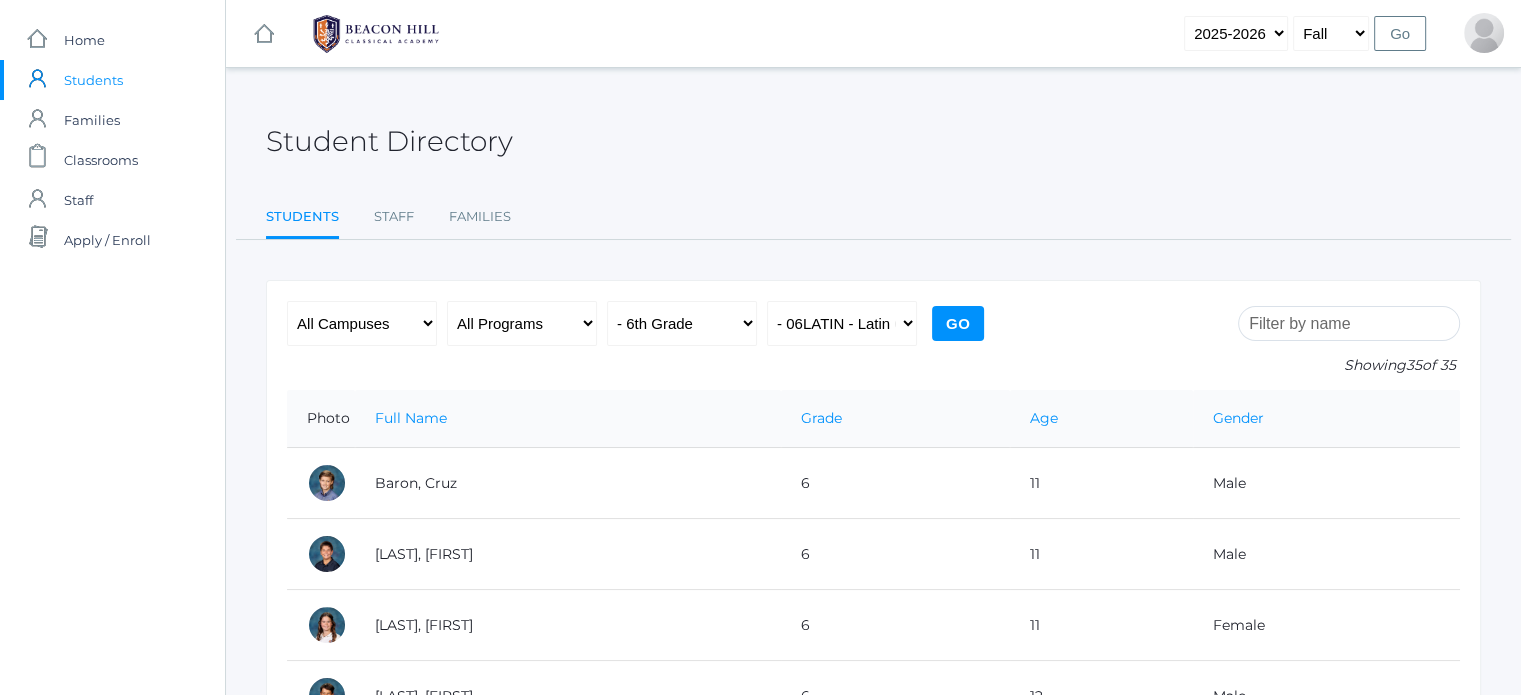 click on "Go" at bounding box center [958, 323] 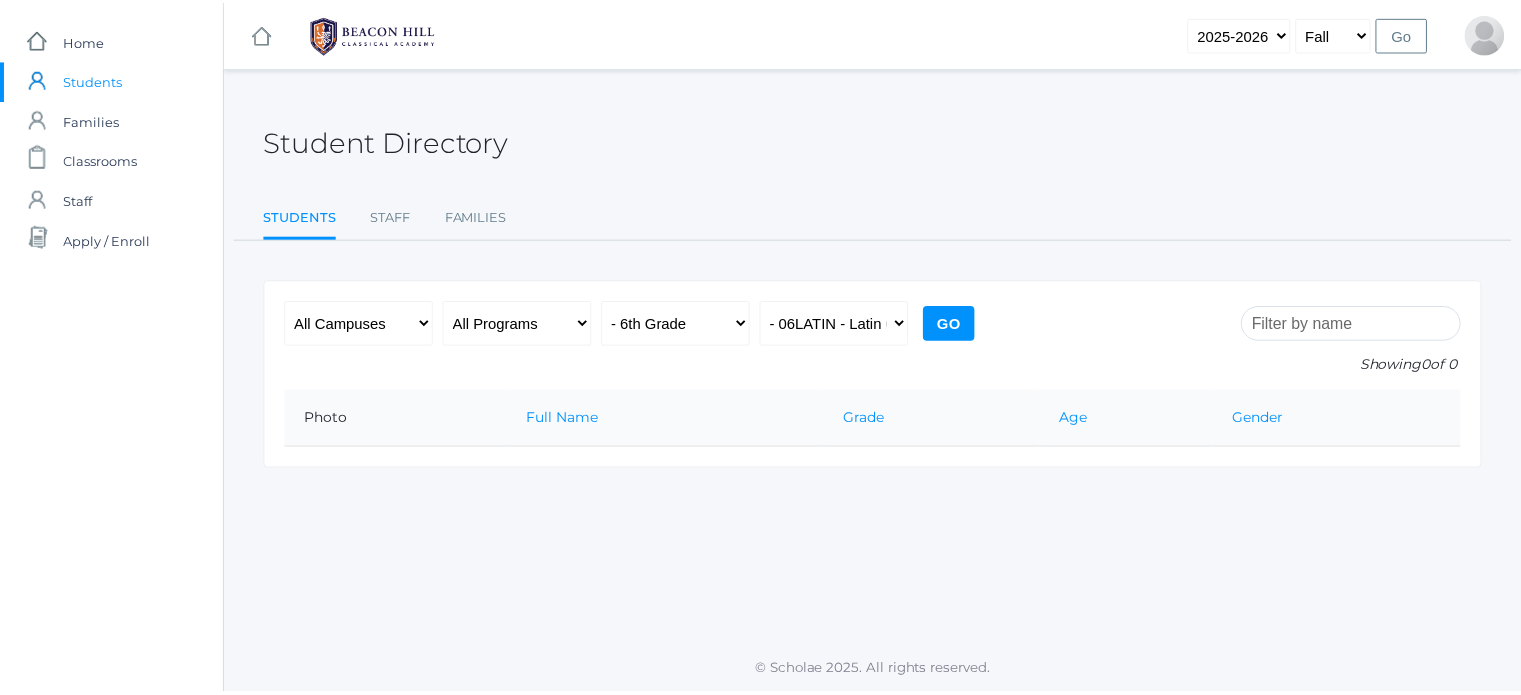 scroll, scrollTop: 0, scrollLeft: 0, axis: both 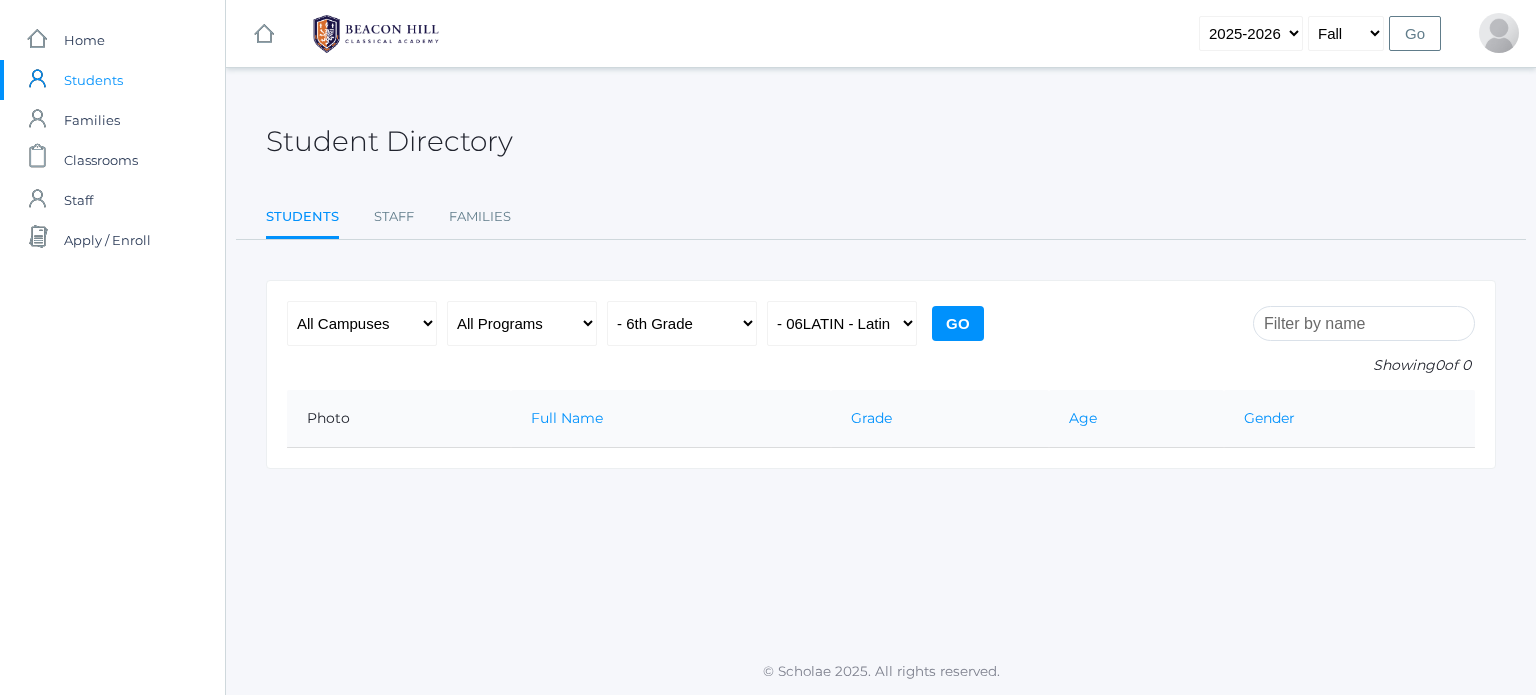 click on "Staff" at bounding box center [78, 200] 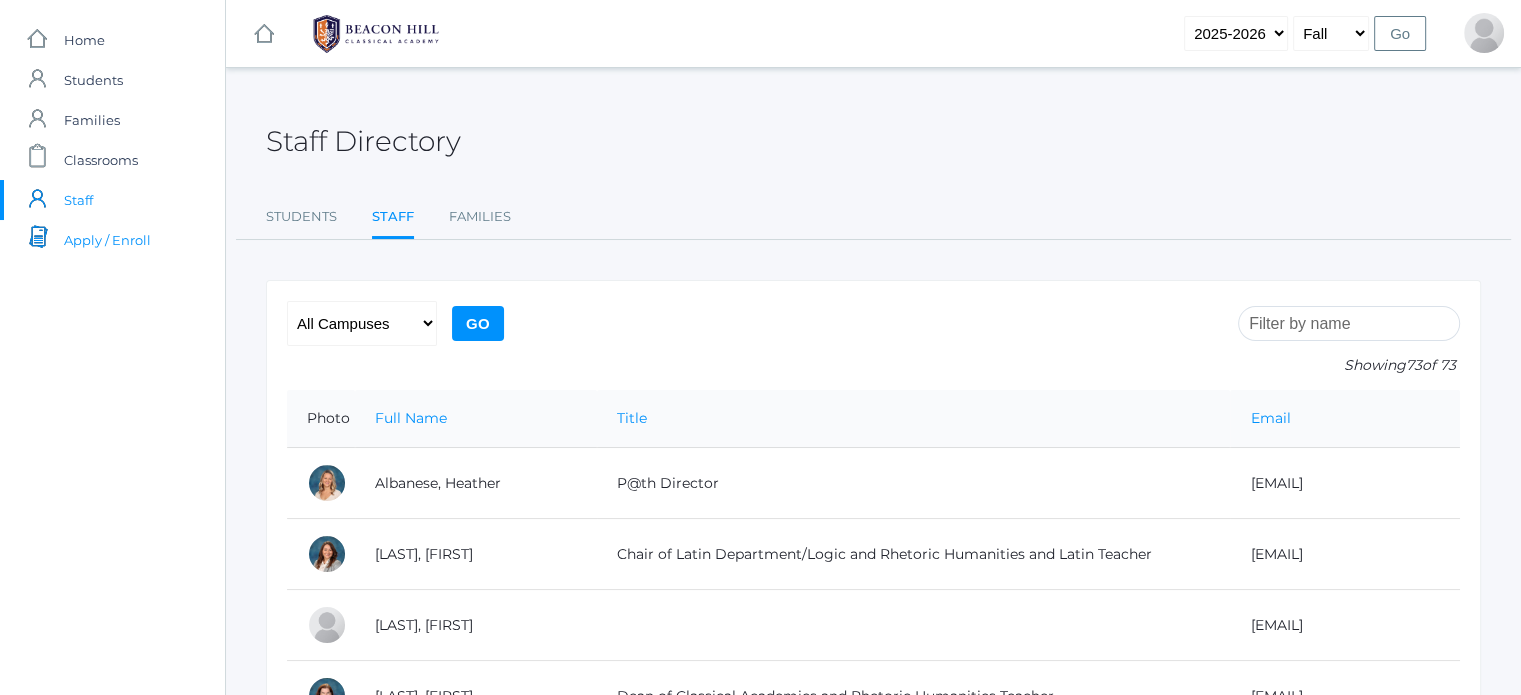 click on "Apply / Enroll" at bounding box center [107, 240] 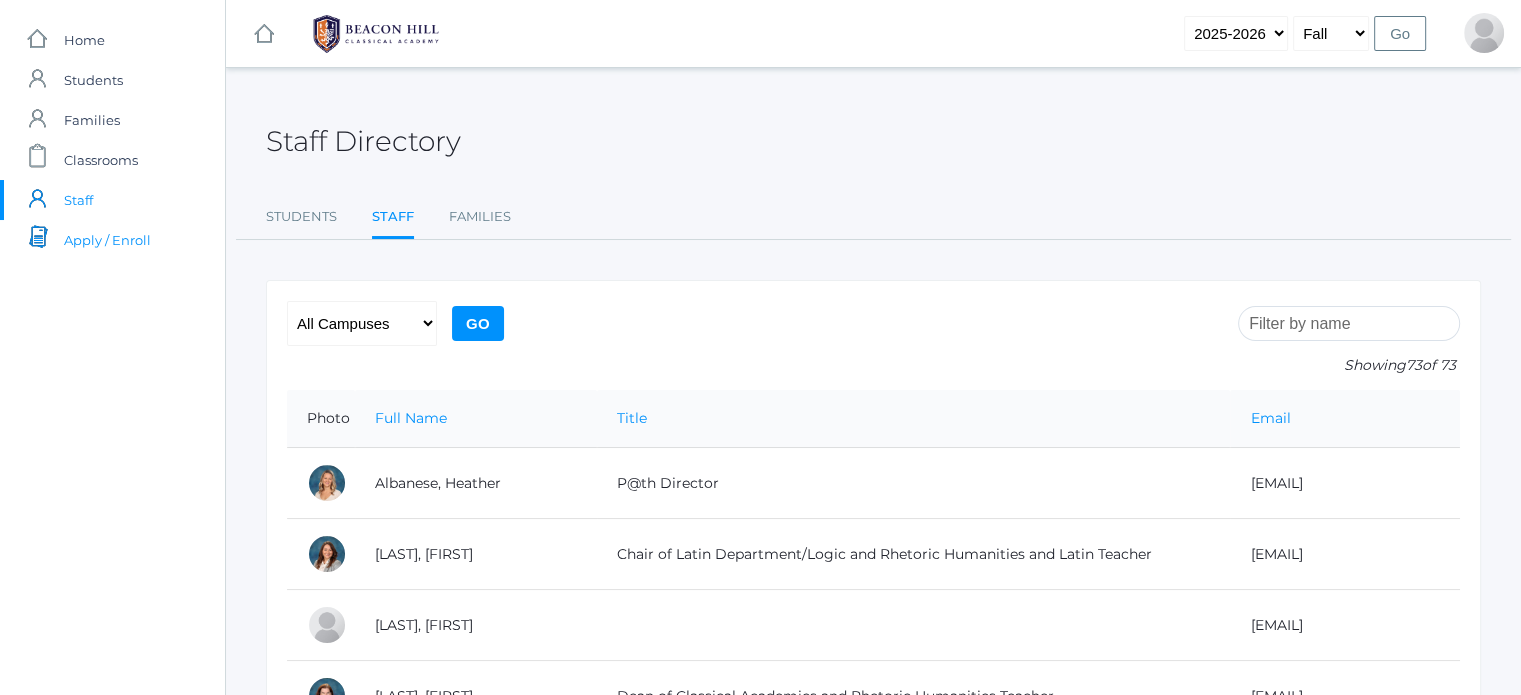 click on "Apply / Enroll" at bounding box center [107, 240] 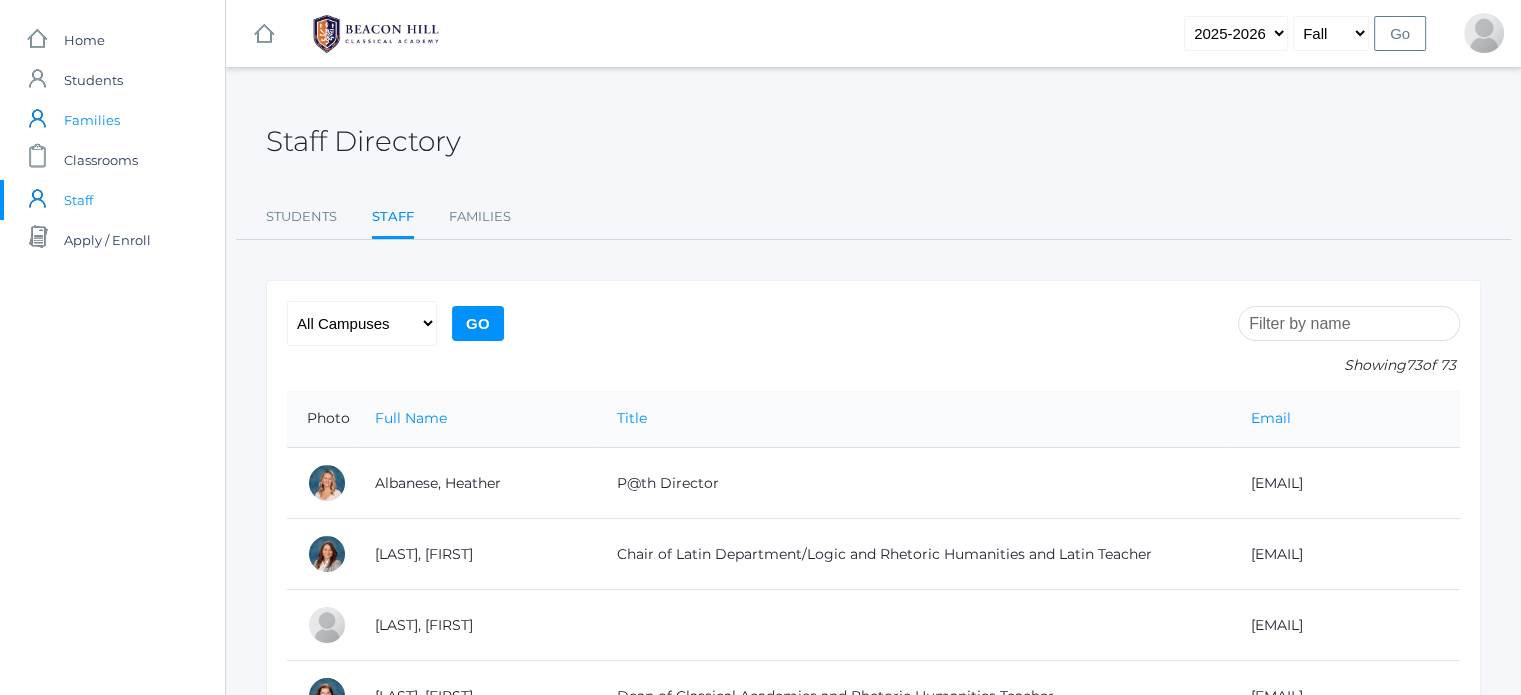 click on "Families" at bounding box center (92, 120) 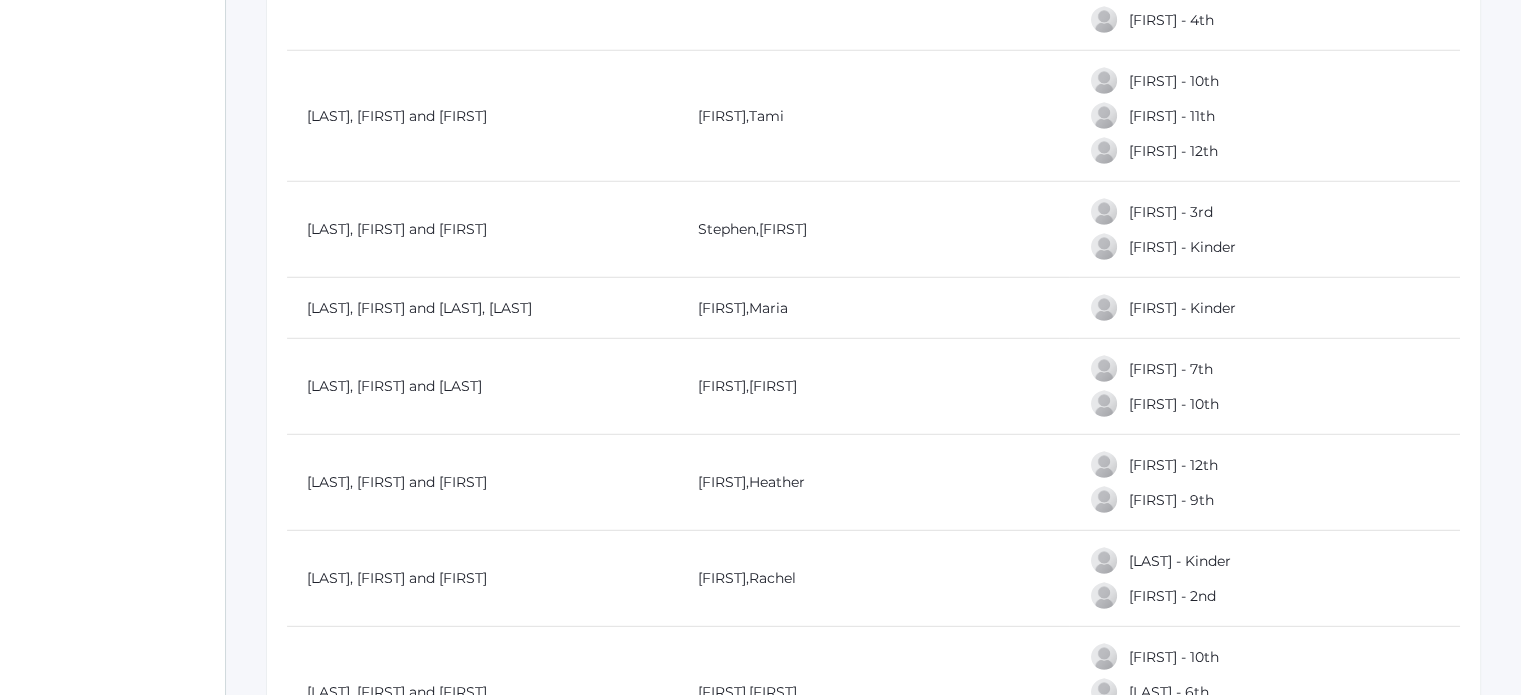 scroll, scrollTop: 13400, scrollLeft: 0, axis: vertical 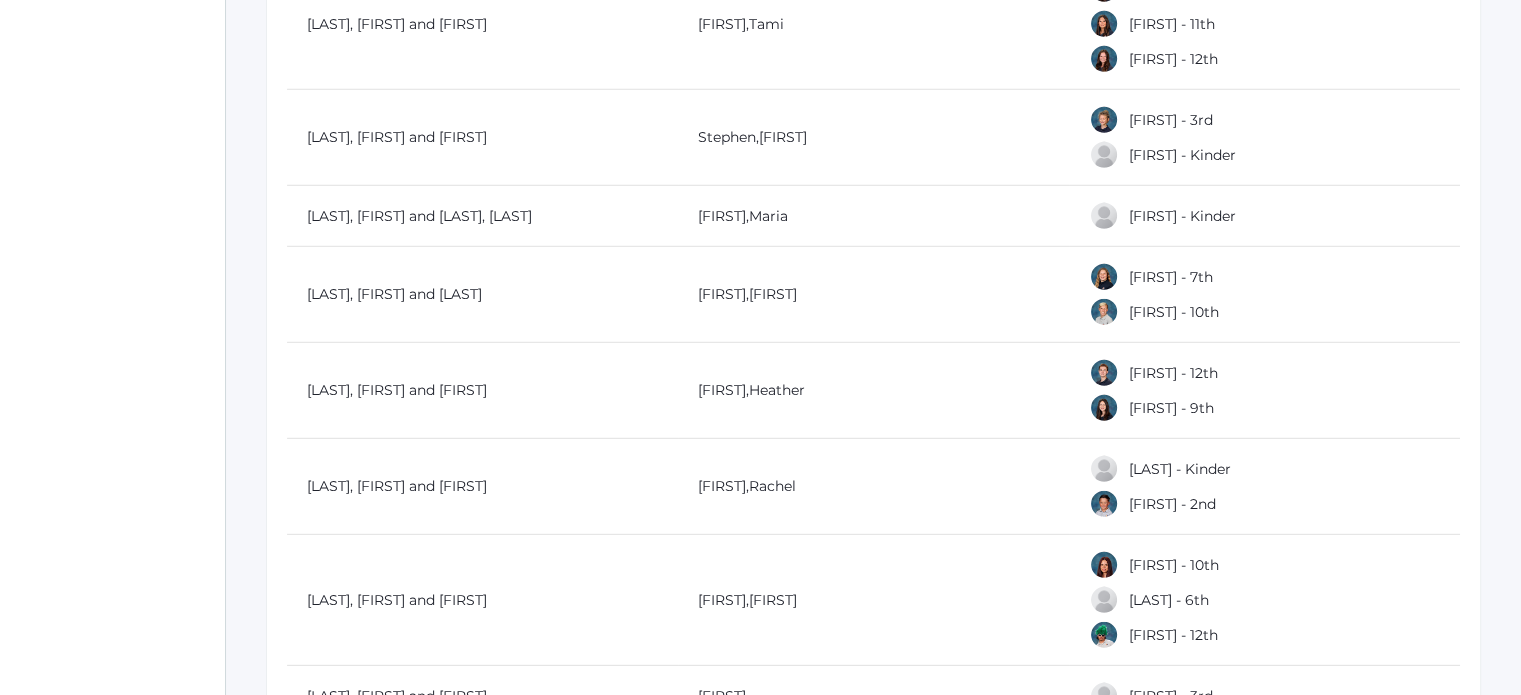 click on "icons/ui/navigation/home
Created with Sketch.
Home
icons/user/plain
Created with Sketch.
Students
icons/user/plain
Created with Sketch.
Families
icons/clipboard/plain
Created with Sketch." at bounding box center [112, -2135] 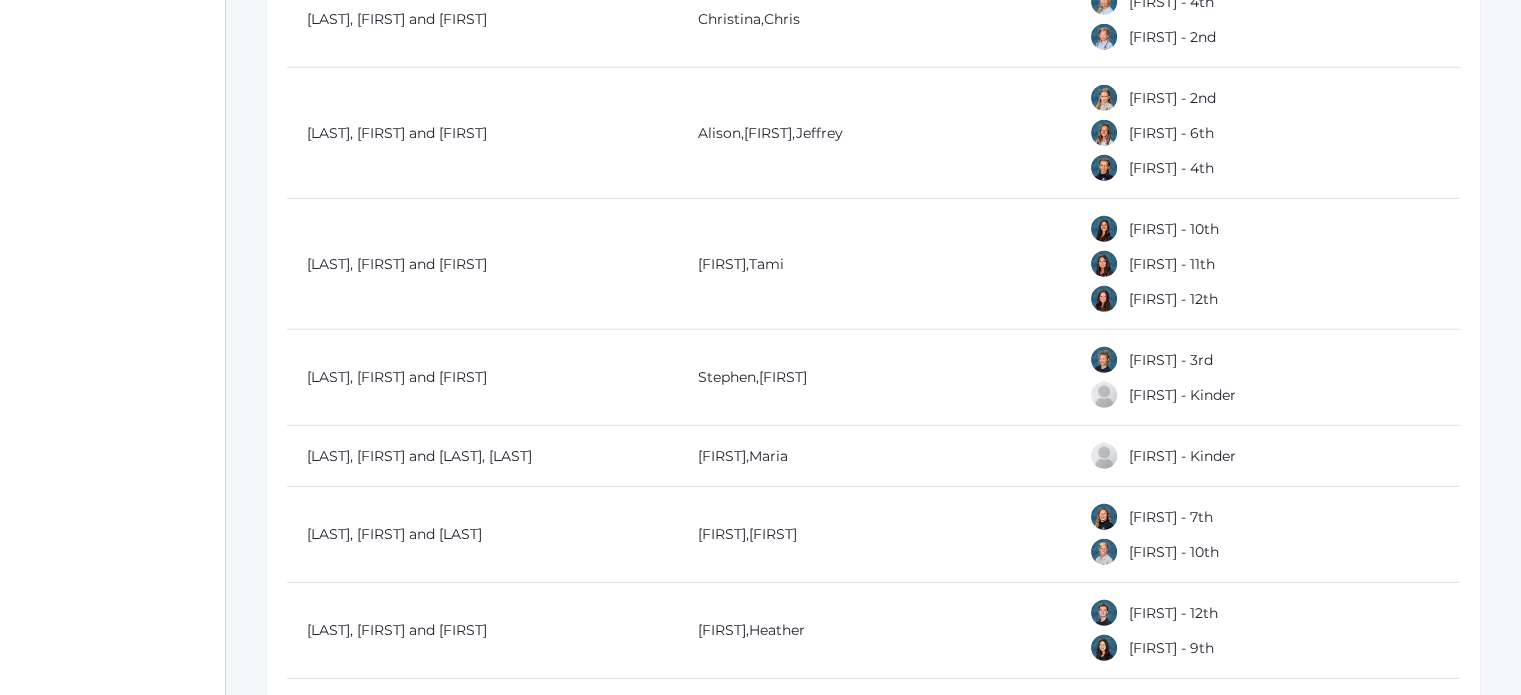 scroll, scrollTop: 13040, scrollLeft: 0, axis: vertical 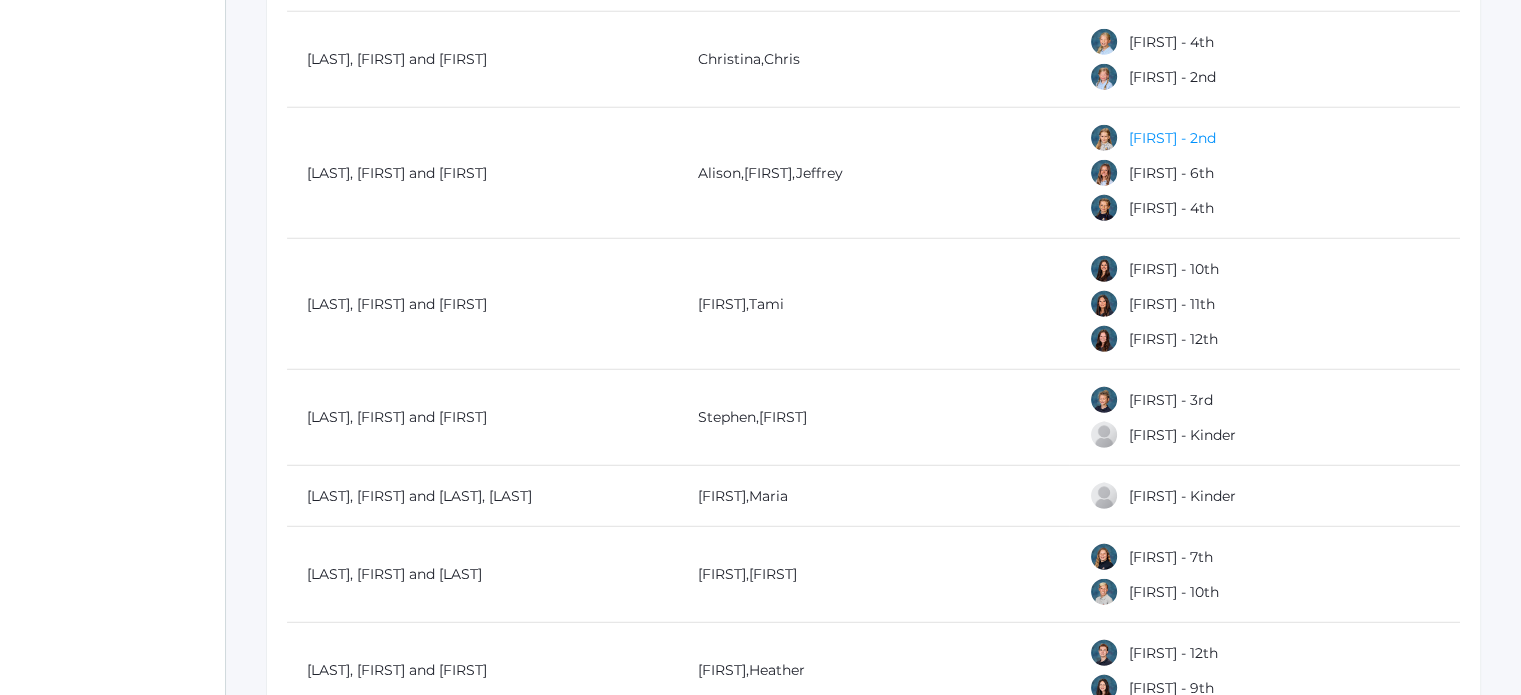 click on "Monique - 2nd" at bounding box center (1172, 138) 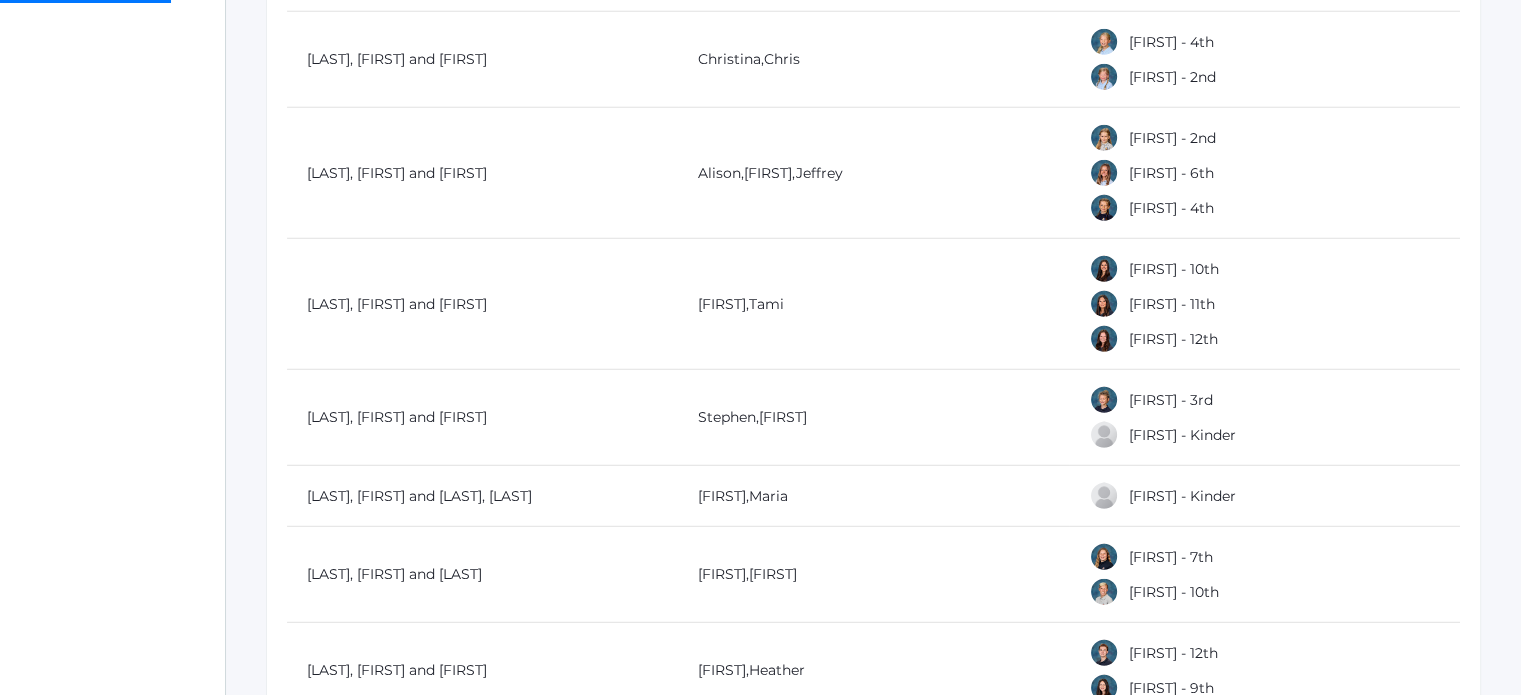 scroll, scrollTop: 0, scrollLeft: 0, axis: both 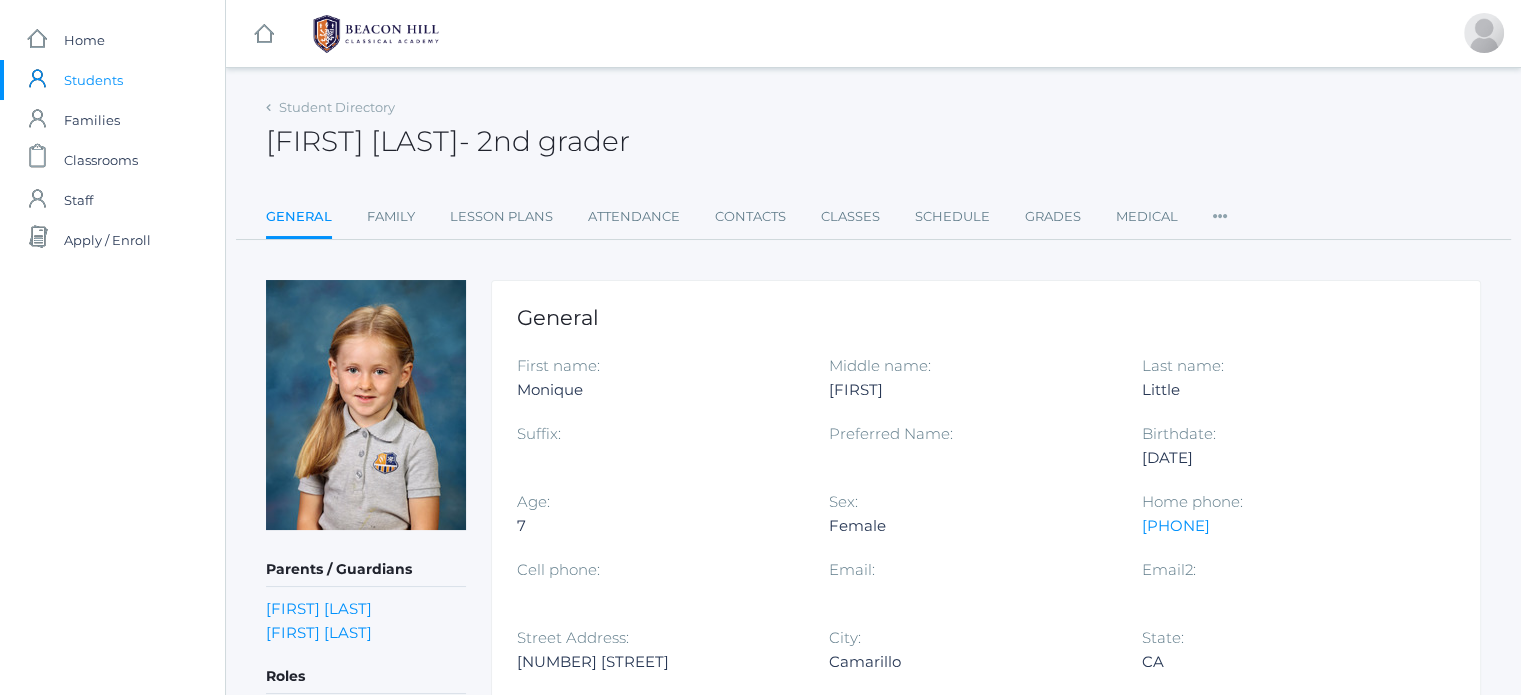 click on "Monique Little
- 2nd grader
Monique Little
2nd grader" at bounding box center (873, 130) 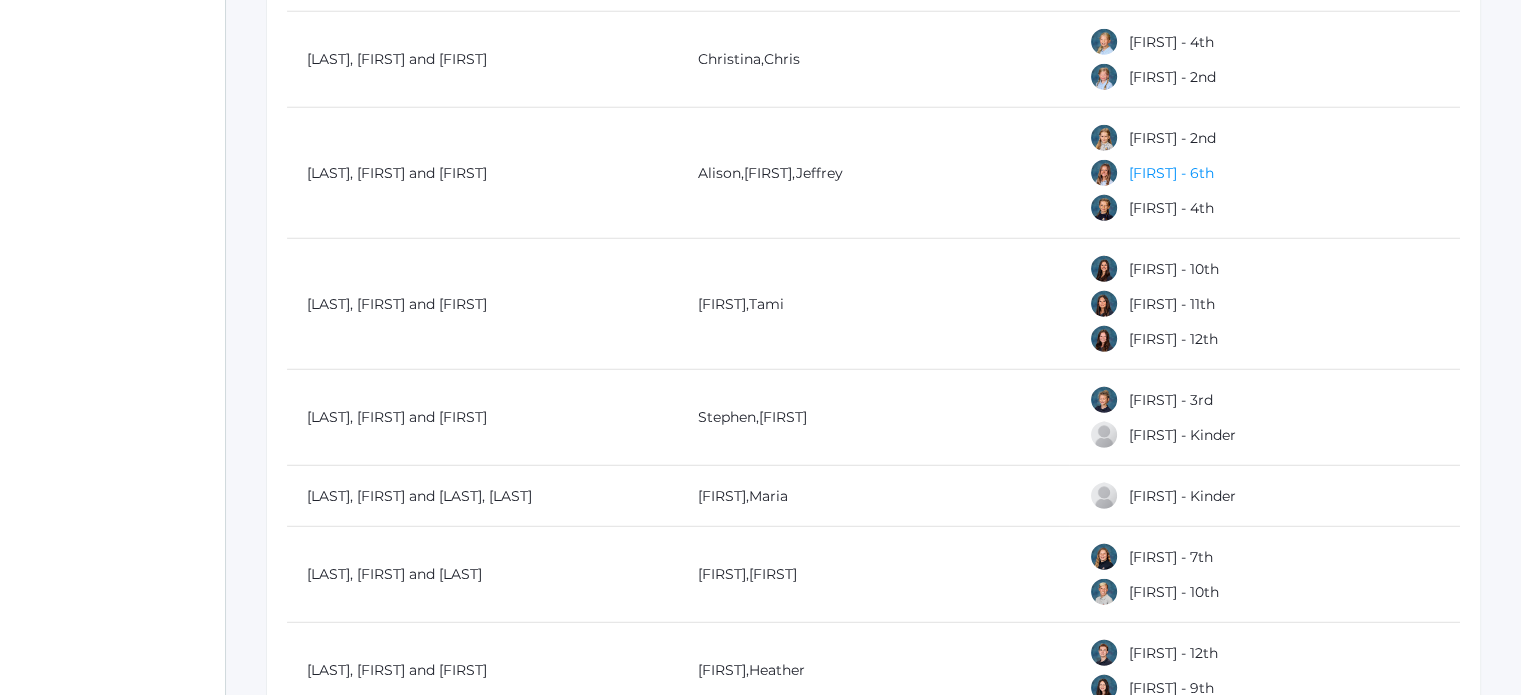 click on "Lydia - 6th" at bounding box center [1171, 173] 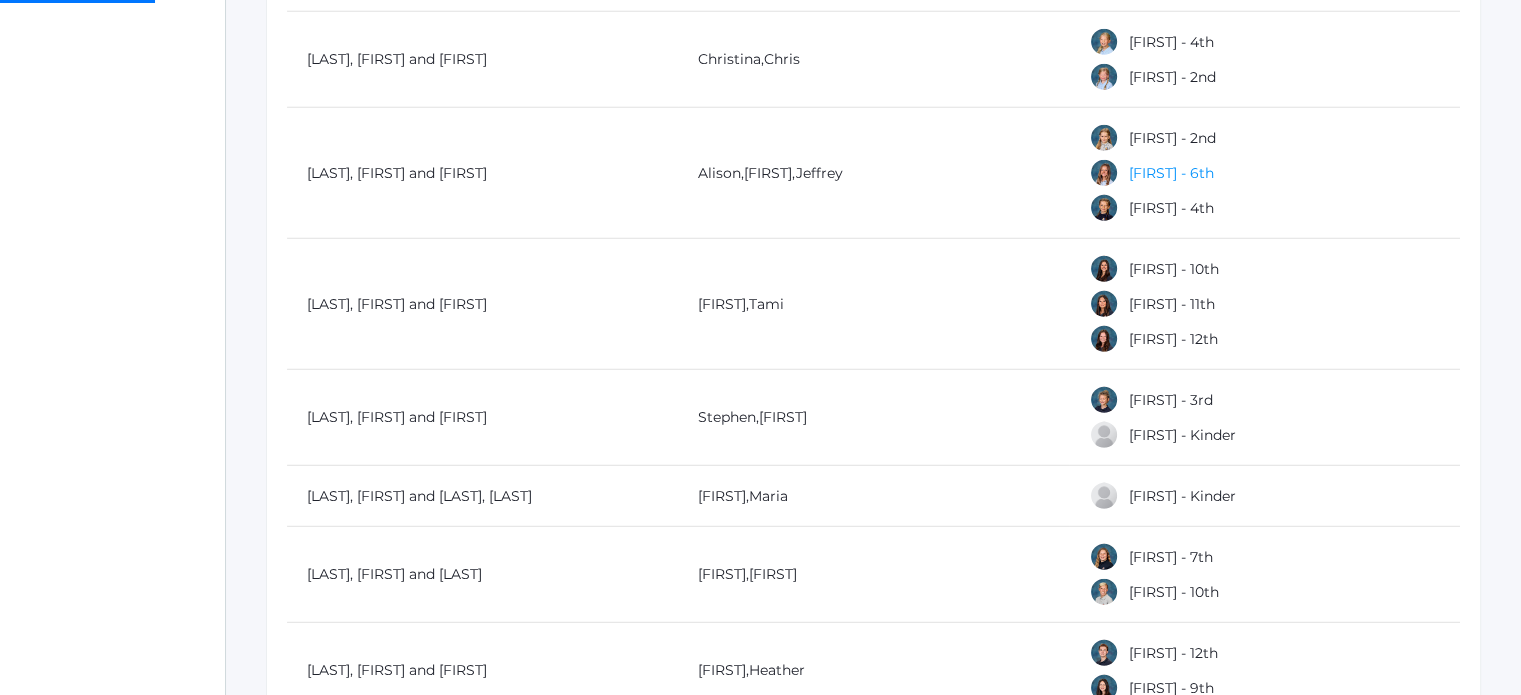 scroll, scrollTop: 0, scrollLeft: 0, axis: both 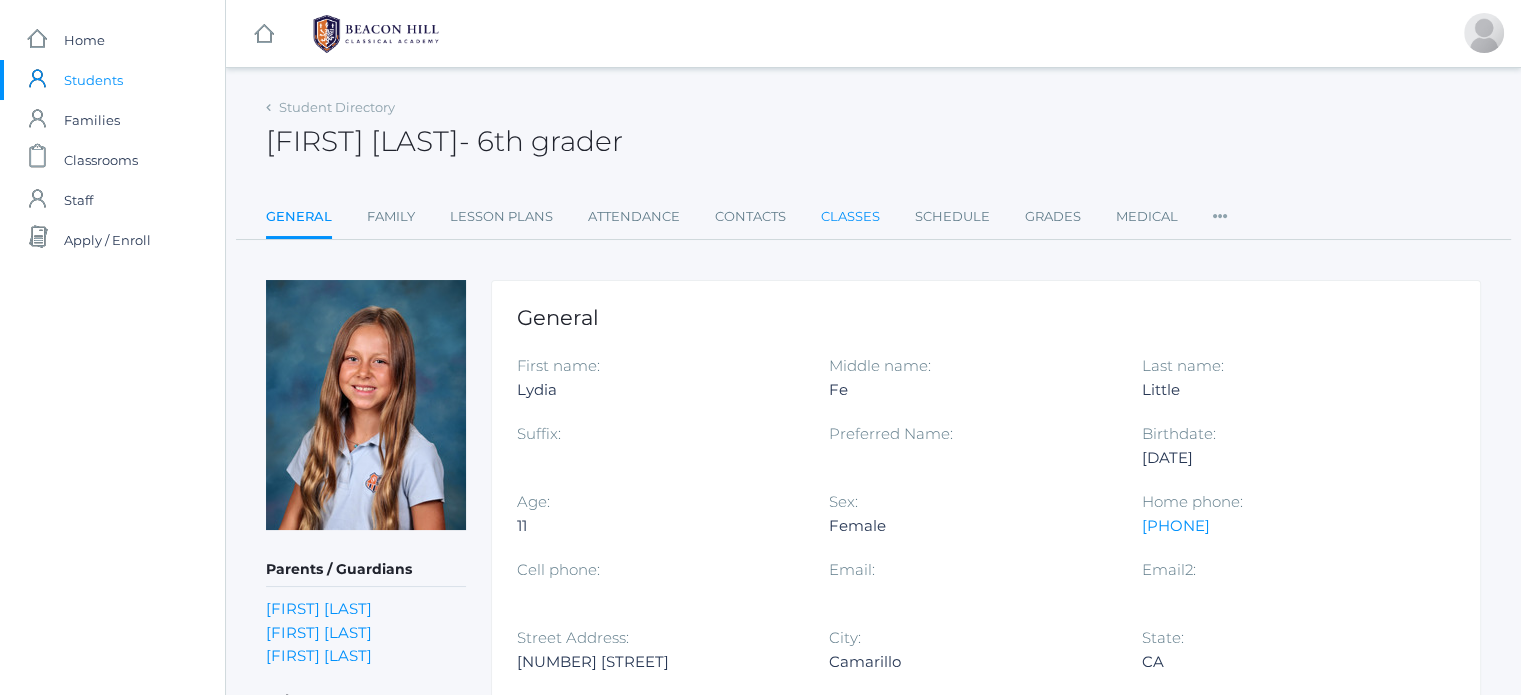 click on "Classes" at bounding box center (850, 217) 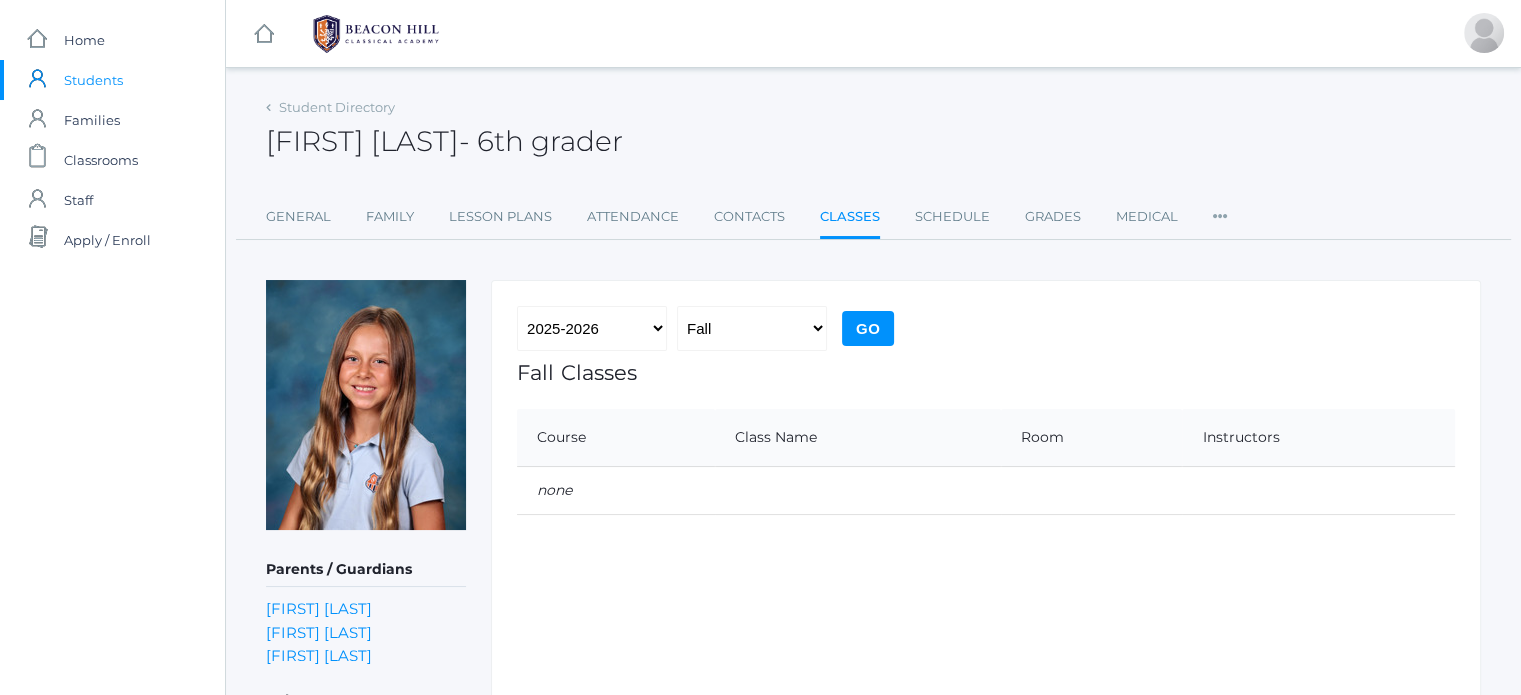 click on "Go" at bounding box center (868, 328) 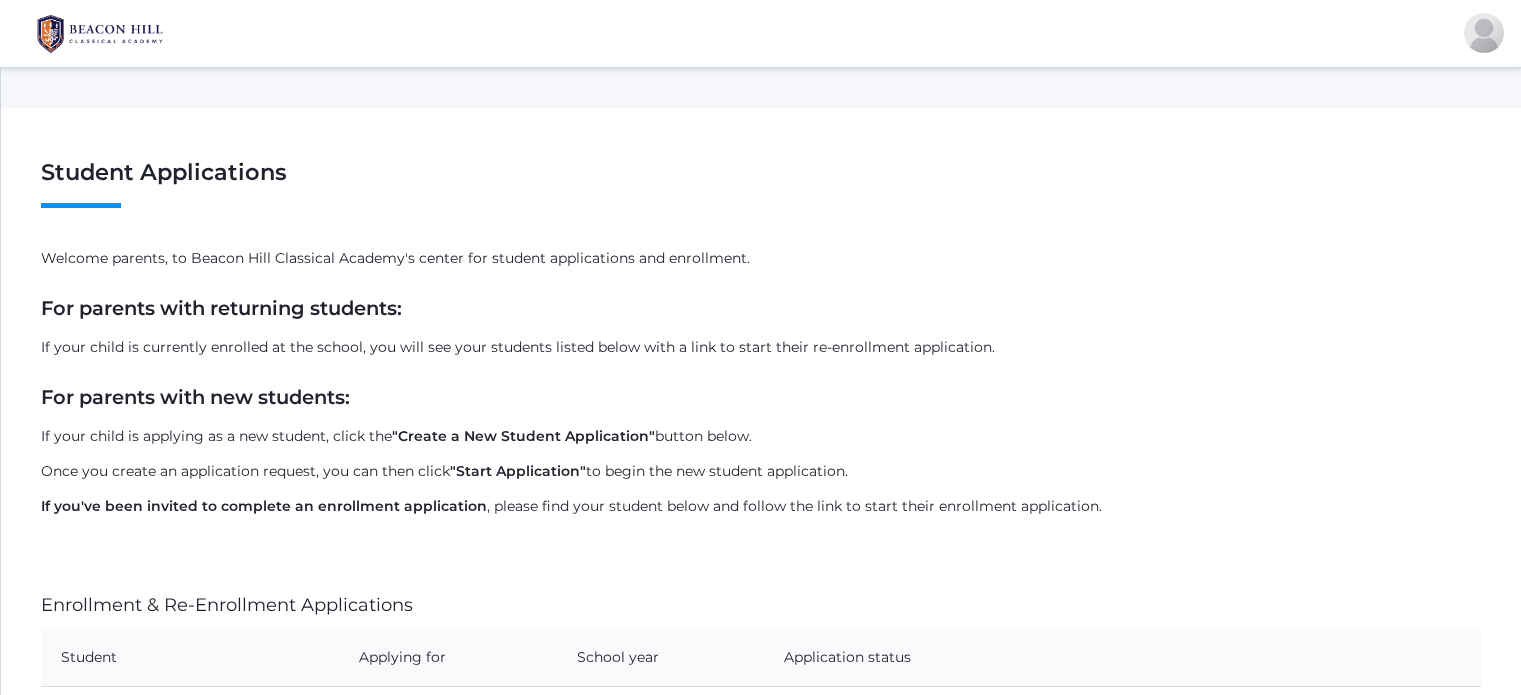 scroll, scrollTop: 0, scrollLeft: 0, axis: both 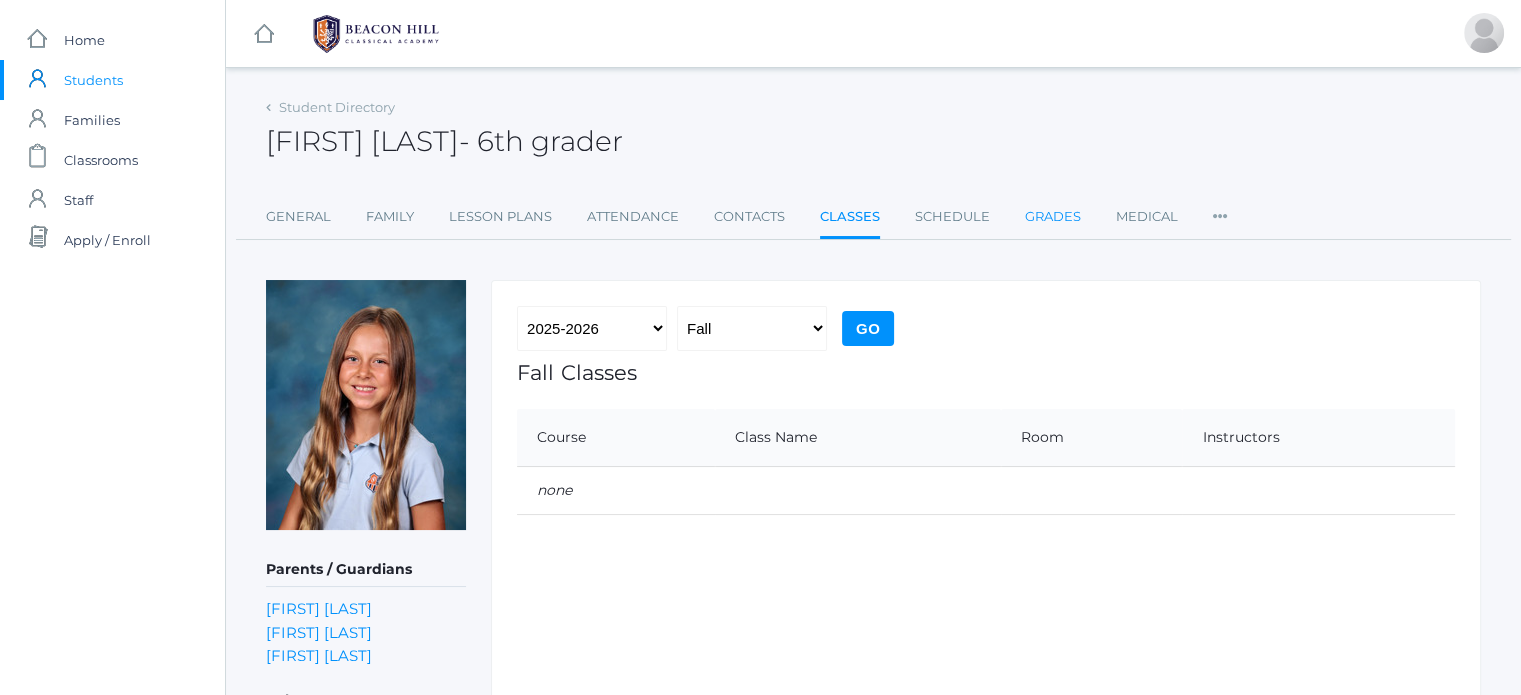 click on "Grades" at bounding box center [1053, 217] 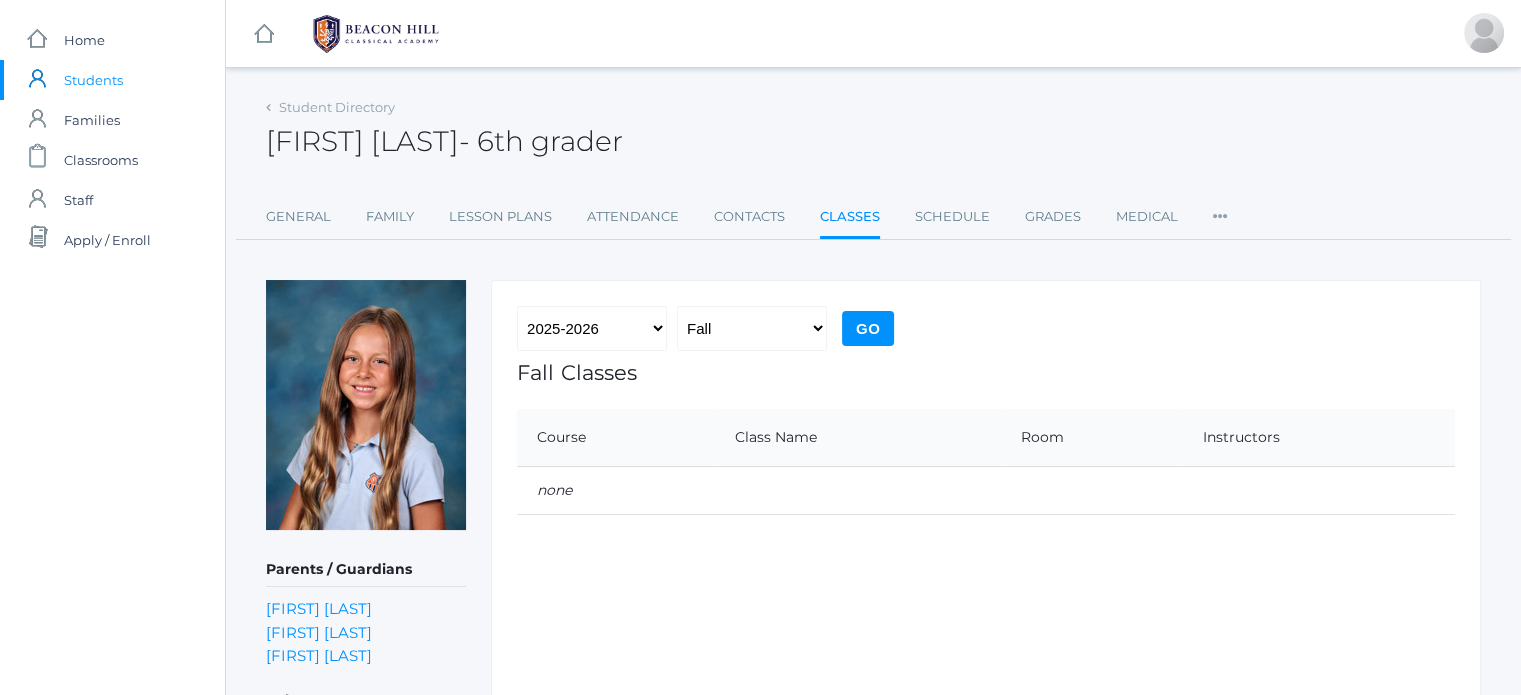 click on "Go" at bounding box center [868, 328] 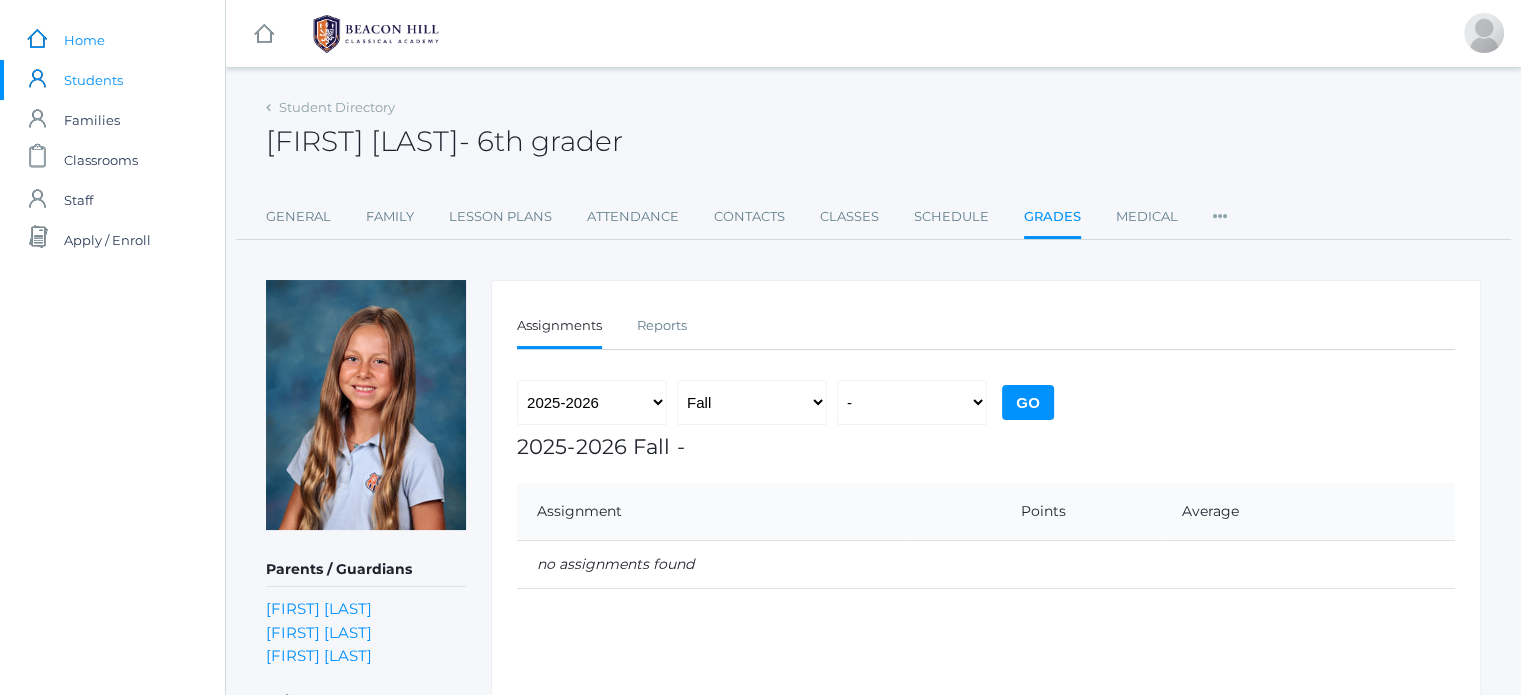 click on "Home" at bounding box center [84, 40] 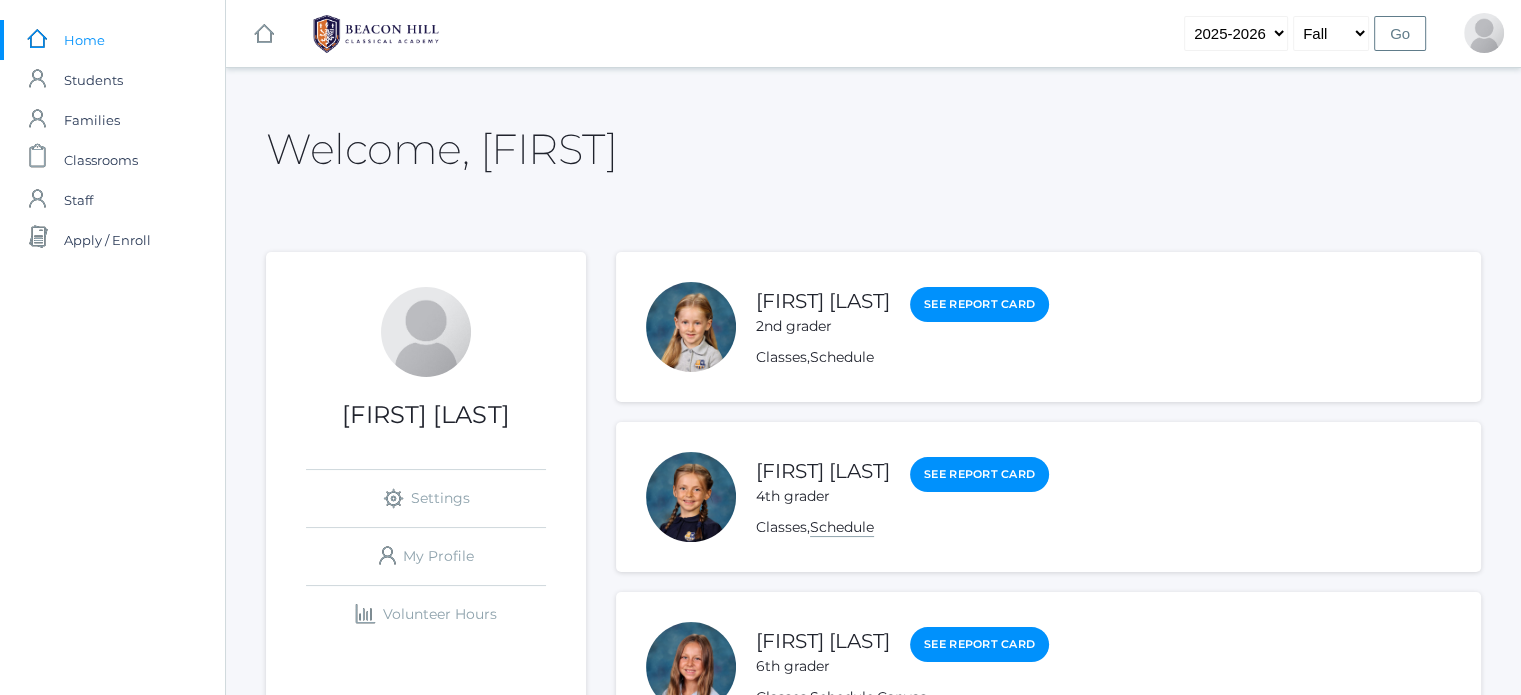 click on "Schedule" at bounding box center [842, 527] 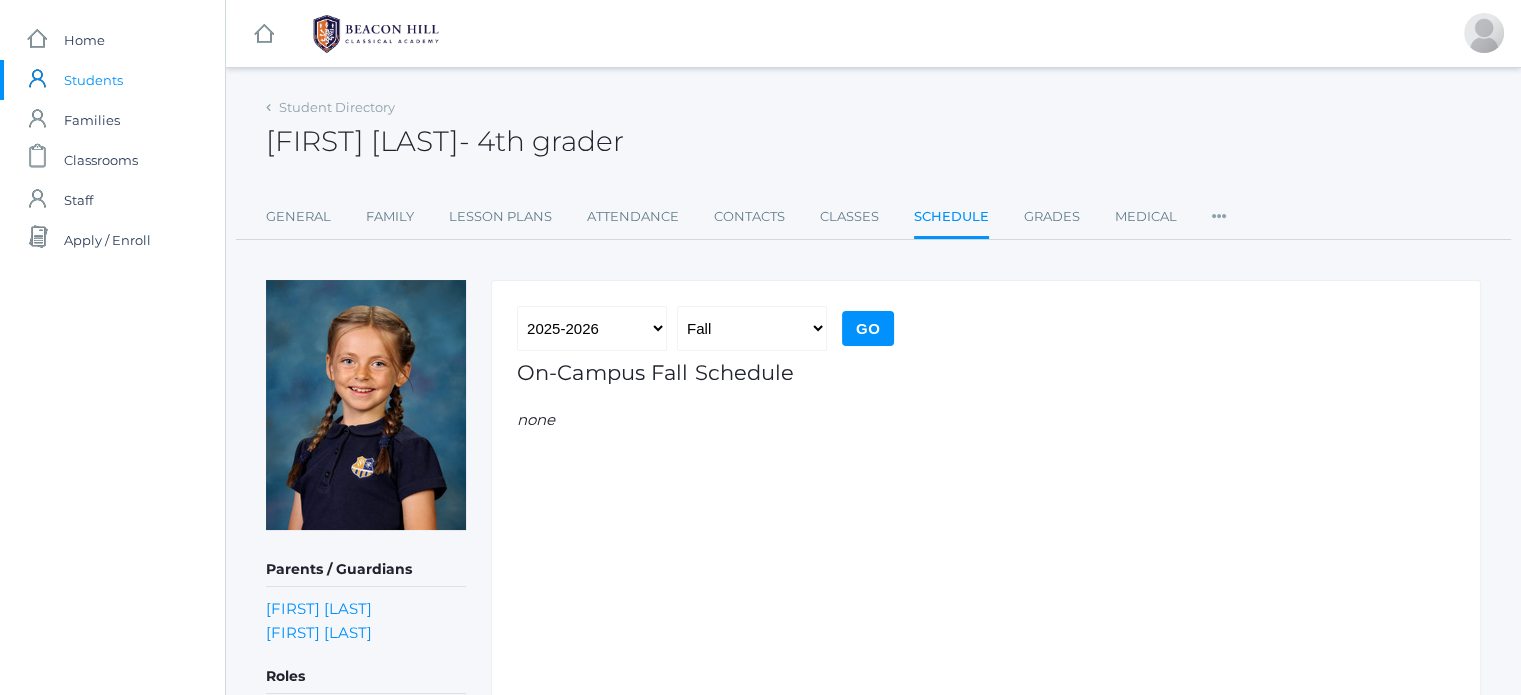 click on "Go" at bounding box center (868, 328) 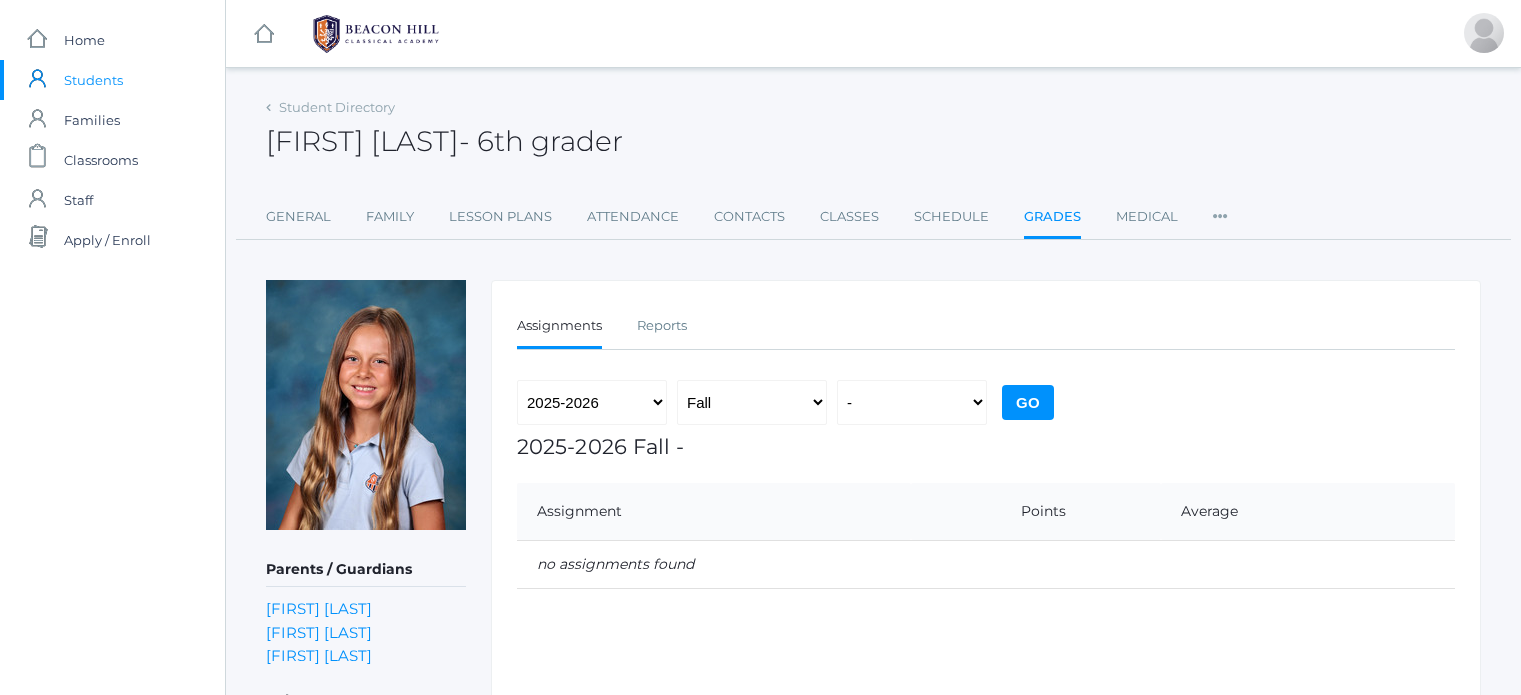 scroll, scrollTop: 0, scrollLeft: 0, axis: both 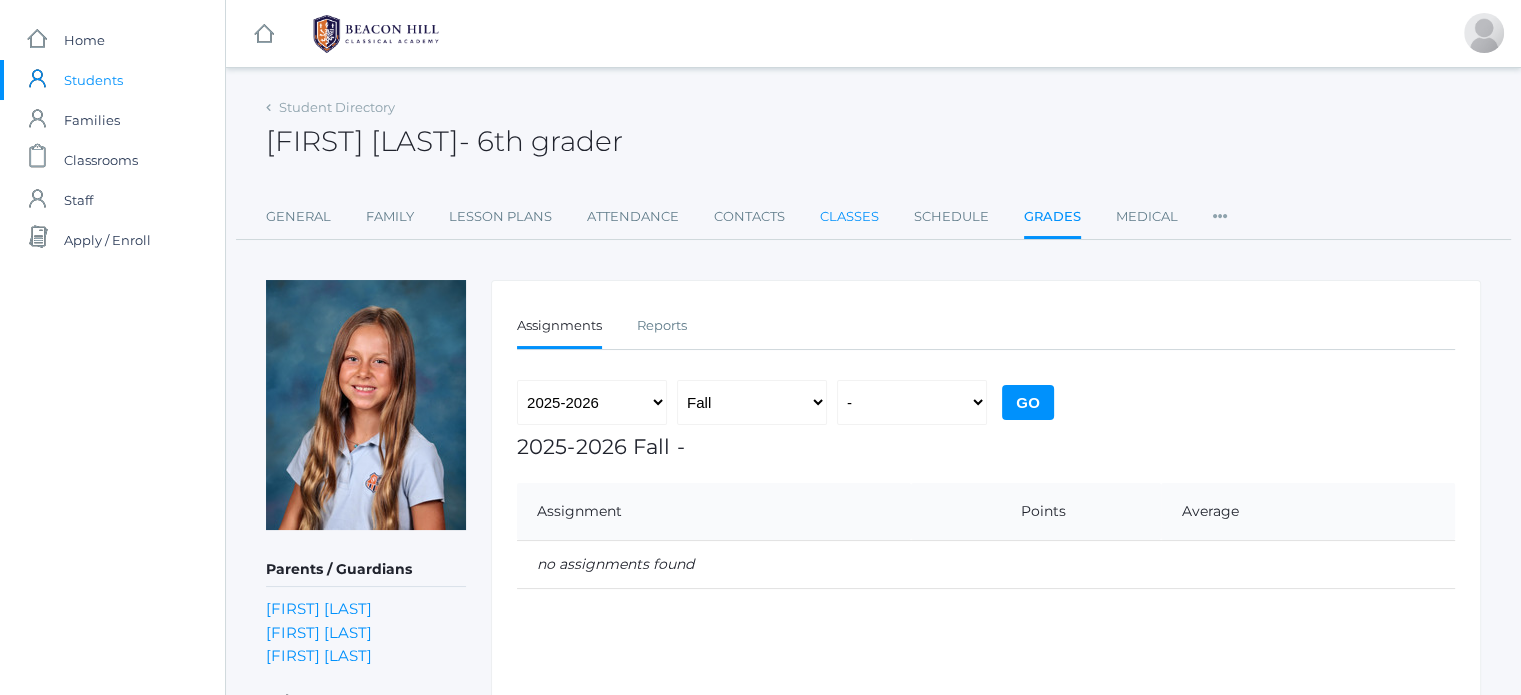 click on "Classes" at bounding box center (849, 217) 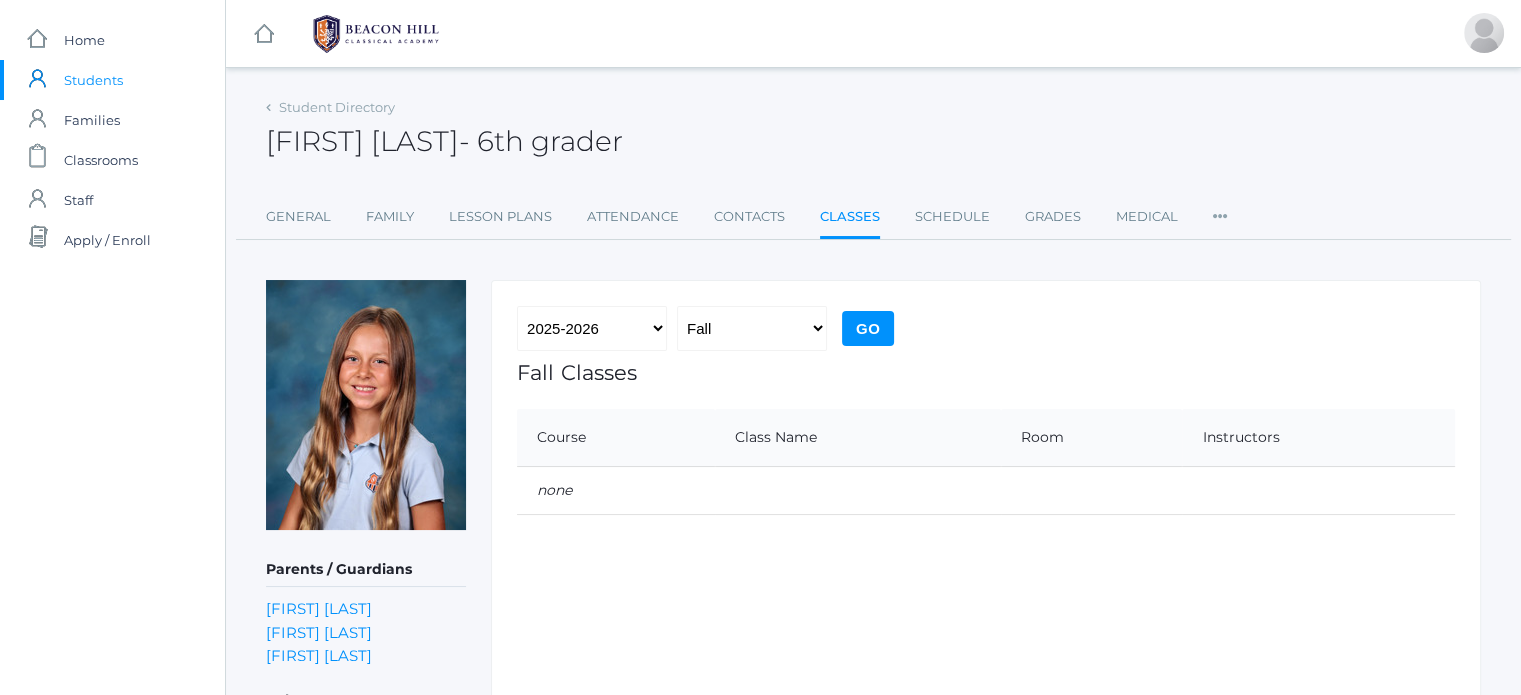 click on "Go" at bounding box center [868, 328] 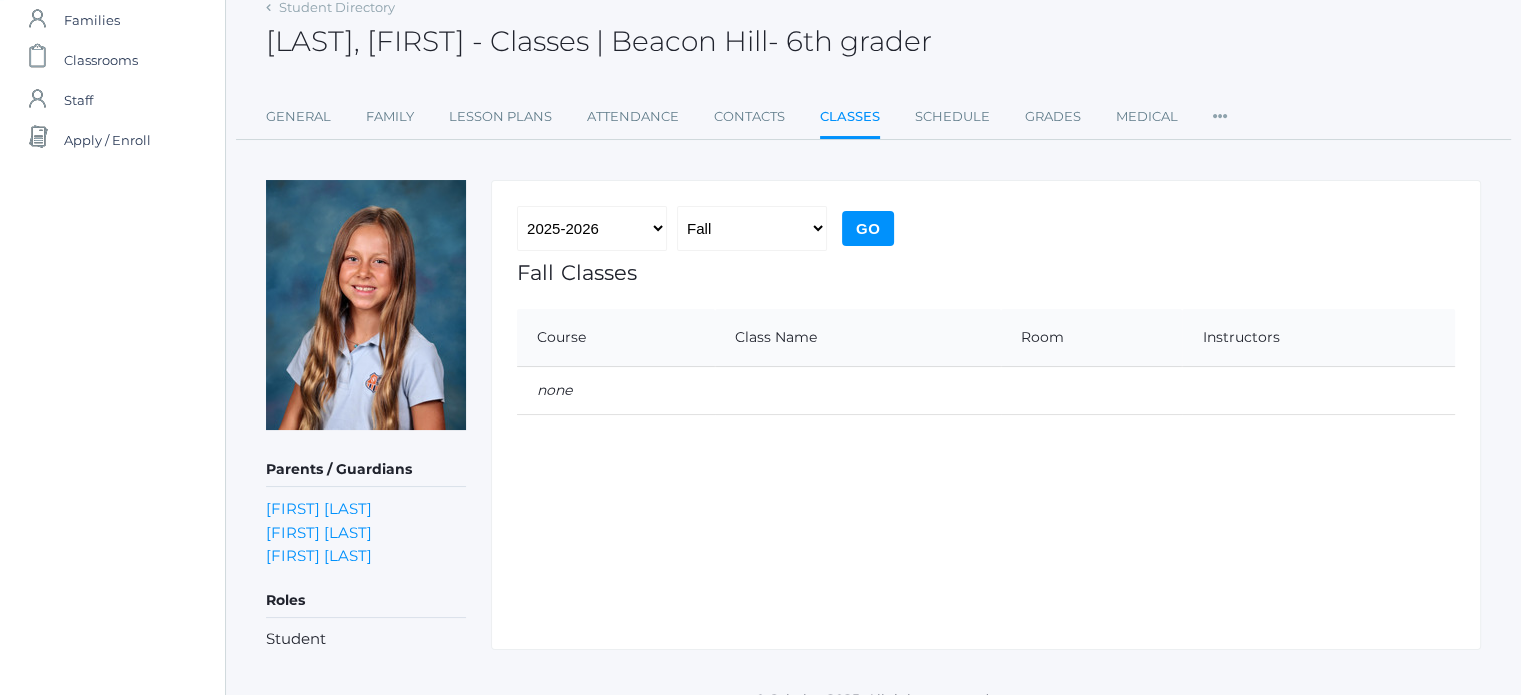 scroll, scrollTop: 124, scrollLeft: 0, axis: vertical 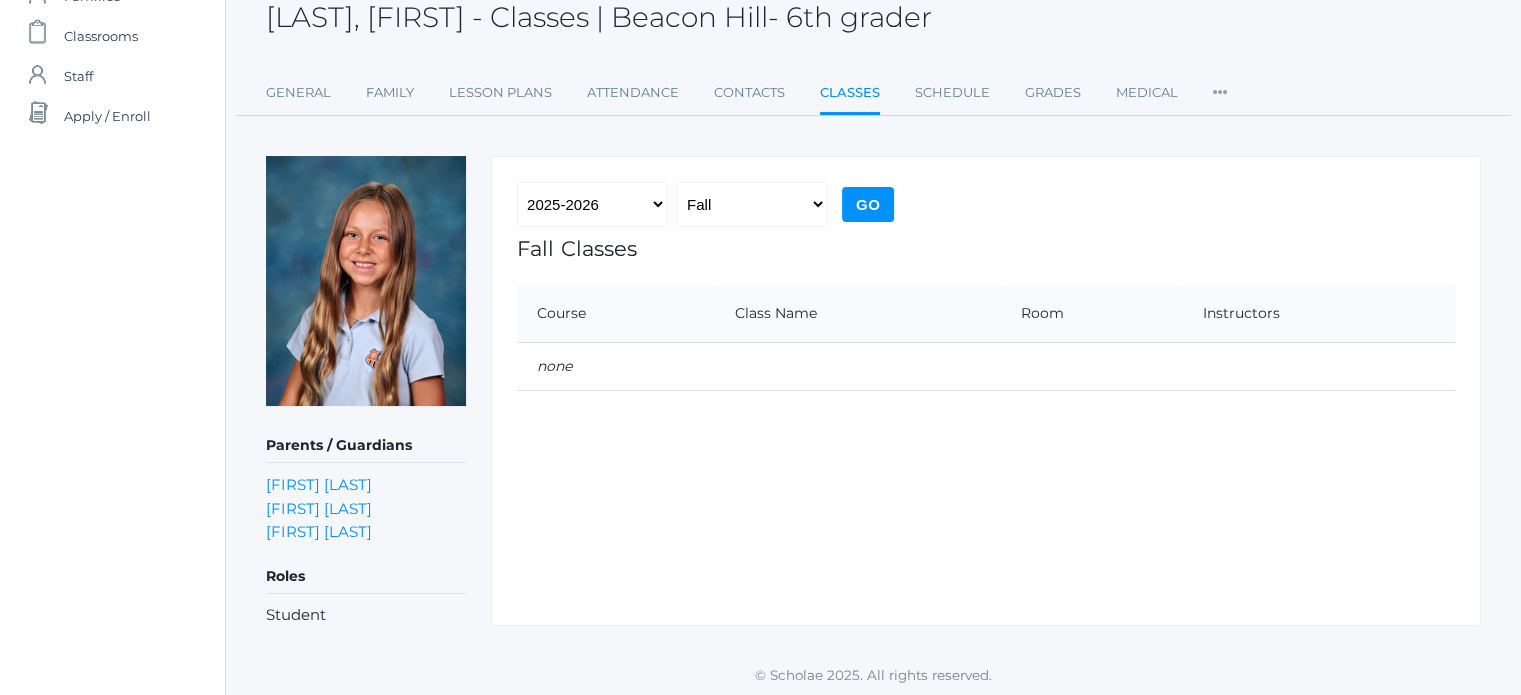 click on "Go" at bounding box center [868, 204] 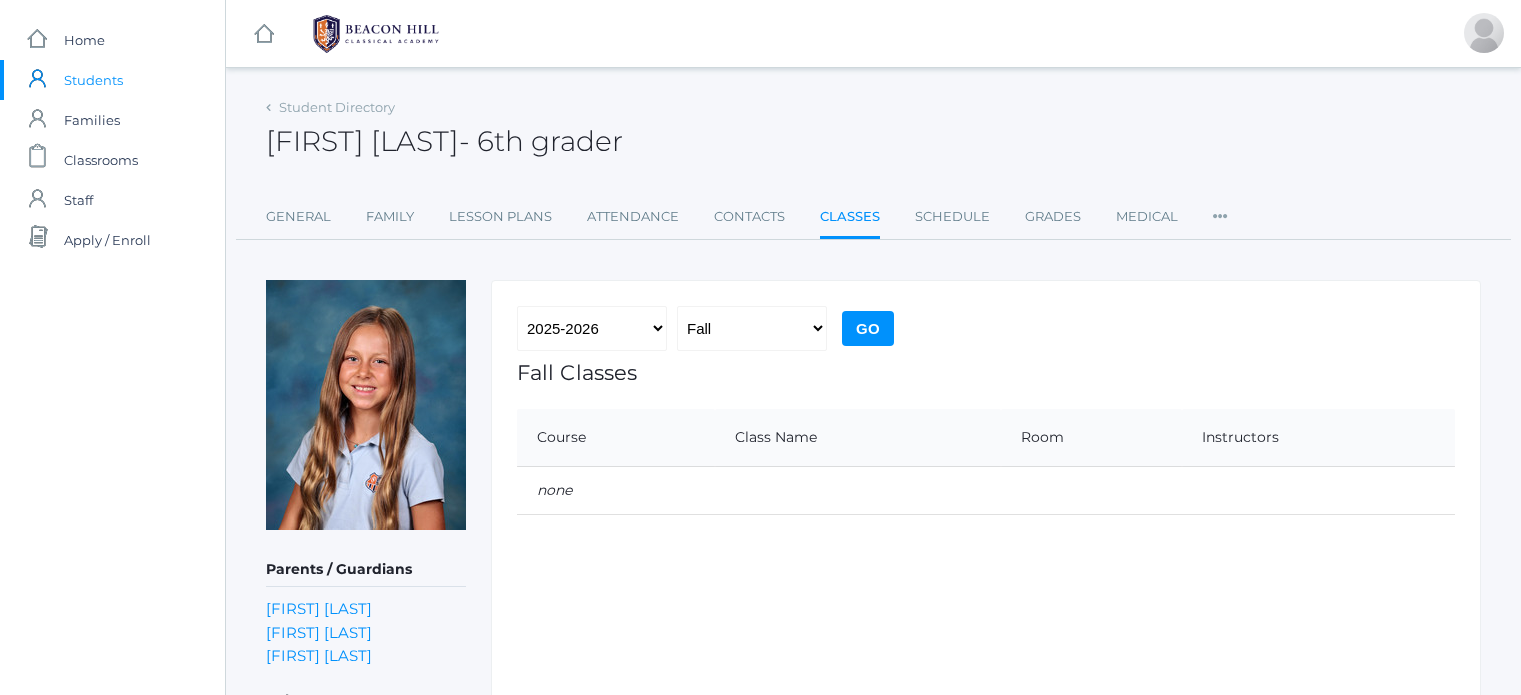 scroll, scrollTop: 0, scrollLeft: 0, axis: both 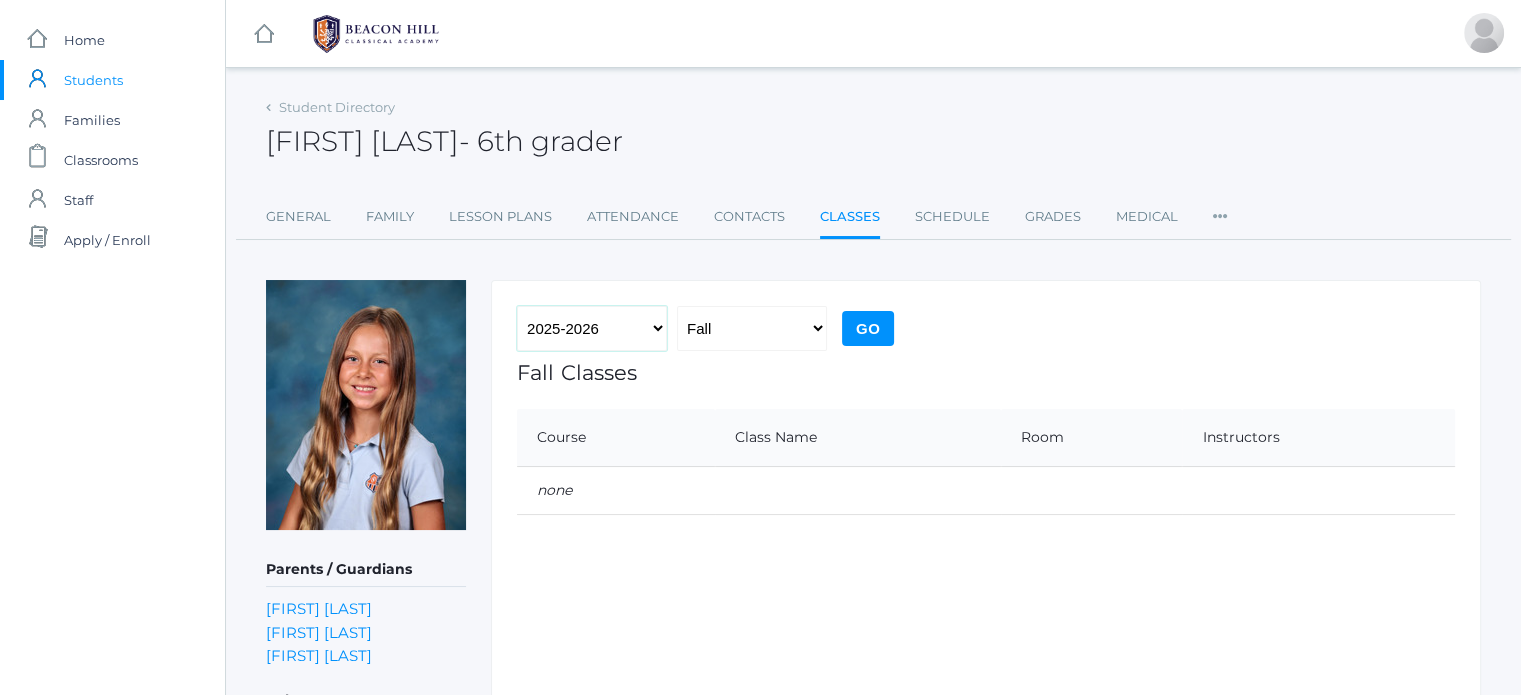 click on "2019-2020
2020-2021
2021-2022
2022-2023
2023-2024
2024-2025
2025-2026" at bounding box center [592, 328] 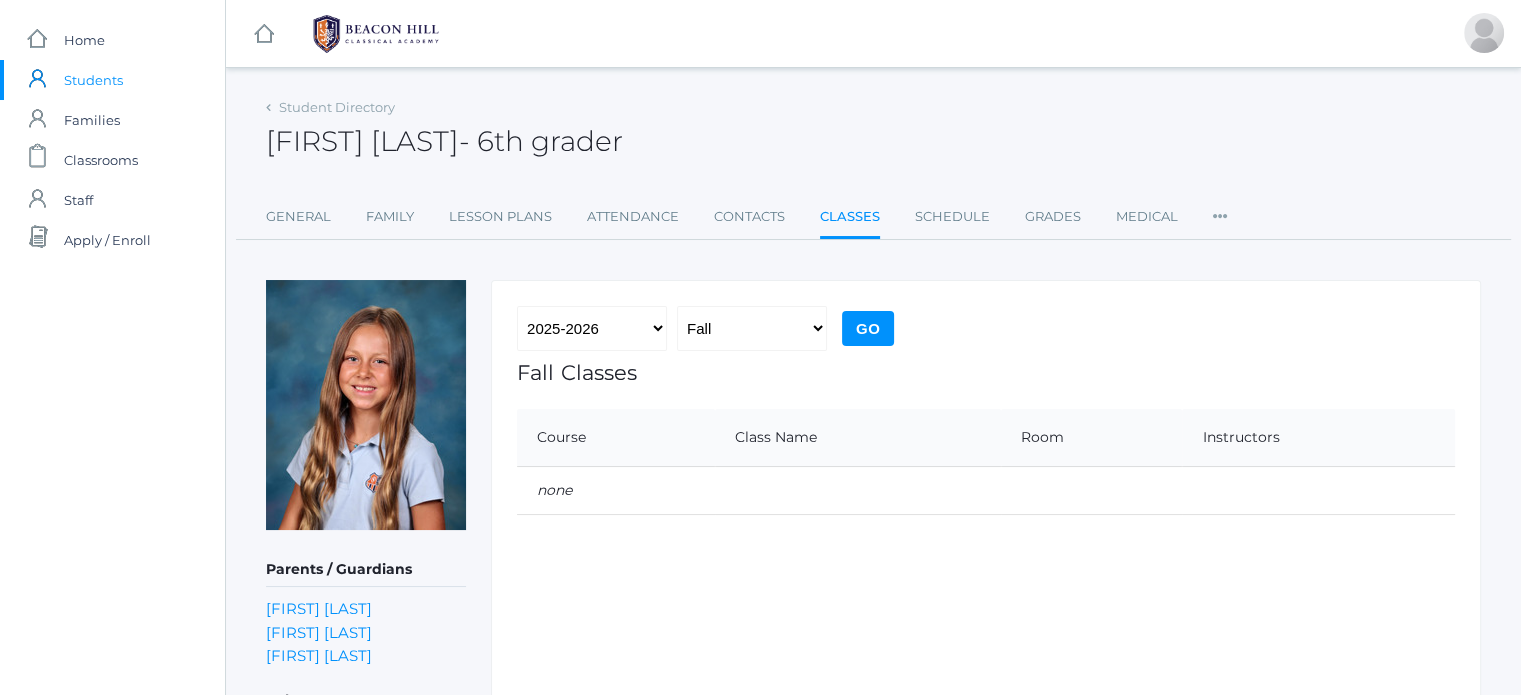 click on "Go" at bounding box center [868, 328] 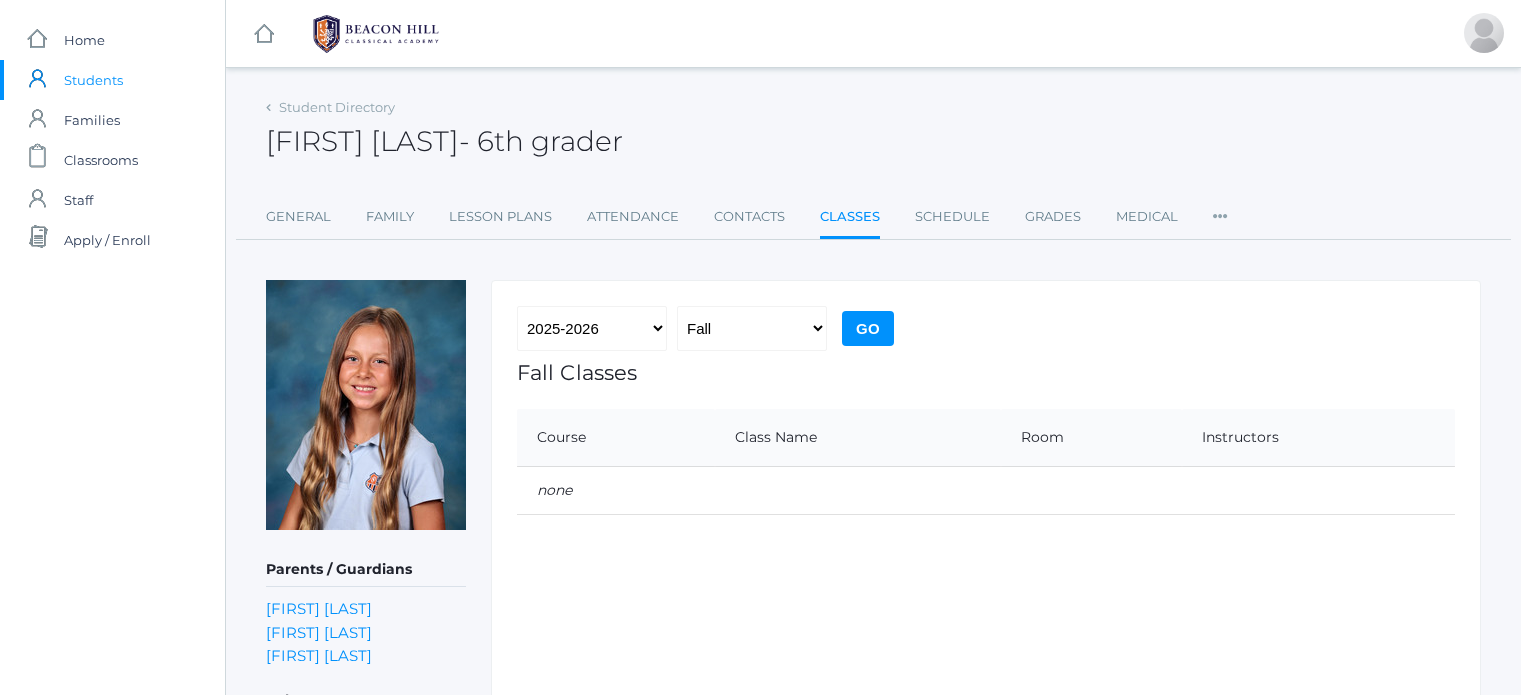 scroll, scrollTop: 0, scrollLeft: 0, axis: both 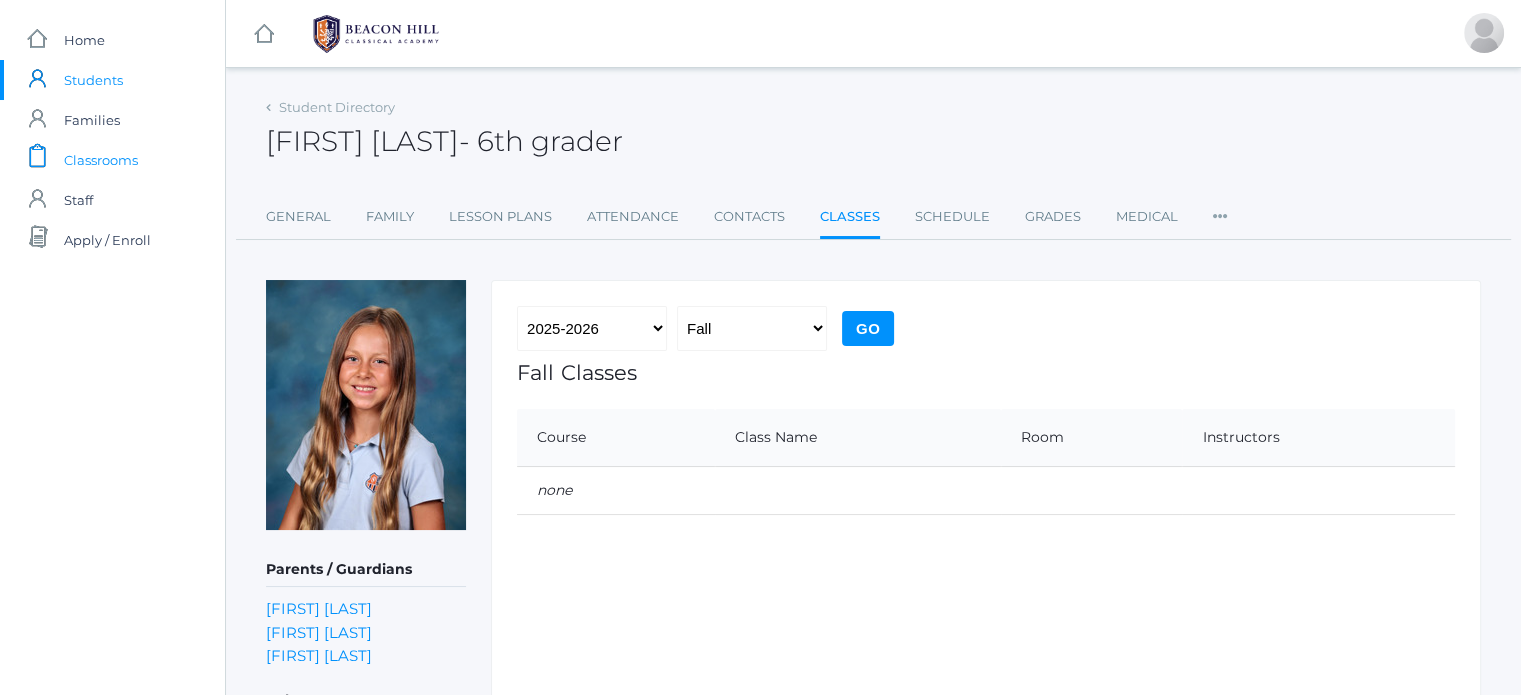 click on "Classrooms" at bounding box center [101, 160] 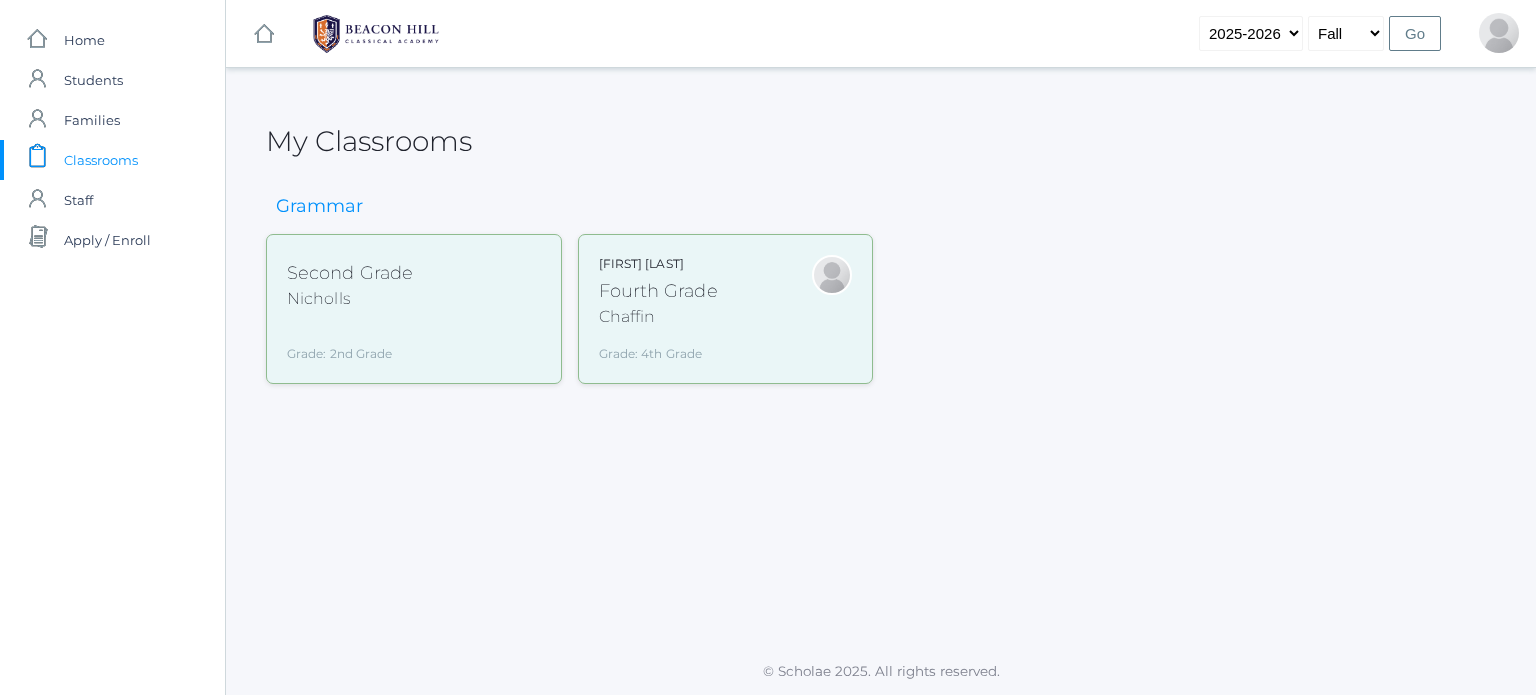 click on "Grammar" at bounding box center (319, 207) 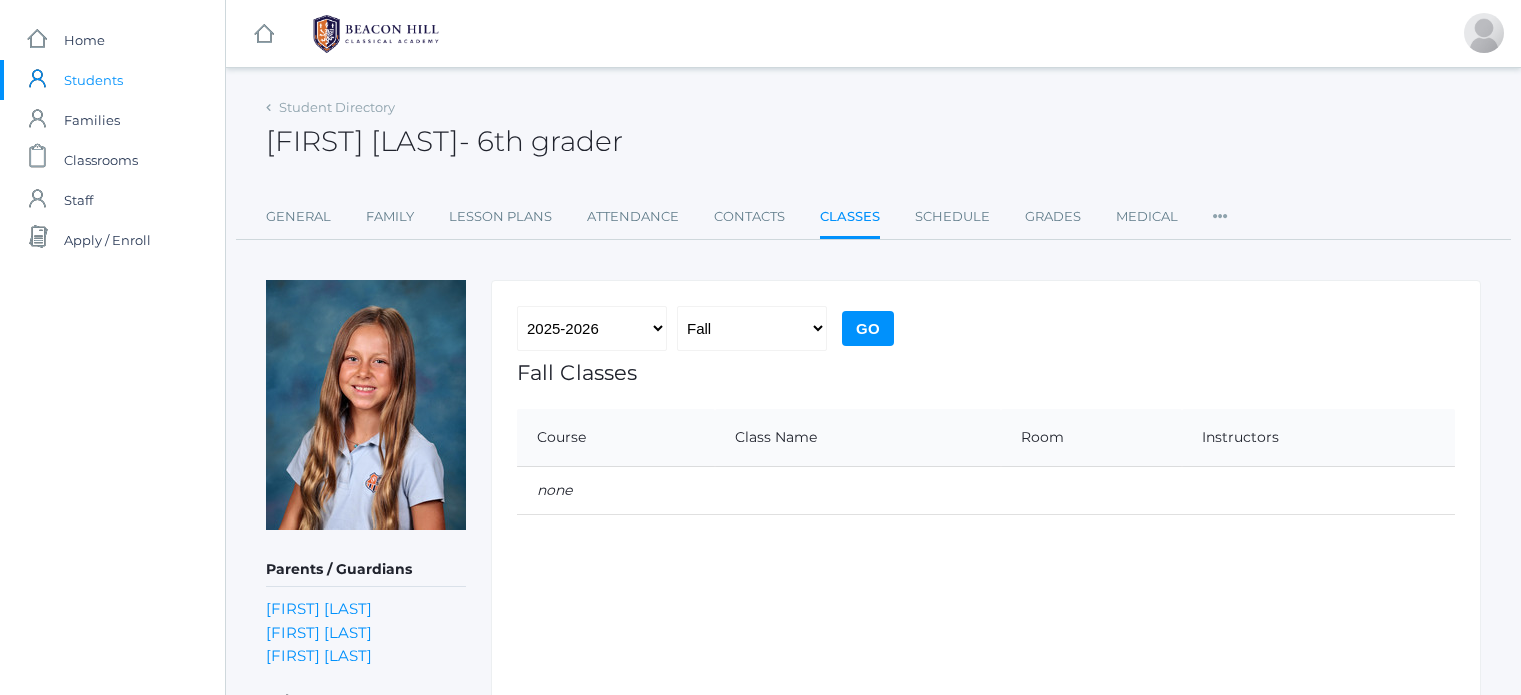 scroll, scrollTop: 0, scrollLeft: 0, axis: both 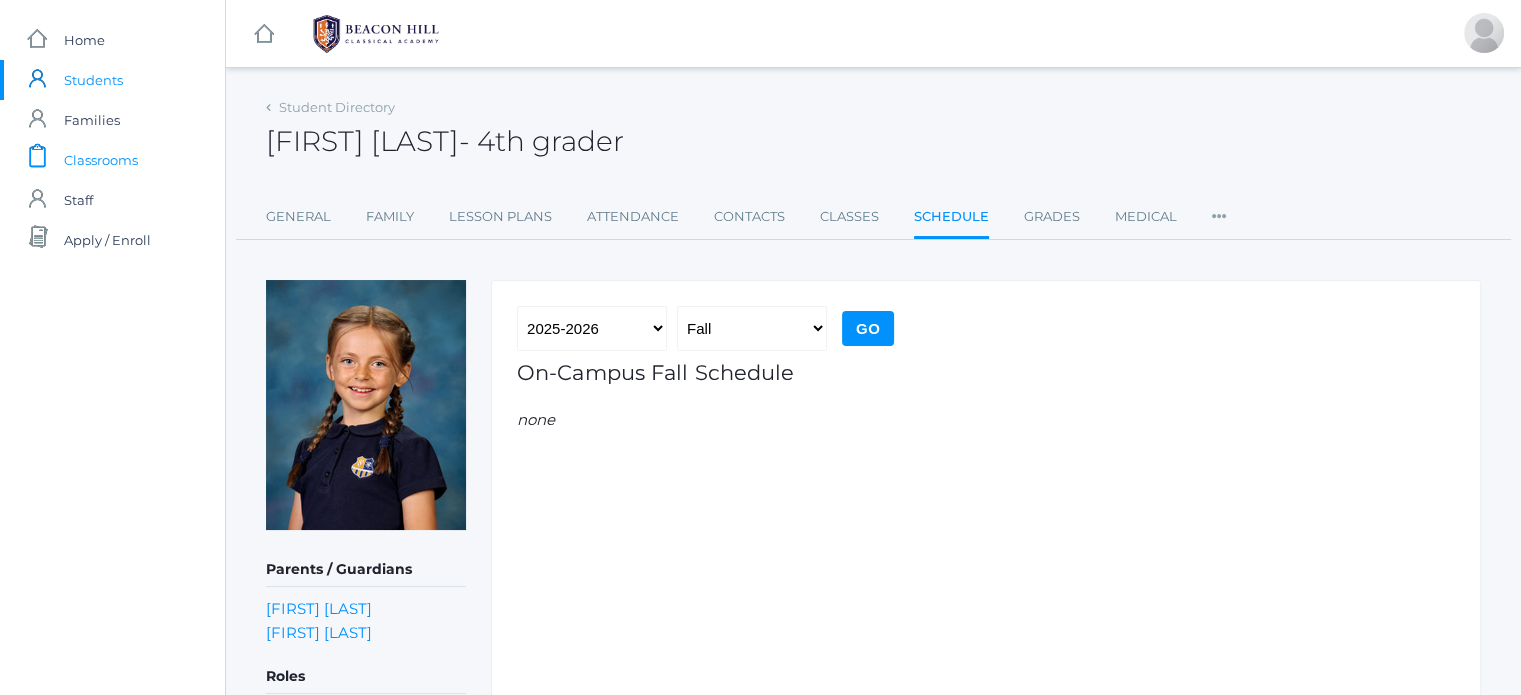 click on "Classrooms" at bounding box center [101, 160] 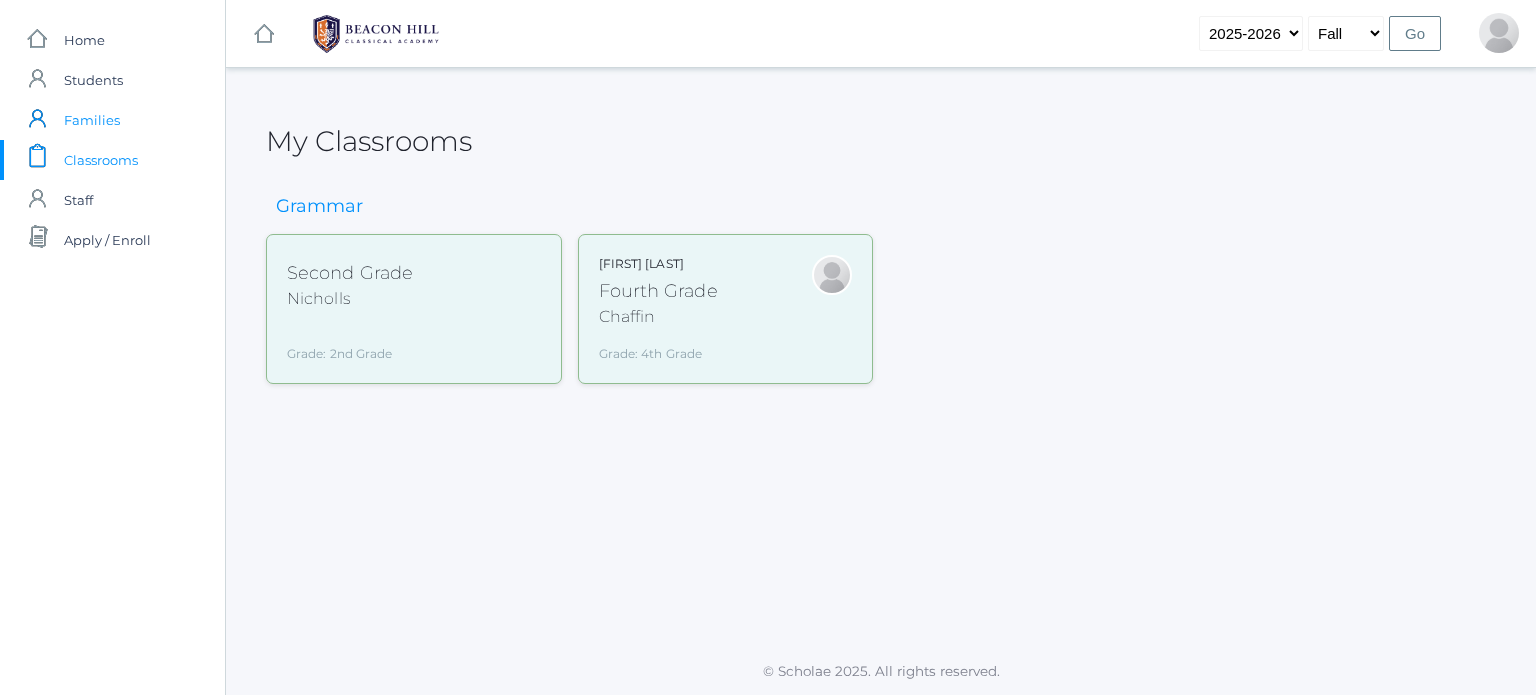 click on "Families" at bounding box center (92, 120) 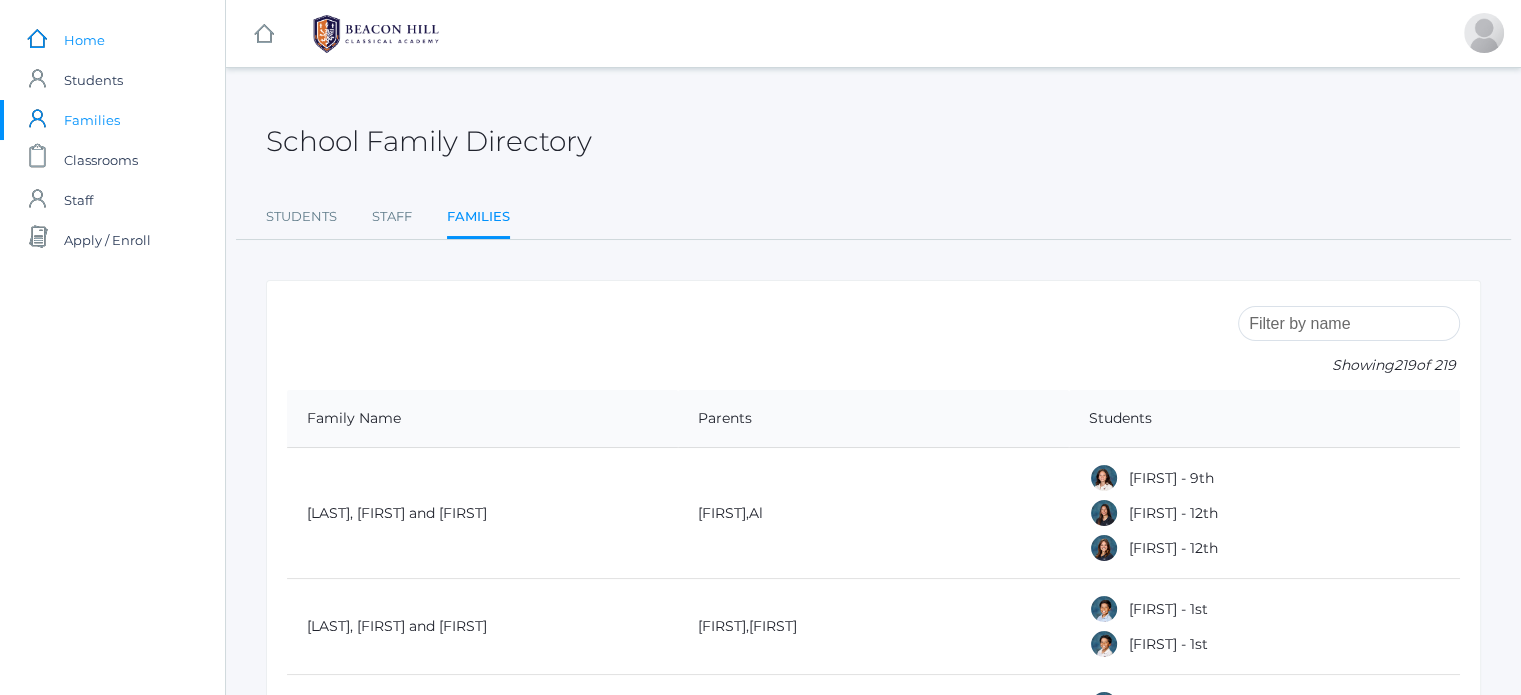 click on "Home" at bounding box center (84, 40) 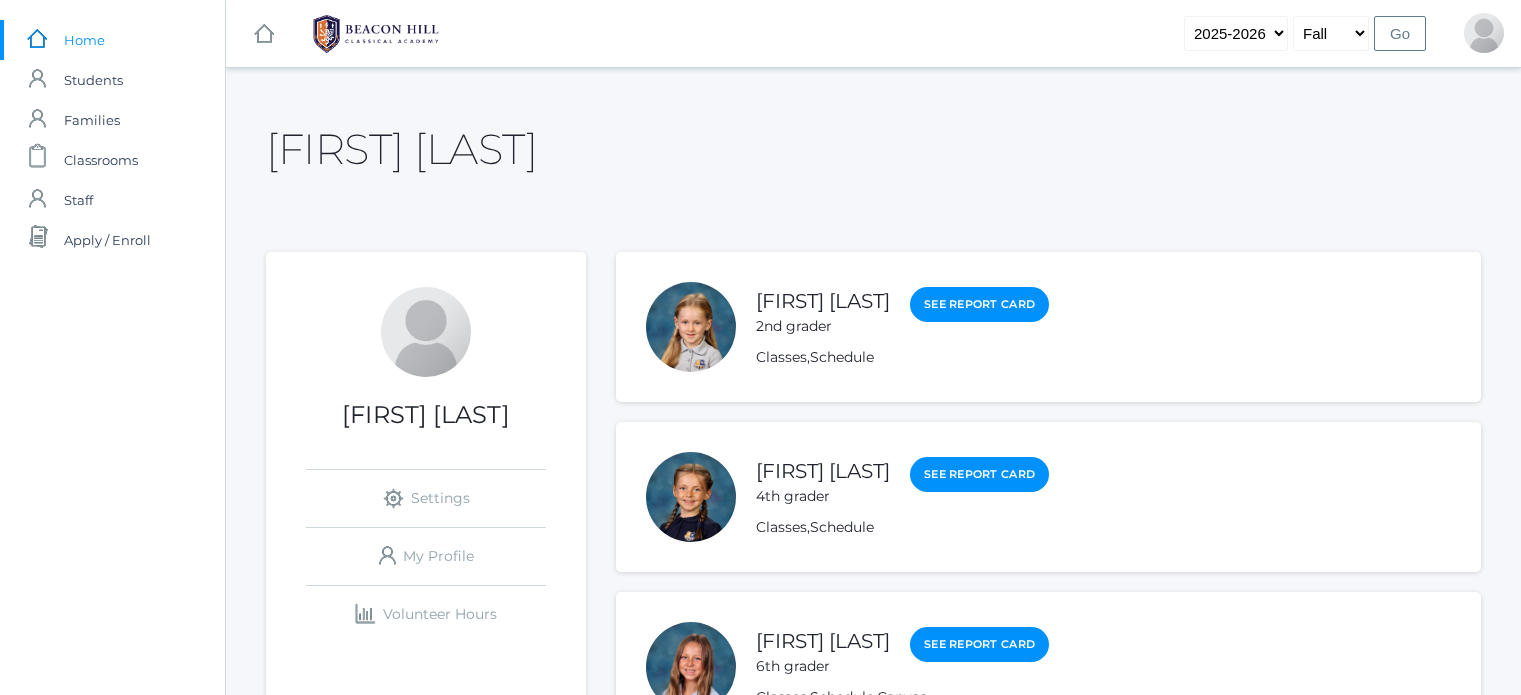 scroll, scrollTop: 0, scrollLeft: 0, axis: both 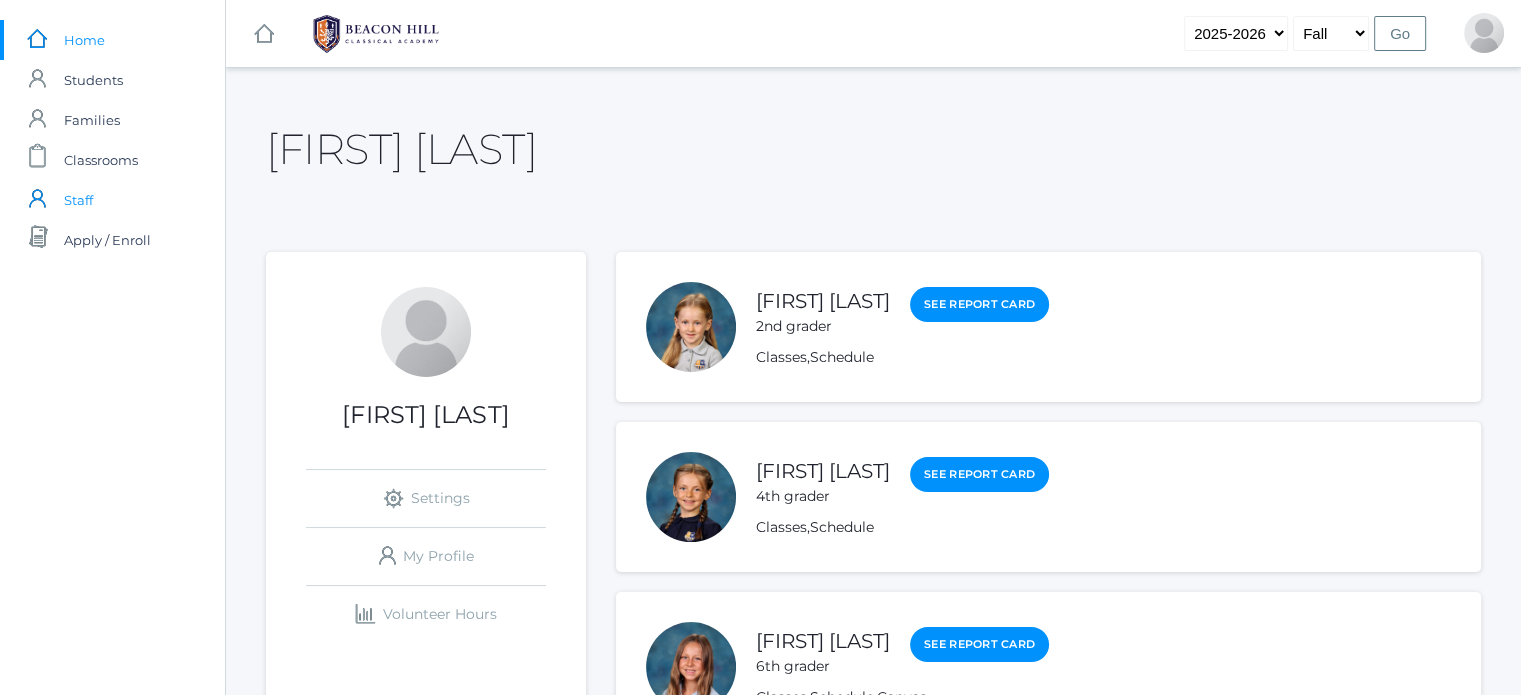 click on "icons/user/plain
Created with Sketch.
Staff" at bounding box center (112, 200) 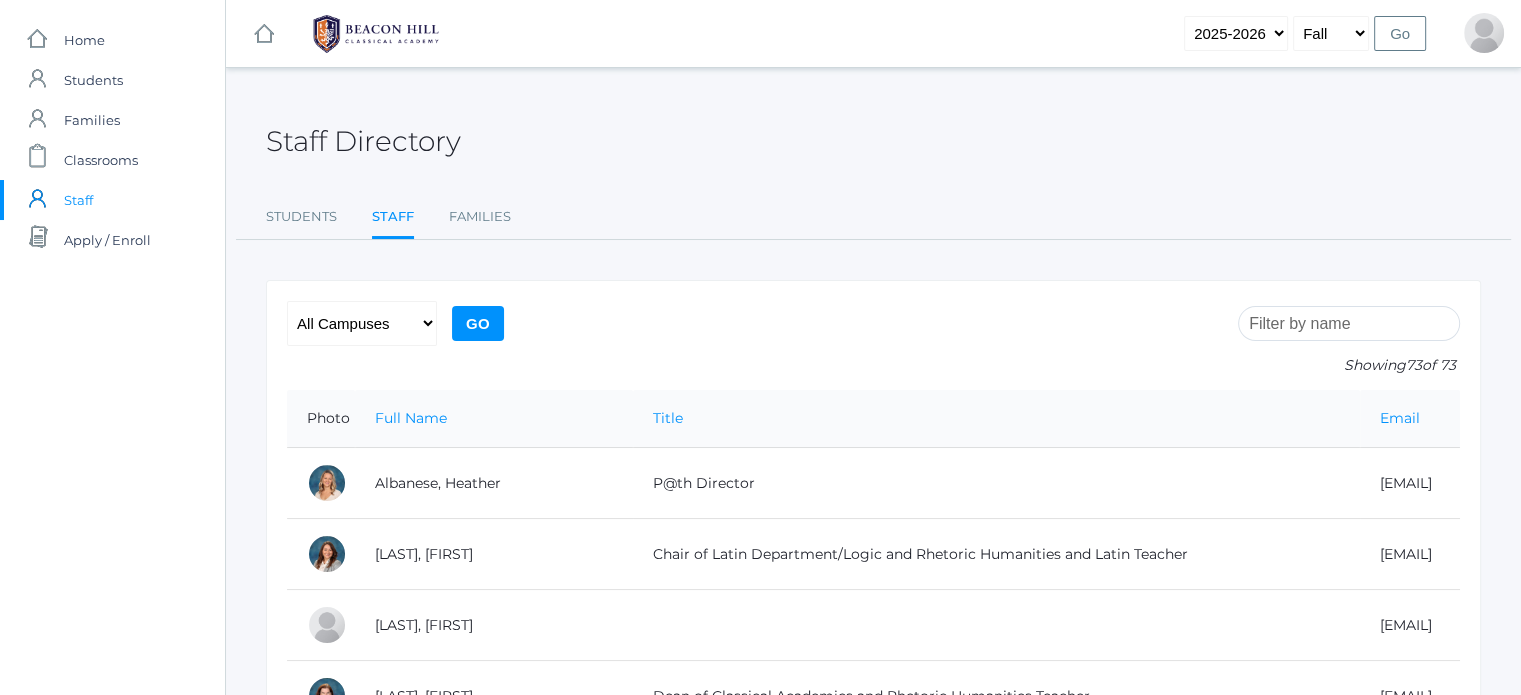 click at bounding box center [1349, 323] 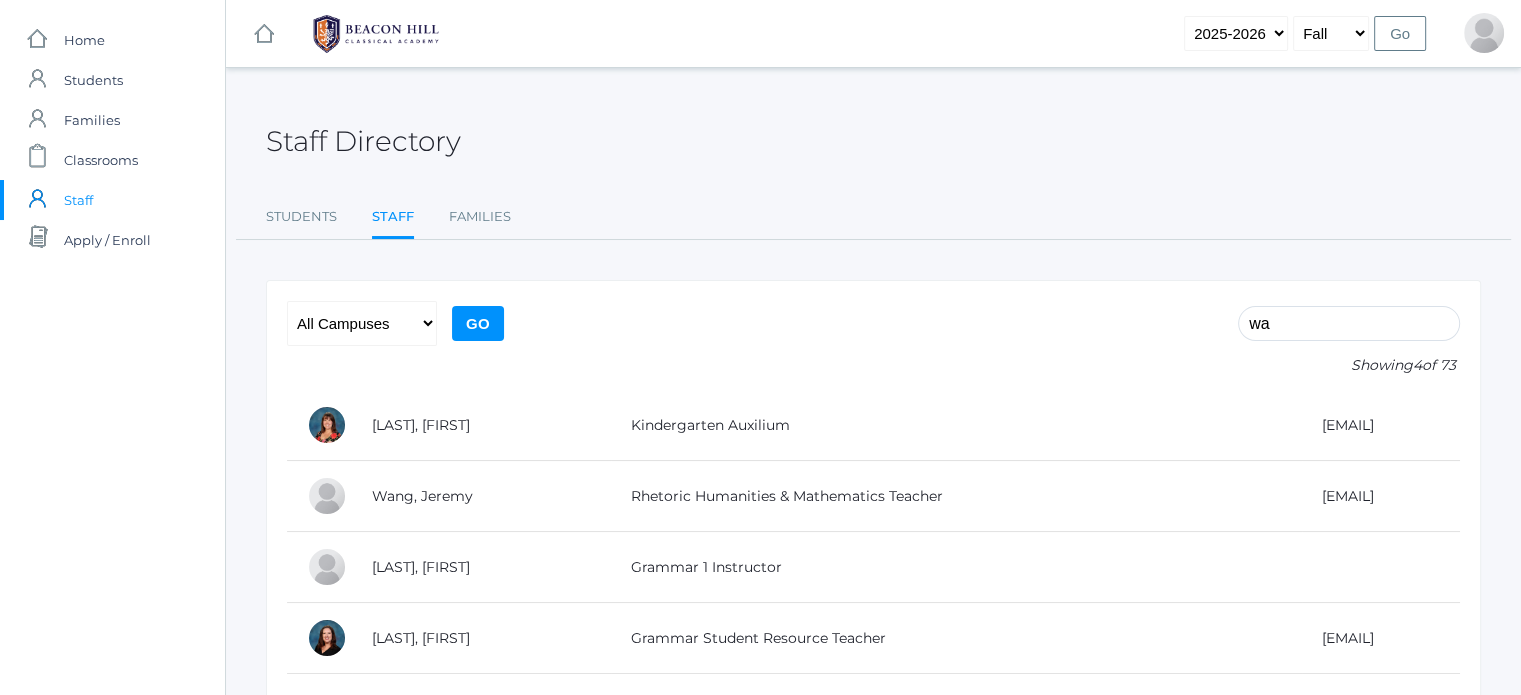 type on "w" 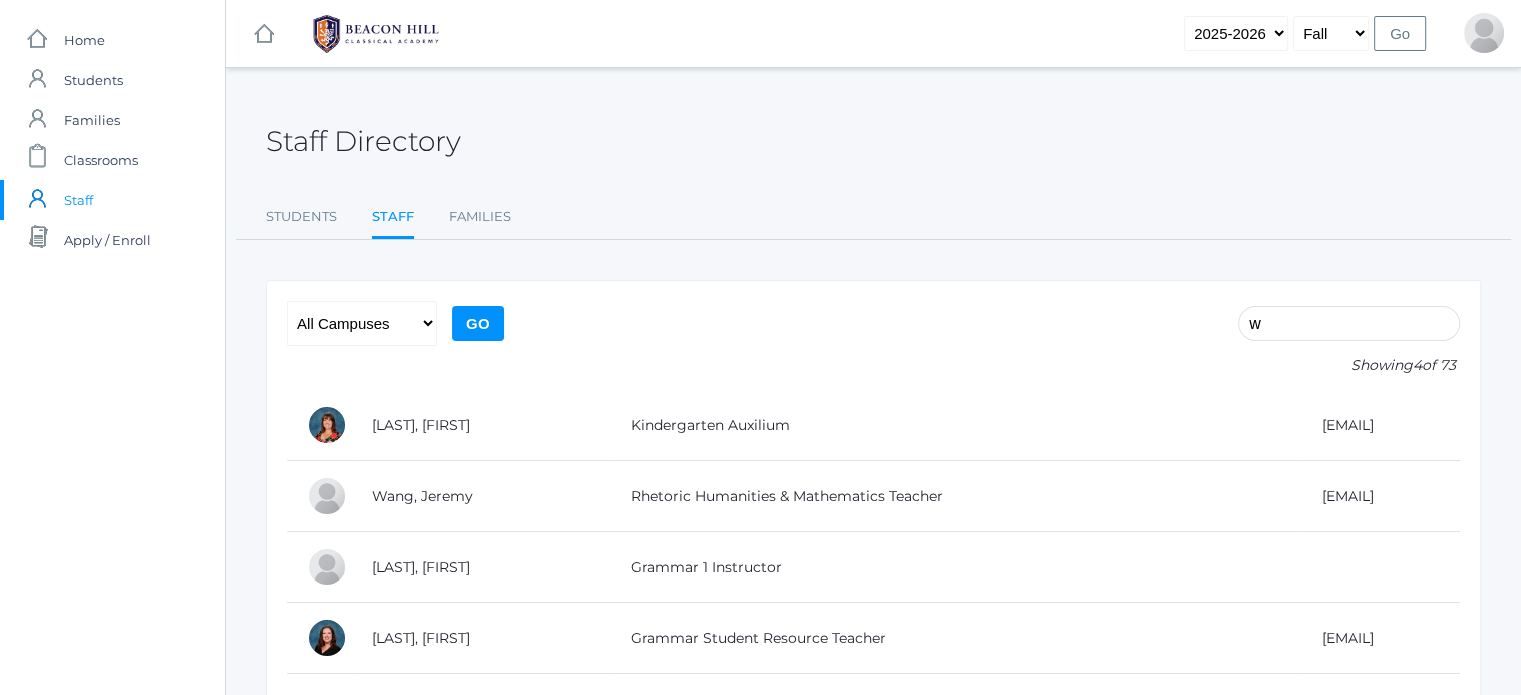 type 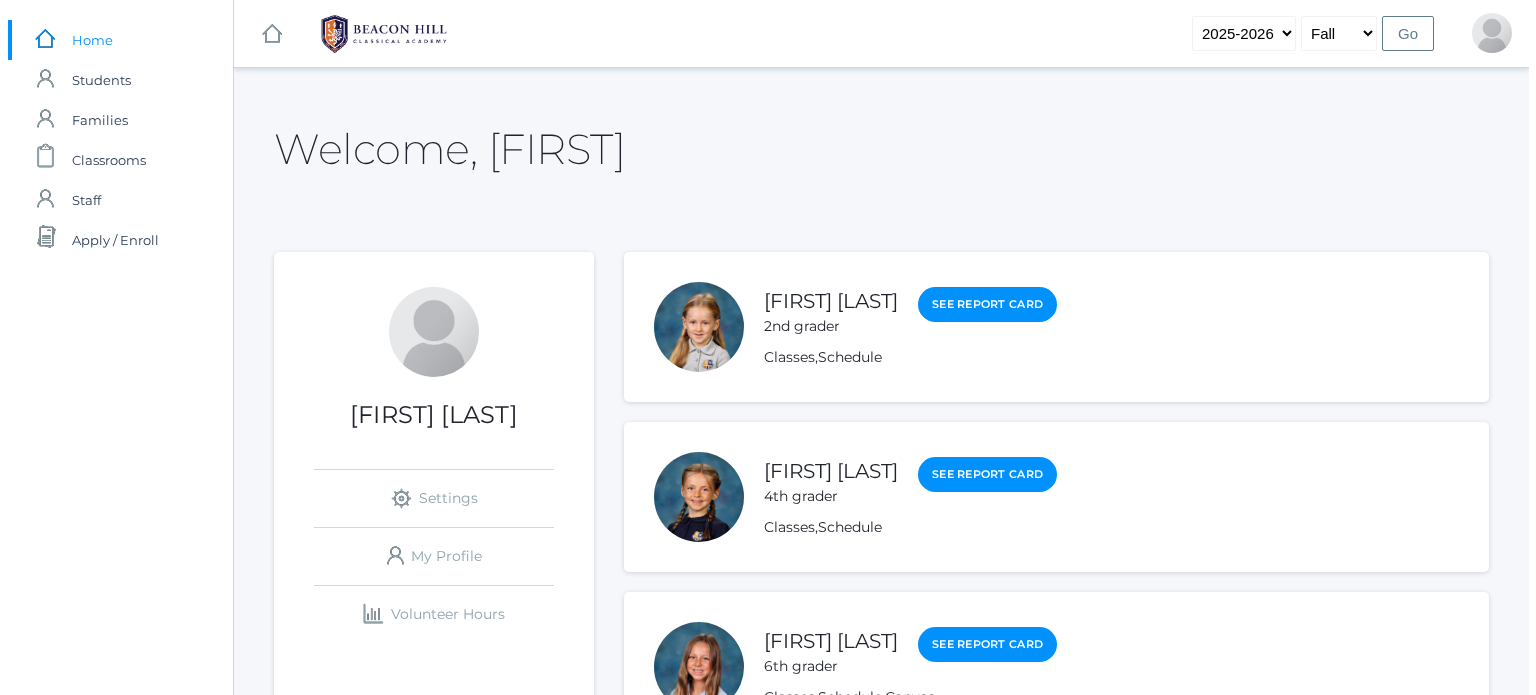 scroll, scrollTop: 0, scrollLeft: 0, axis: both 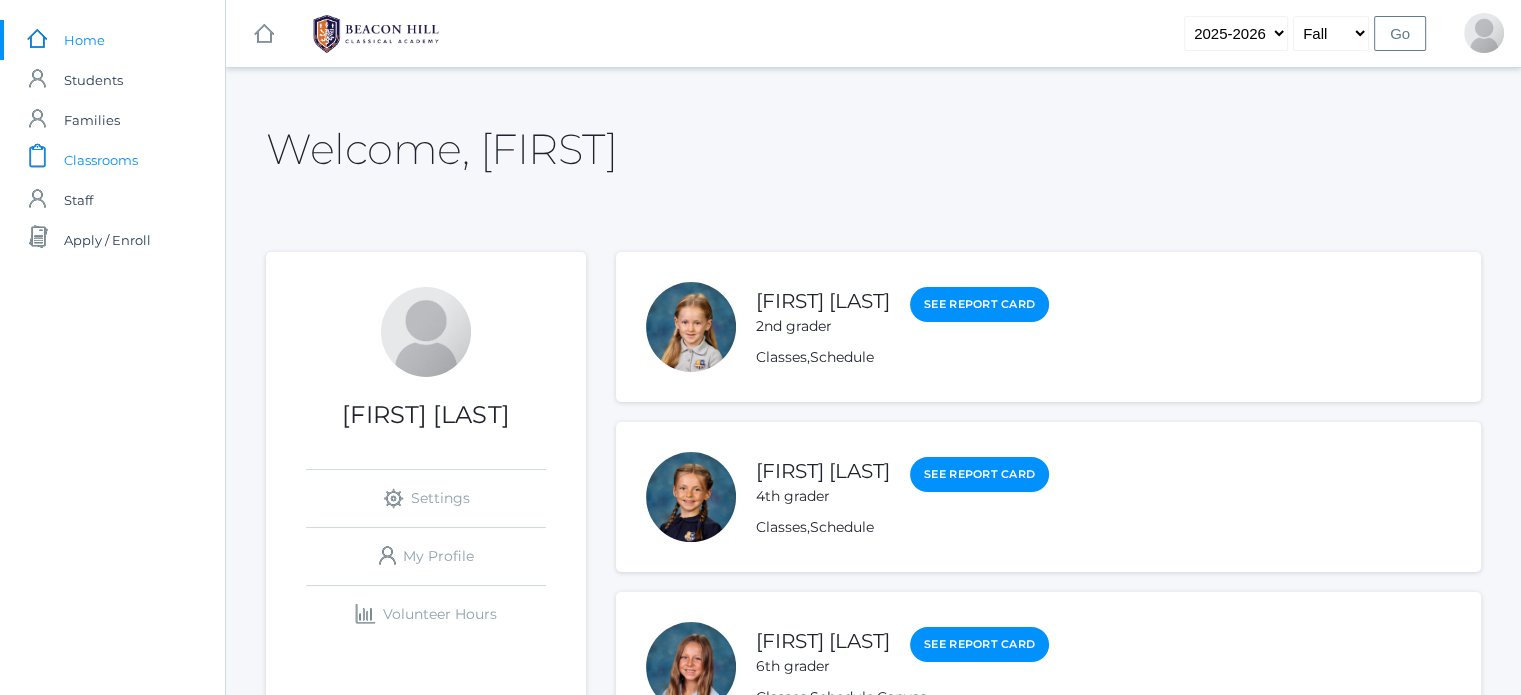 click on "Classrooms" at bounding box center [101, 160] 